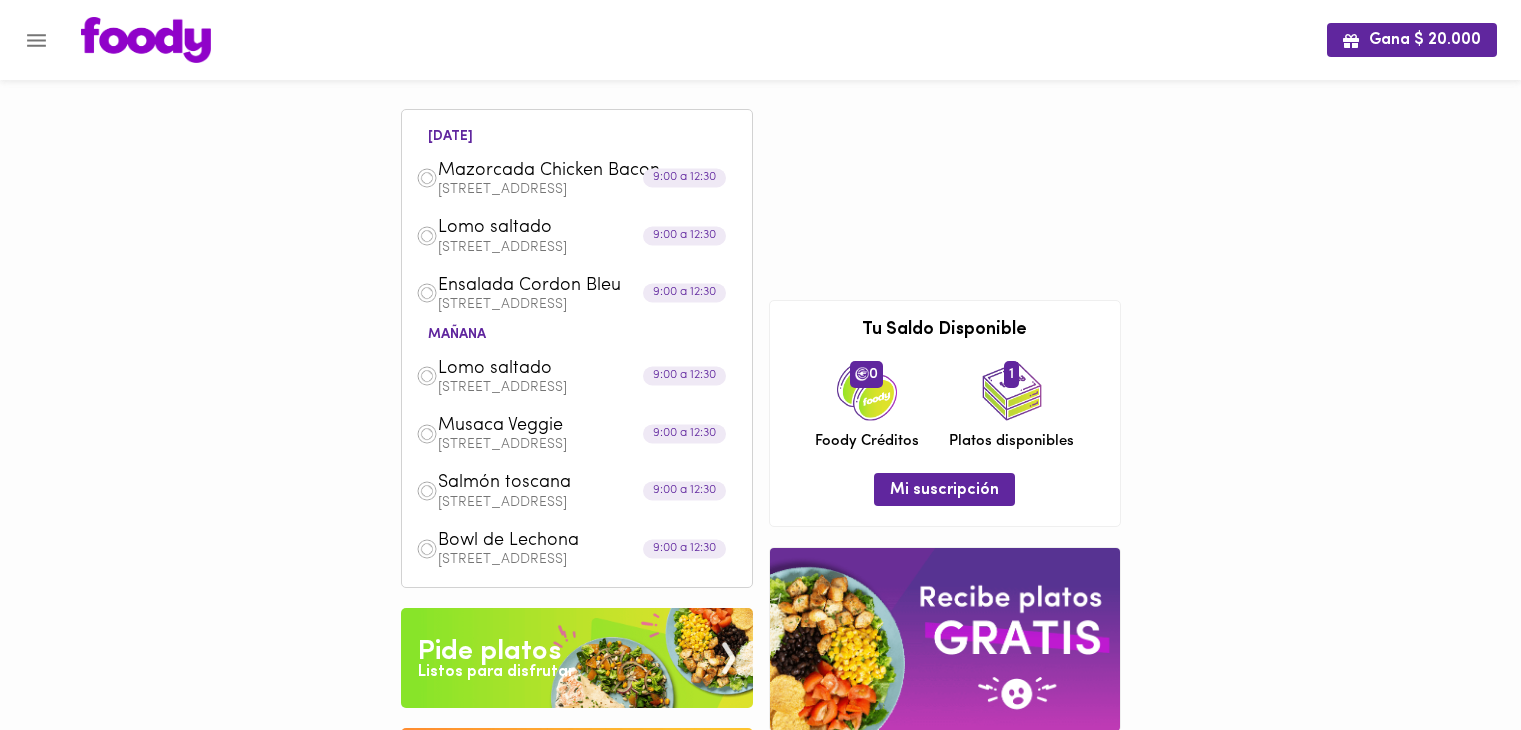 scroll, scrollTop: 0, scrollLeft: 0, axis: both 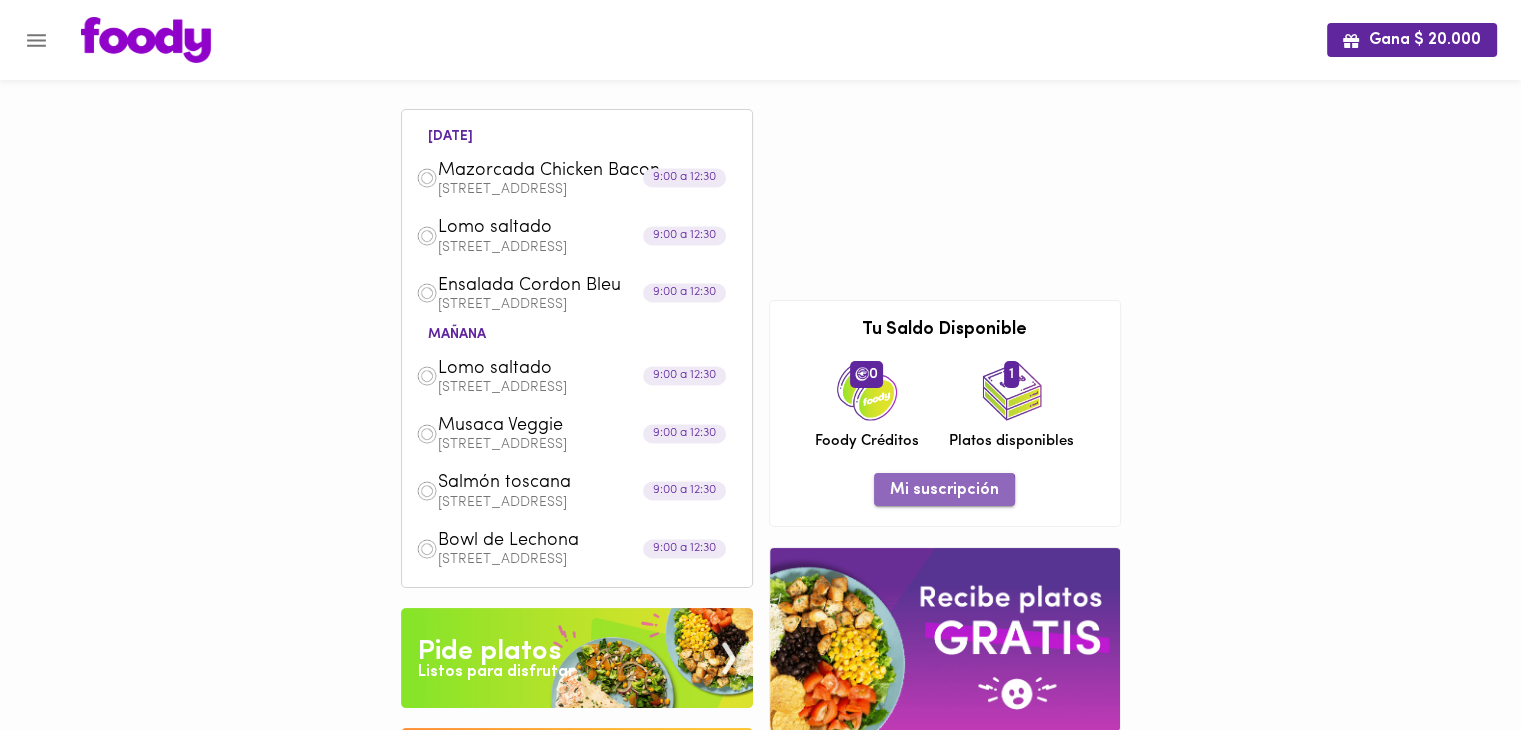 click on "Mi suscripción" at bounding box center [944, 490] 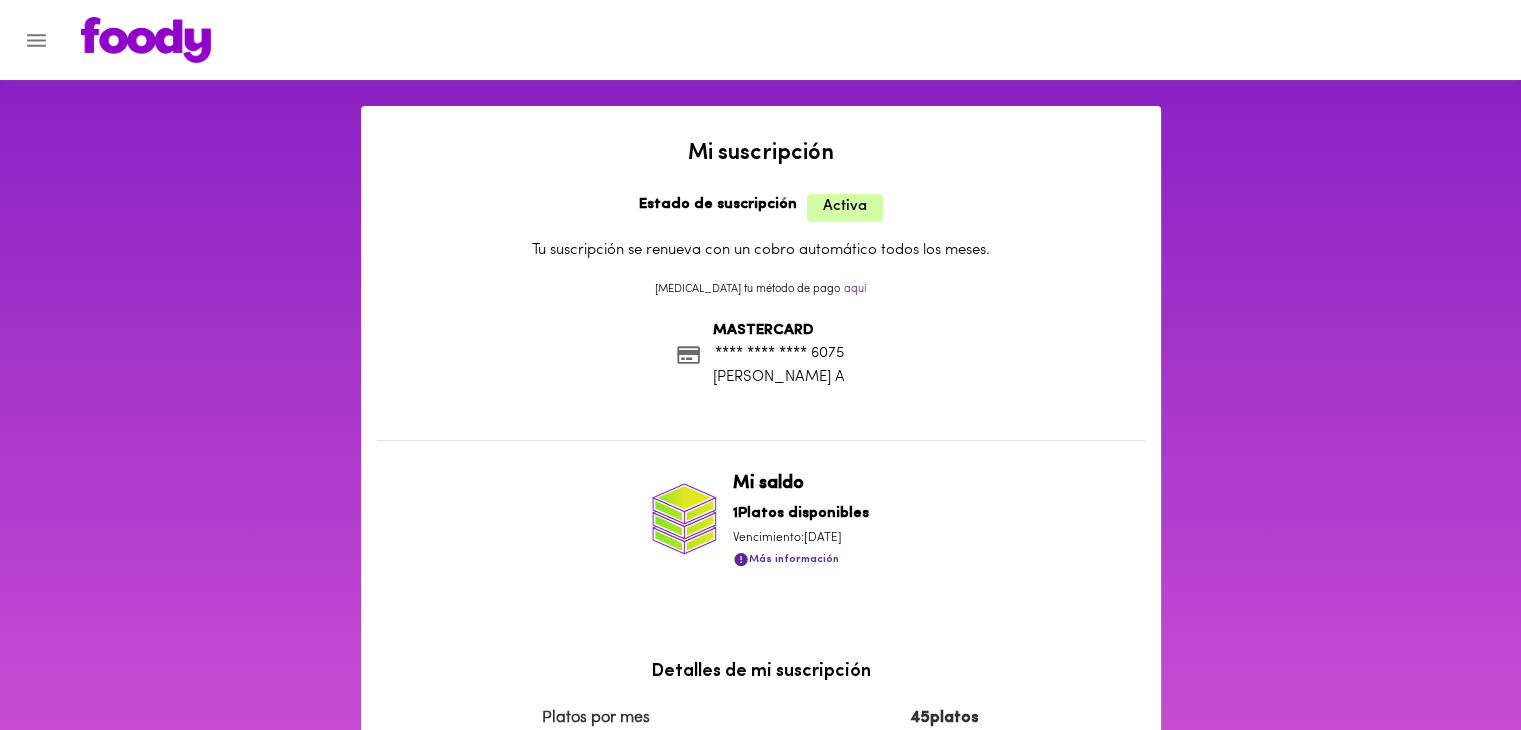 scroll, scrollTop: 0, scrollLeft: 0, axis: both 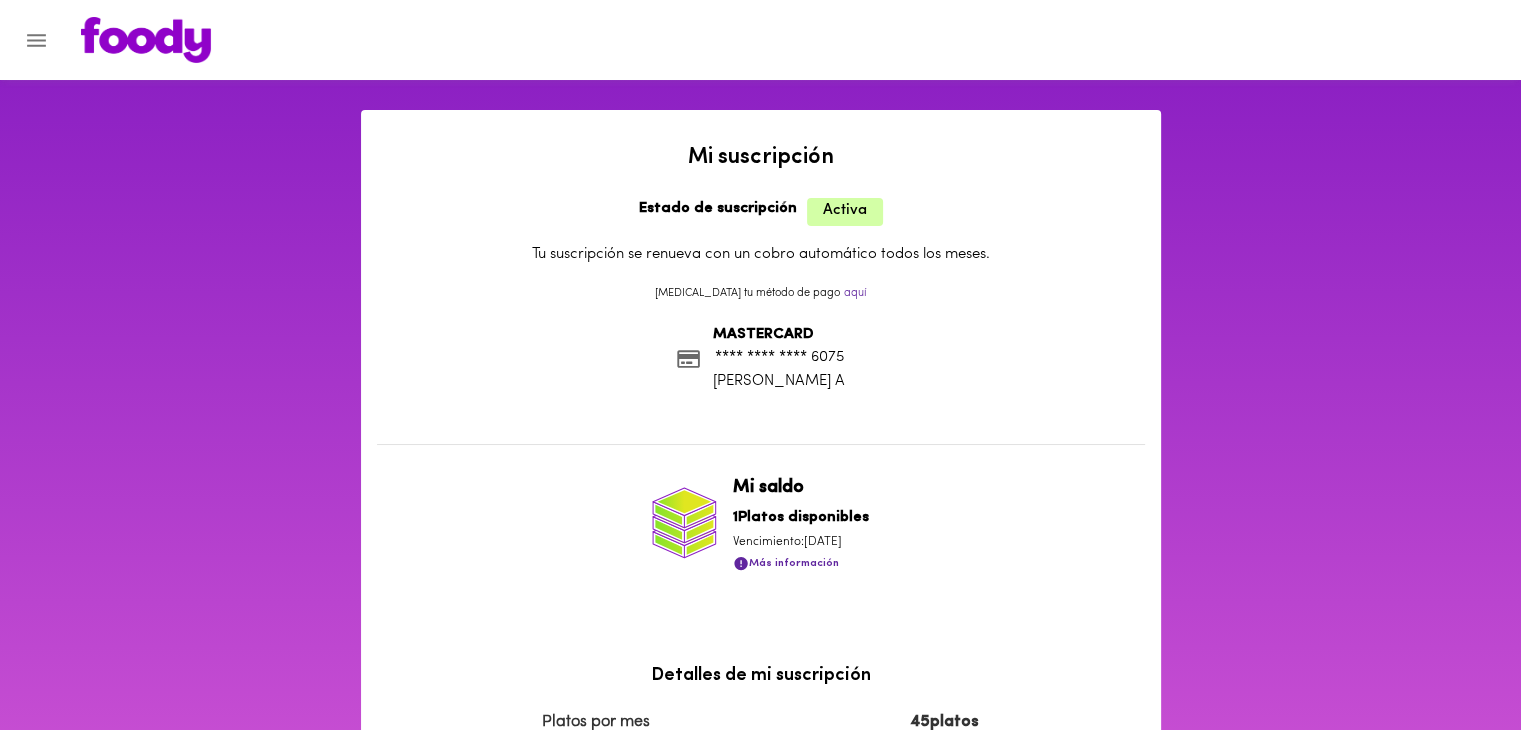 click 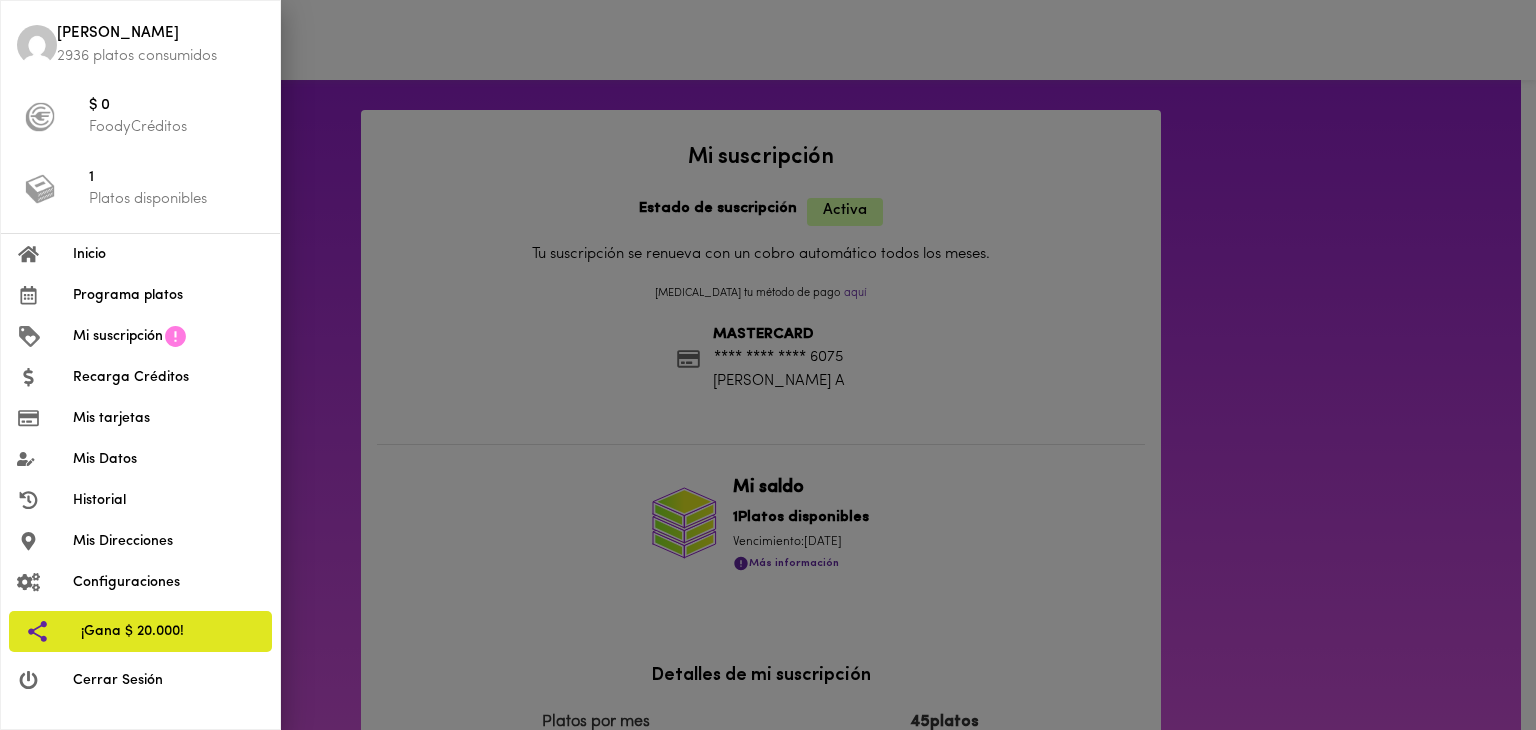 click on "Programa platos" at bounding box center [168, 295] 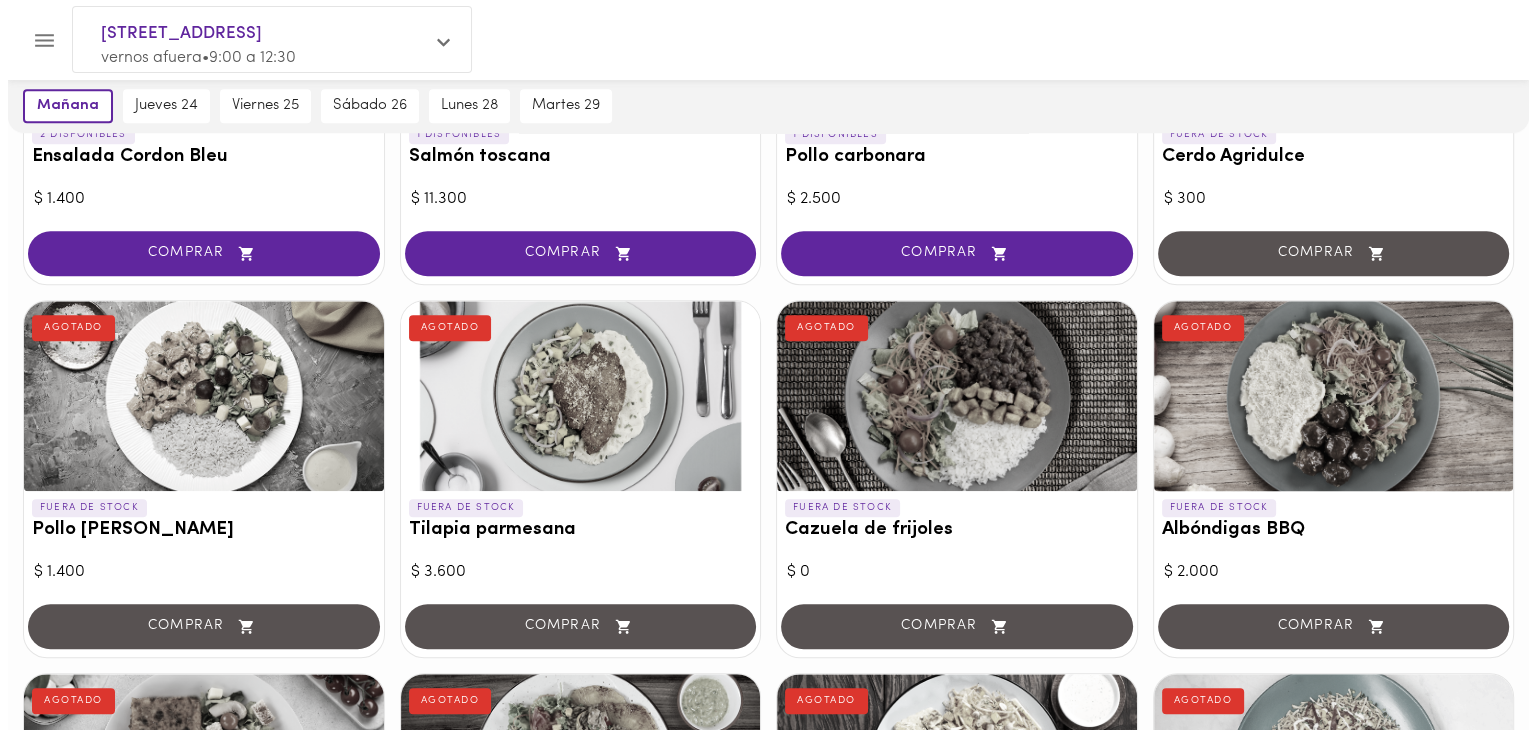 scroll, scrollTop: 1100, scrollLeft: 0, axis: vertical 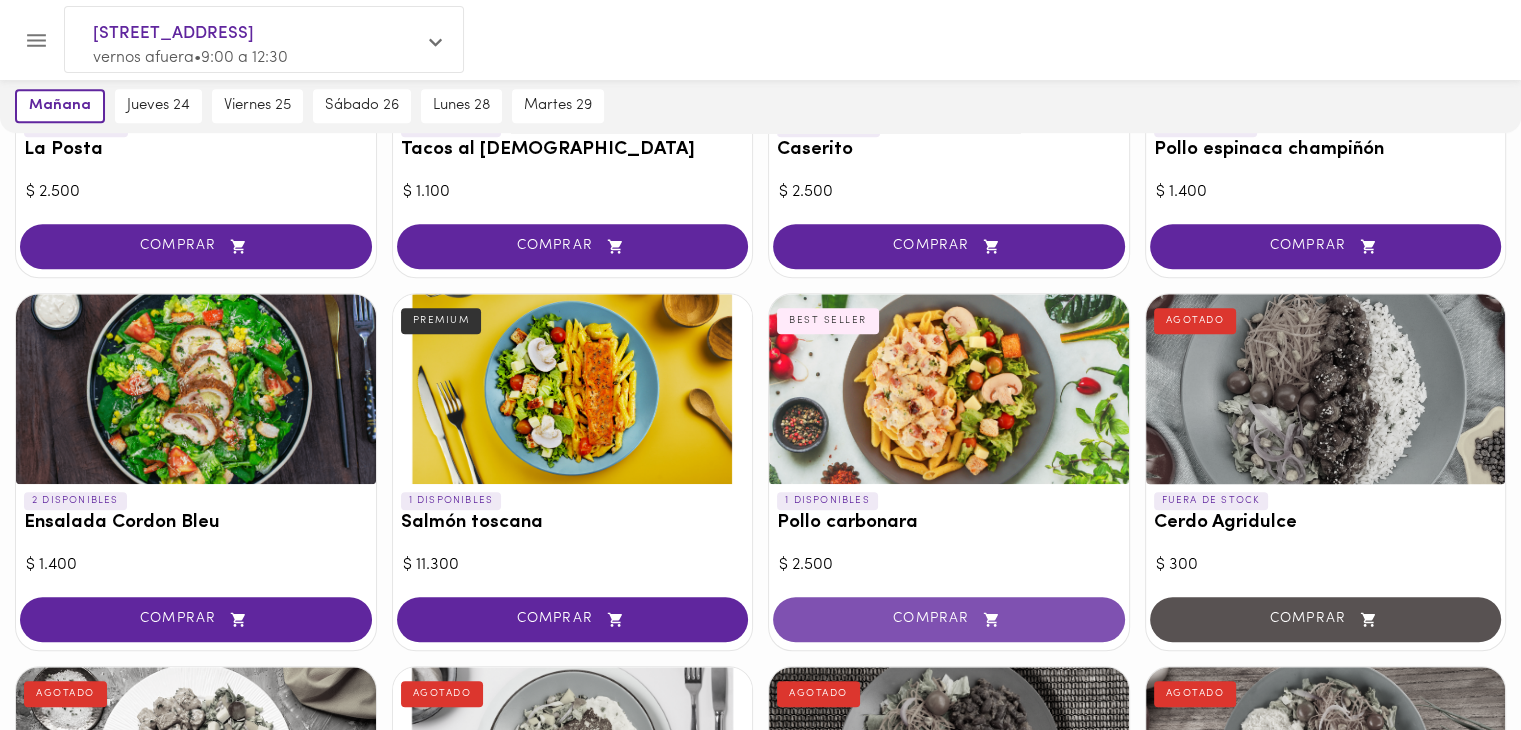 click on "COMPRAR" at bounding box center (949, 619) 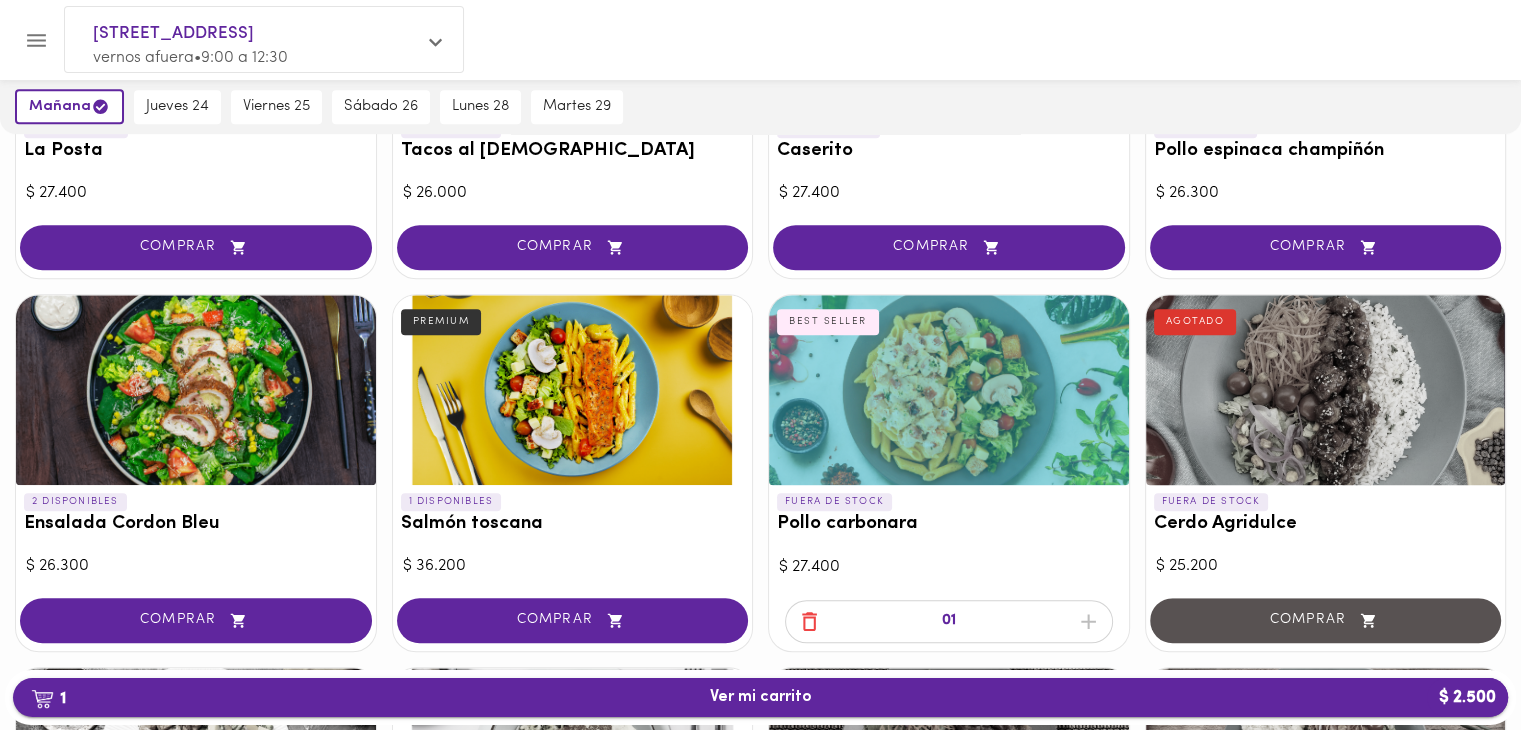 click on "1 Ver mi carrito $ 2.500" at bounding box center [761, 697] 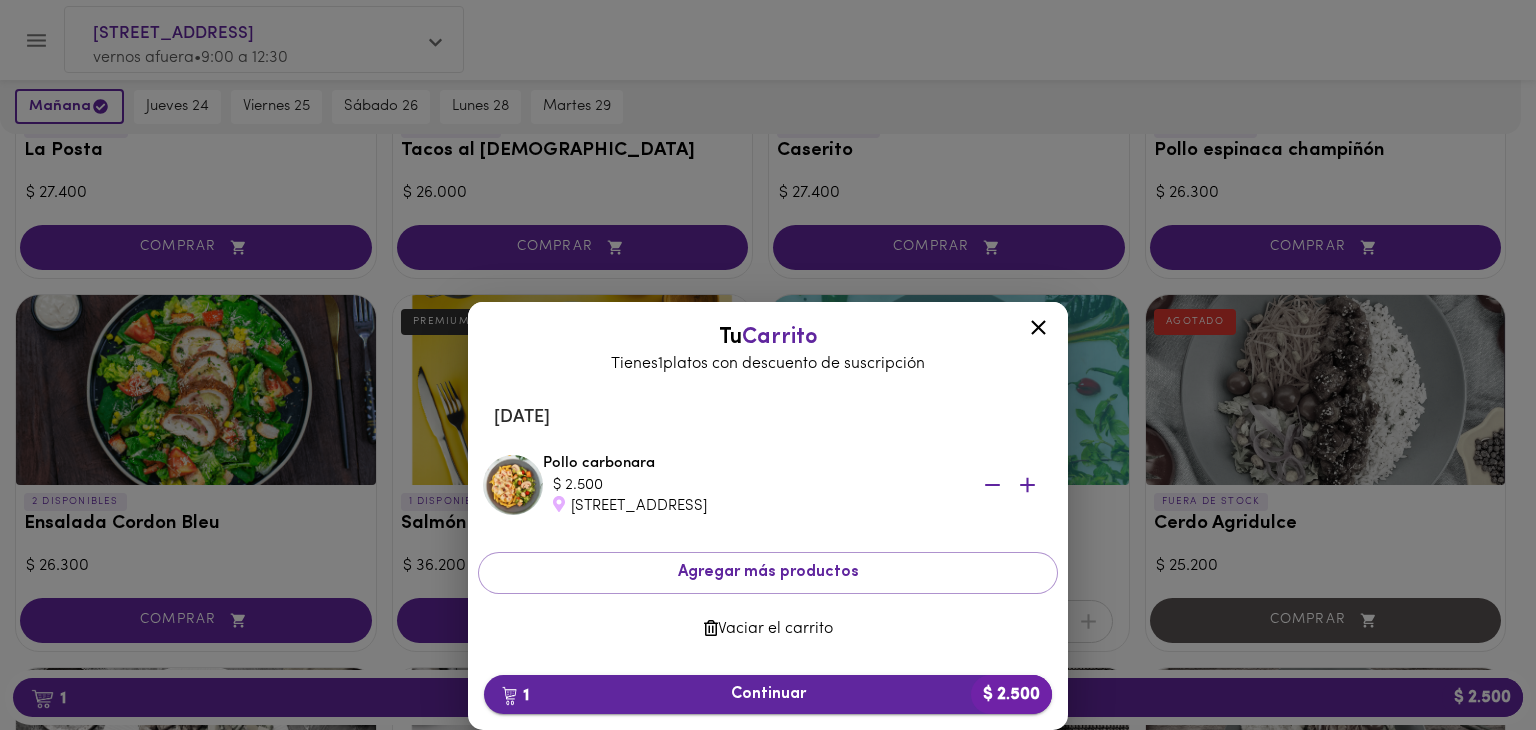click on "1 Continuar $ 2.500" at bounding box center [768, 694] 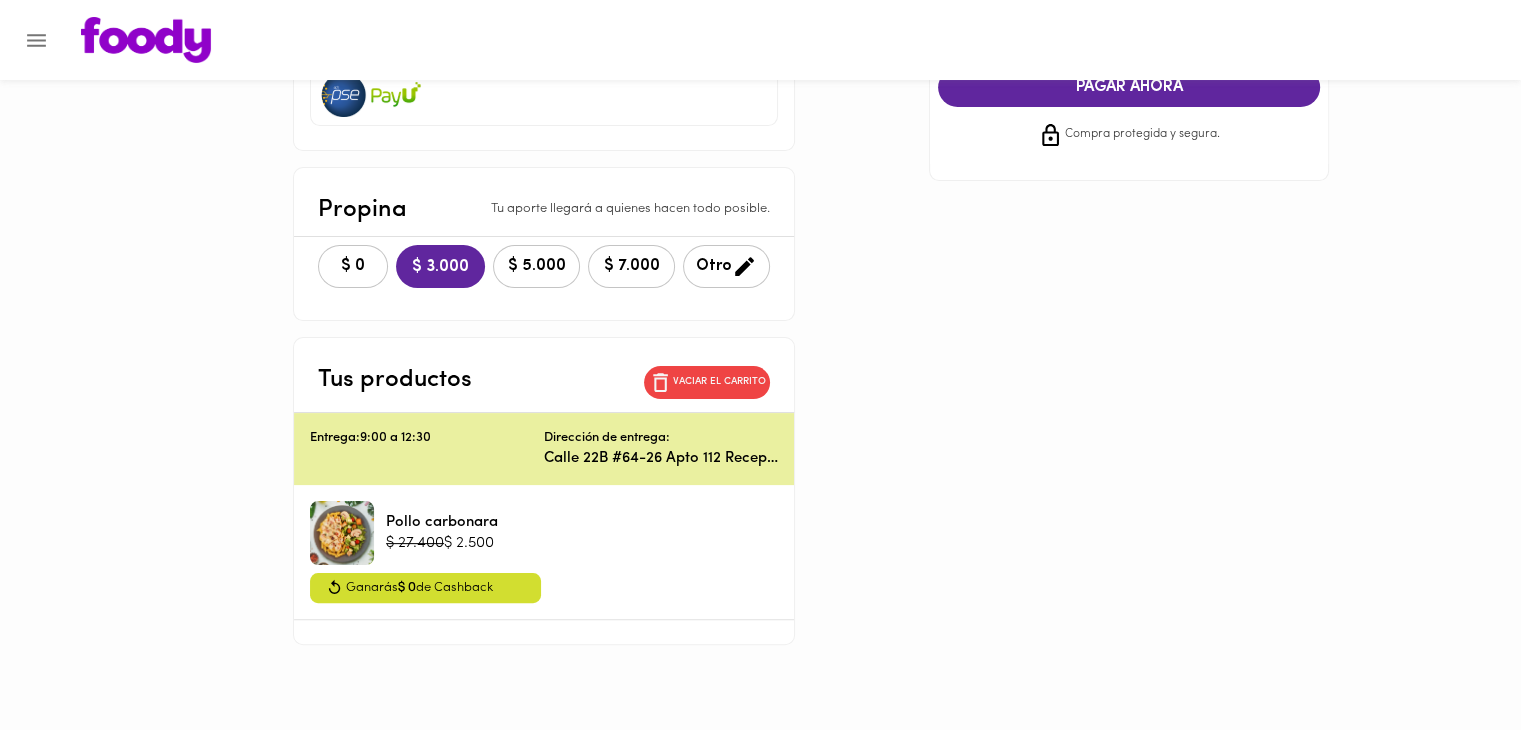 scroll, scrollTop: 0, scrollLeft: 0, axis: both 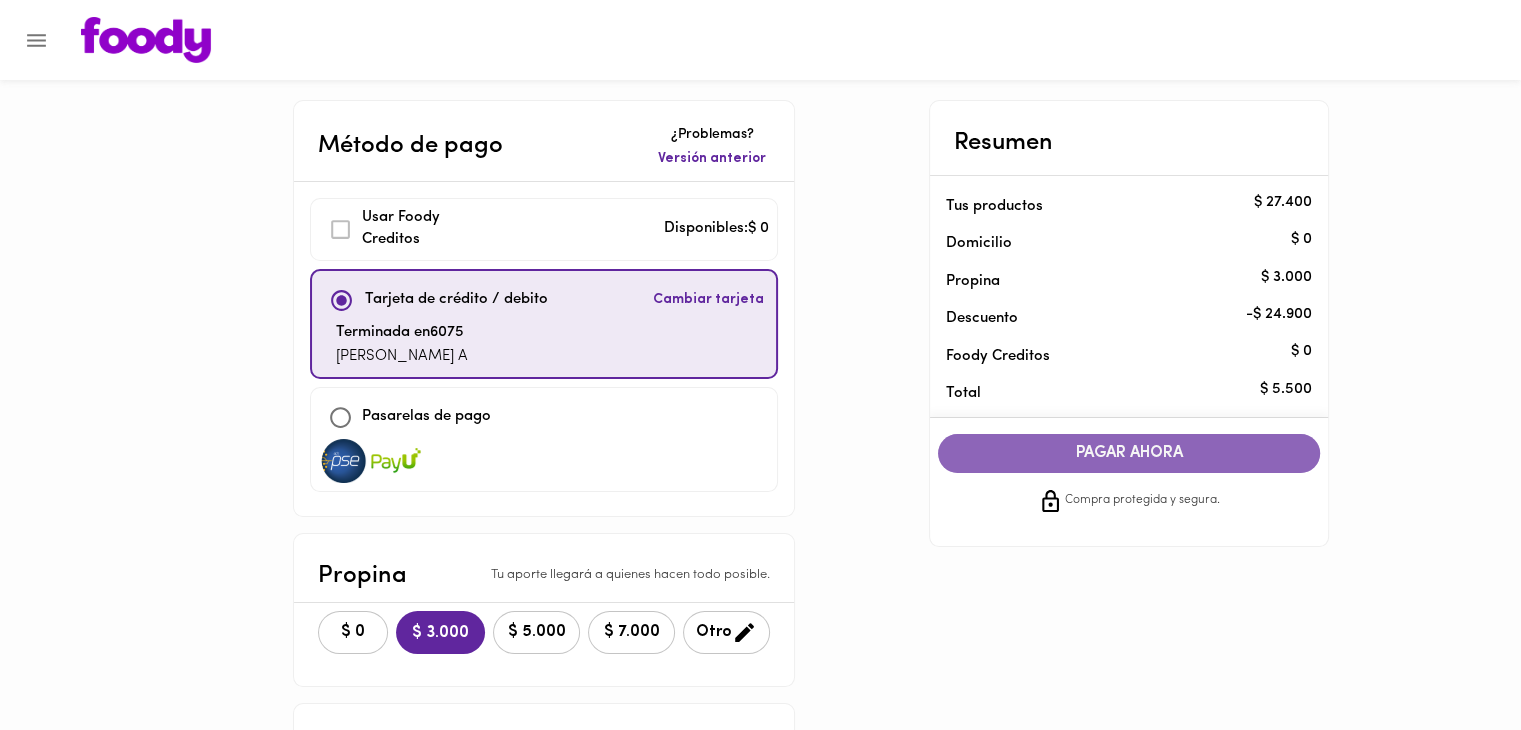click on "PAGAR AHORA" at bounding box center [1129, 453] 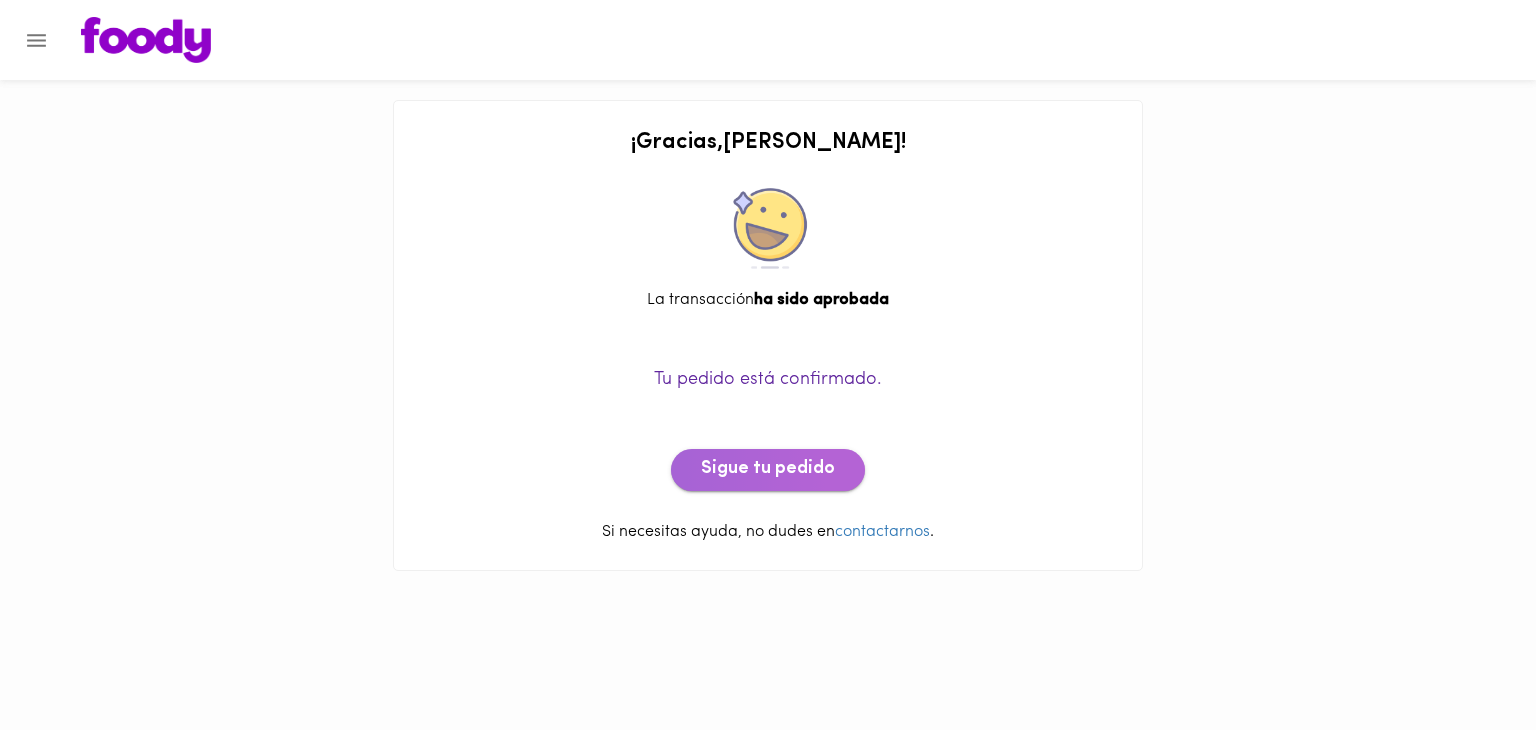 click on "Sigue tu pedido" at bounding box center (768, 470) 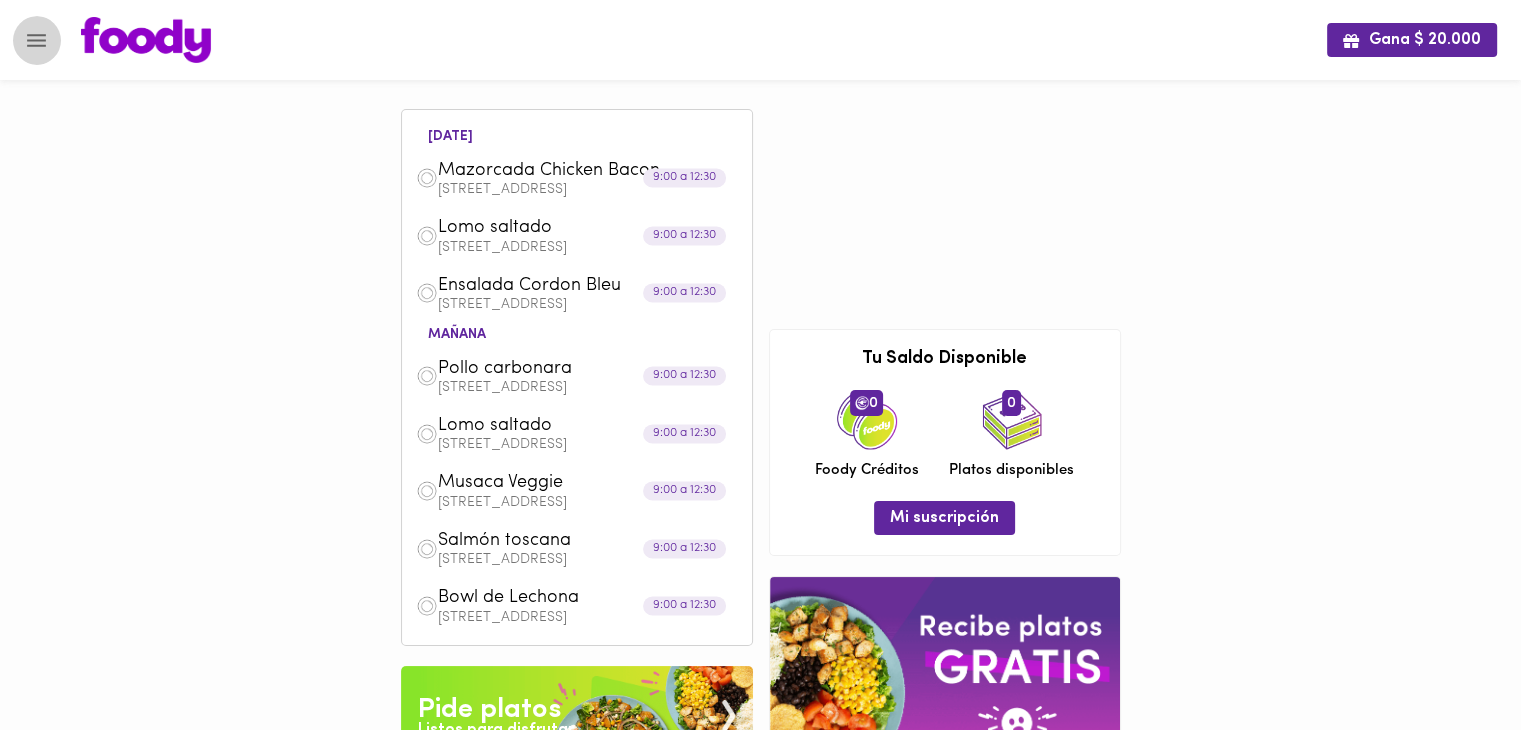 click 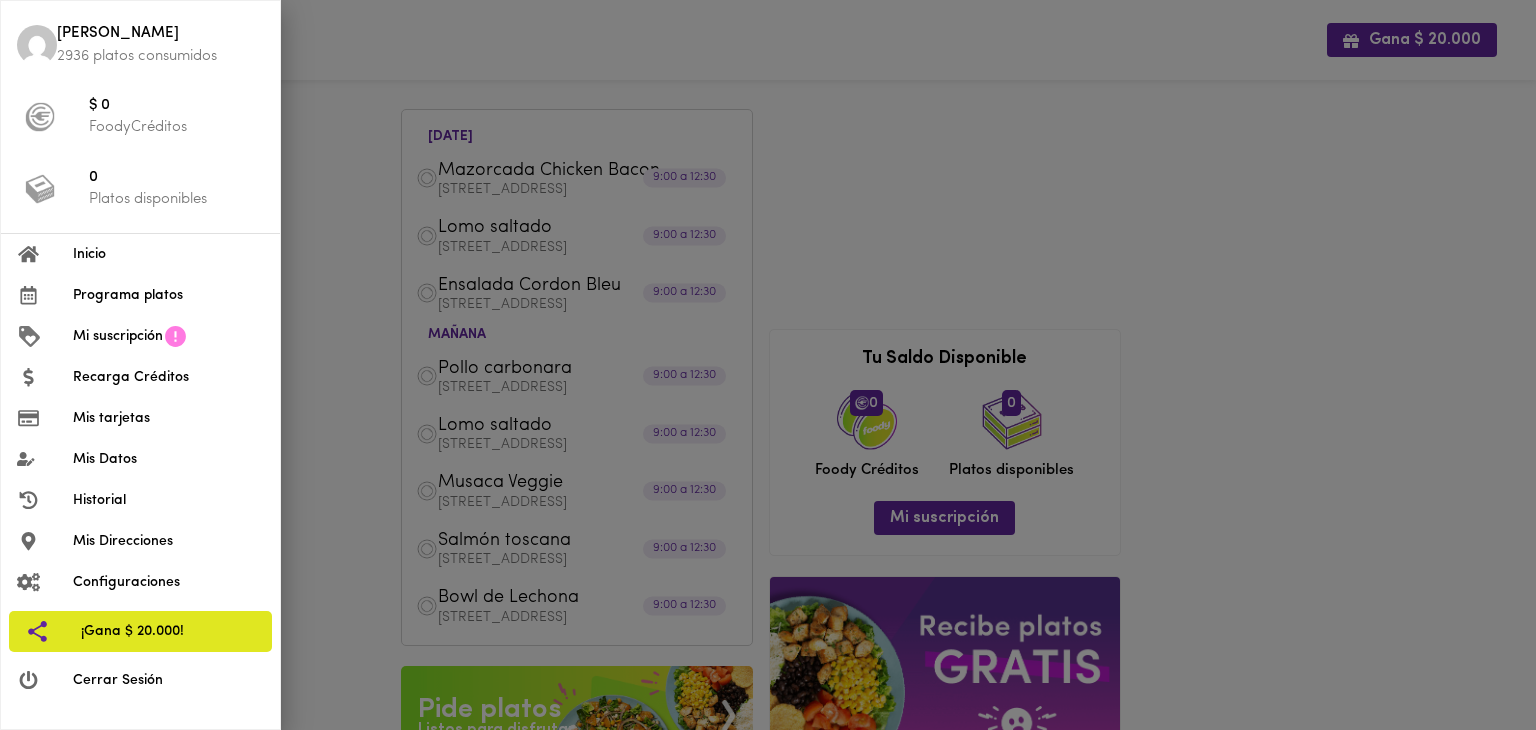 click on "Programa platos" at bounding box center [168, 295] 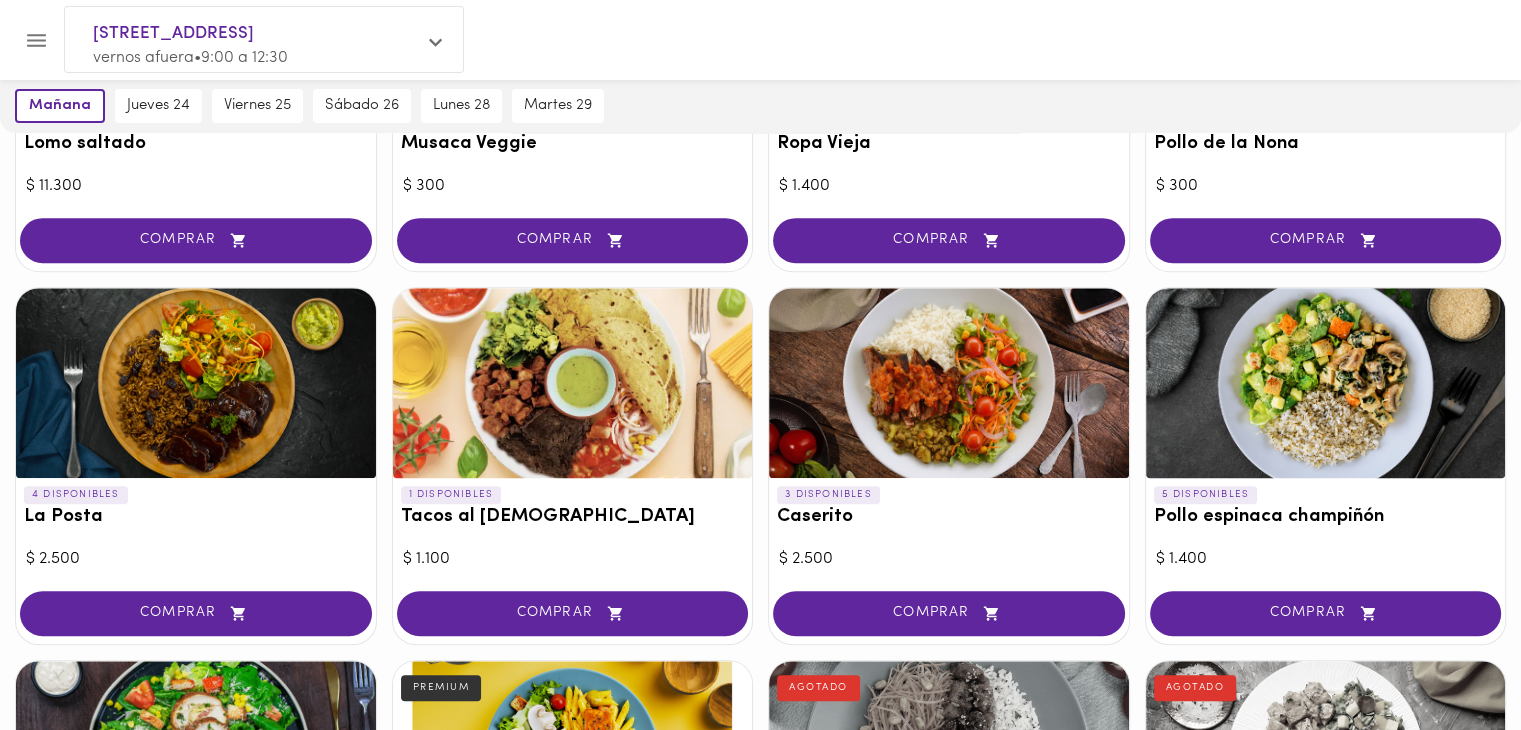 scroll, scrollTop: 0, scrollLeft: 0, axis: both 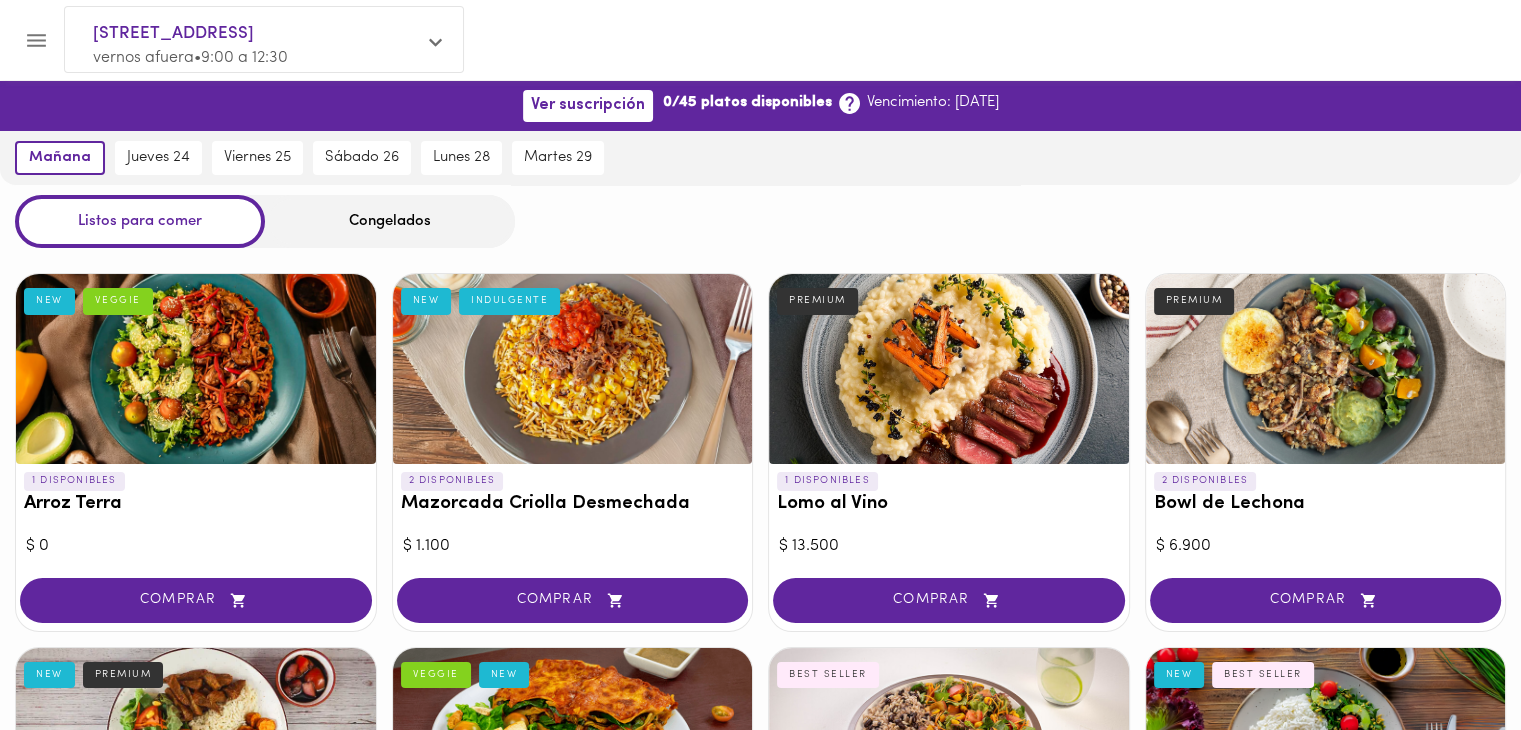 click 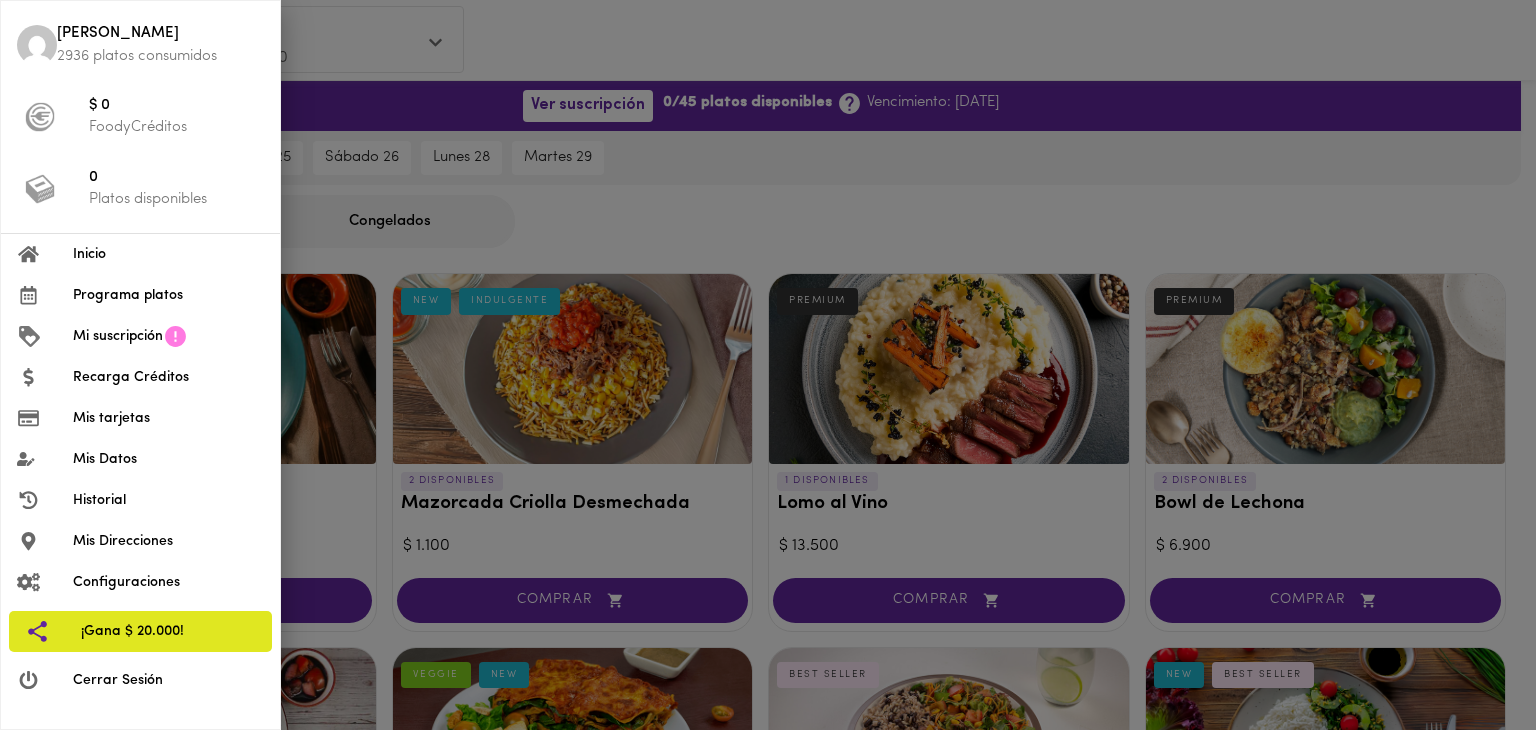 click on "Inicio" at bounding box center [140, 254] 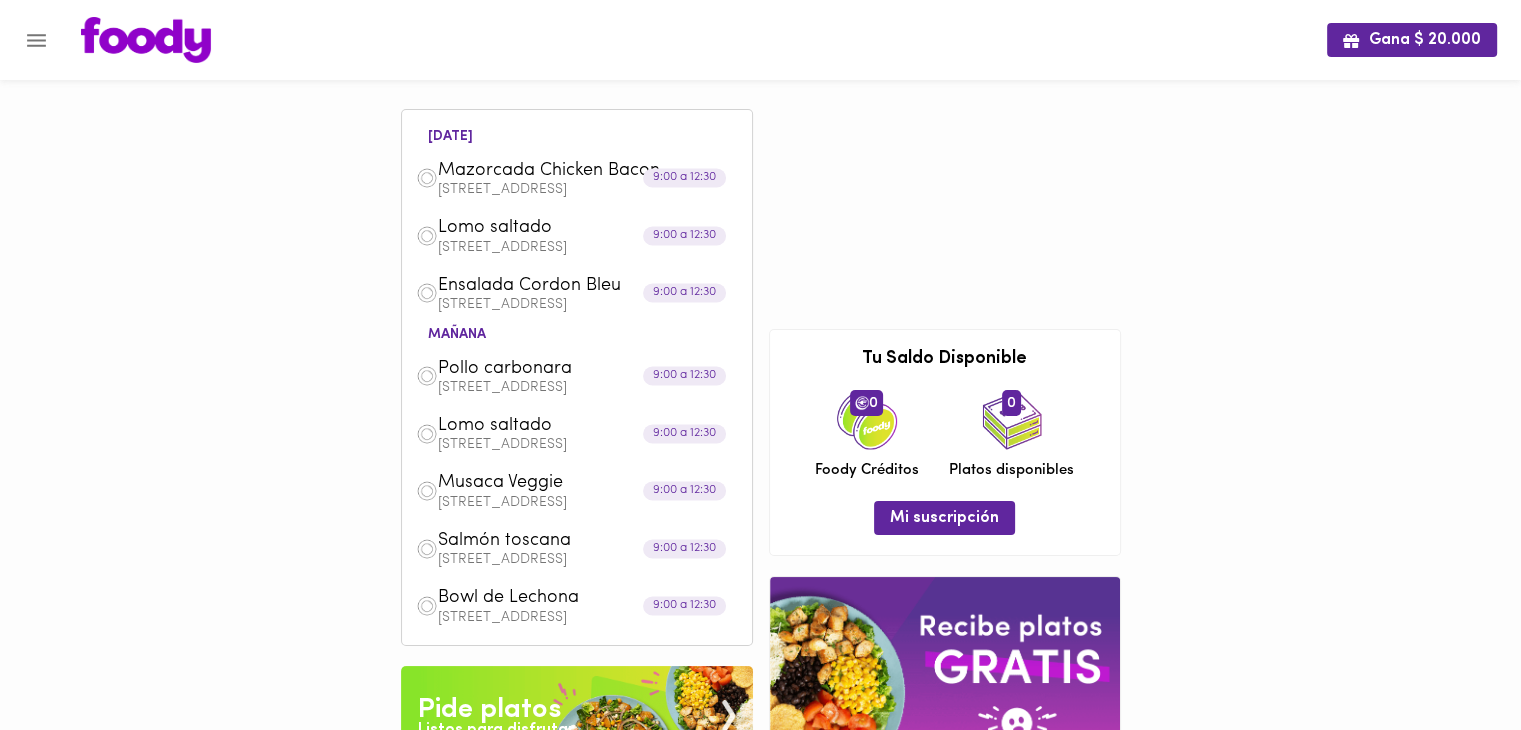 click 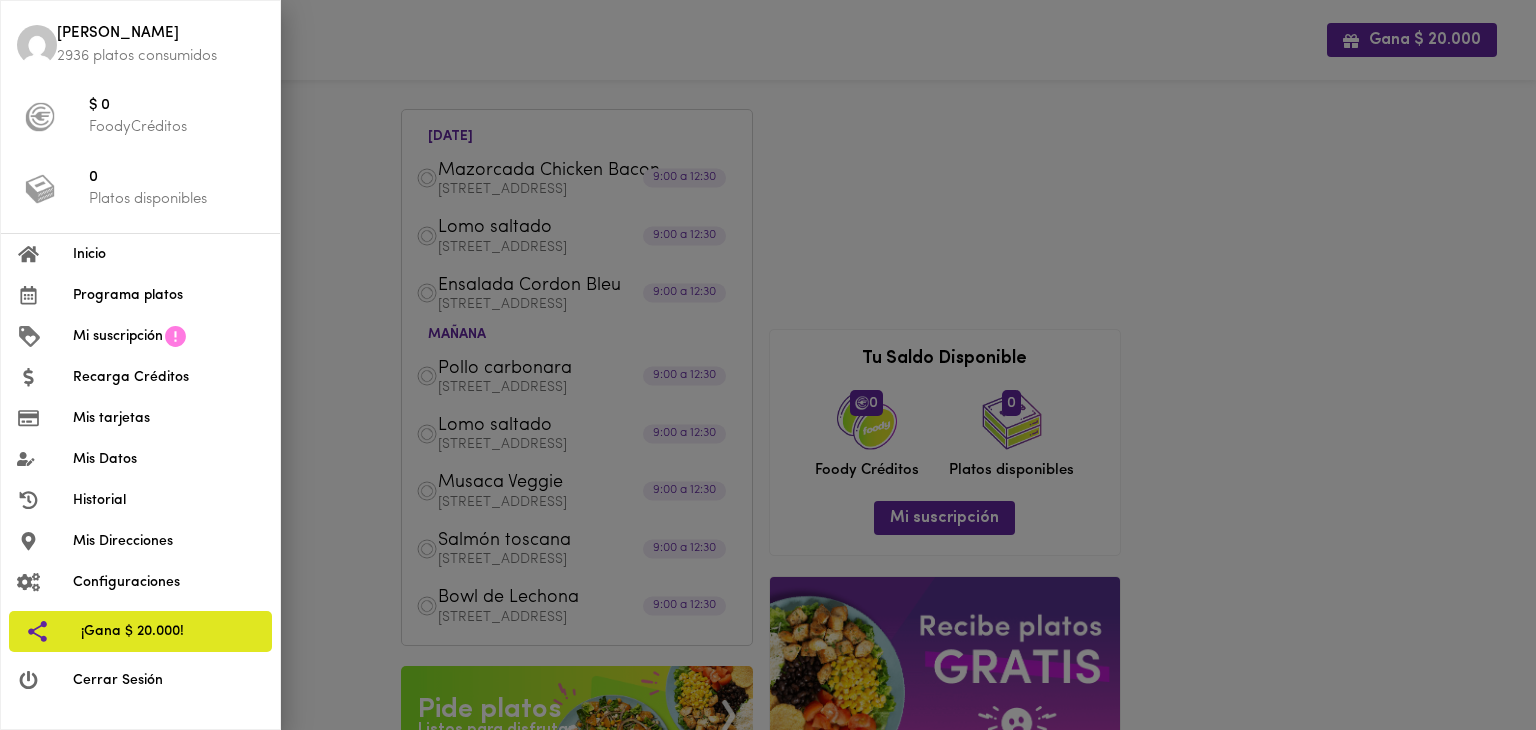 click on "Programa platos" at bounding box center (168, 295) 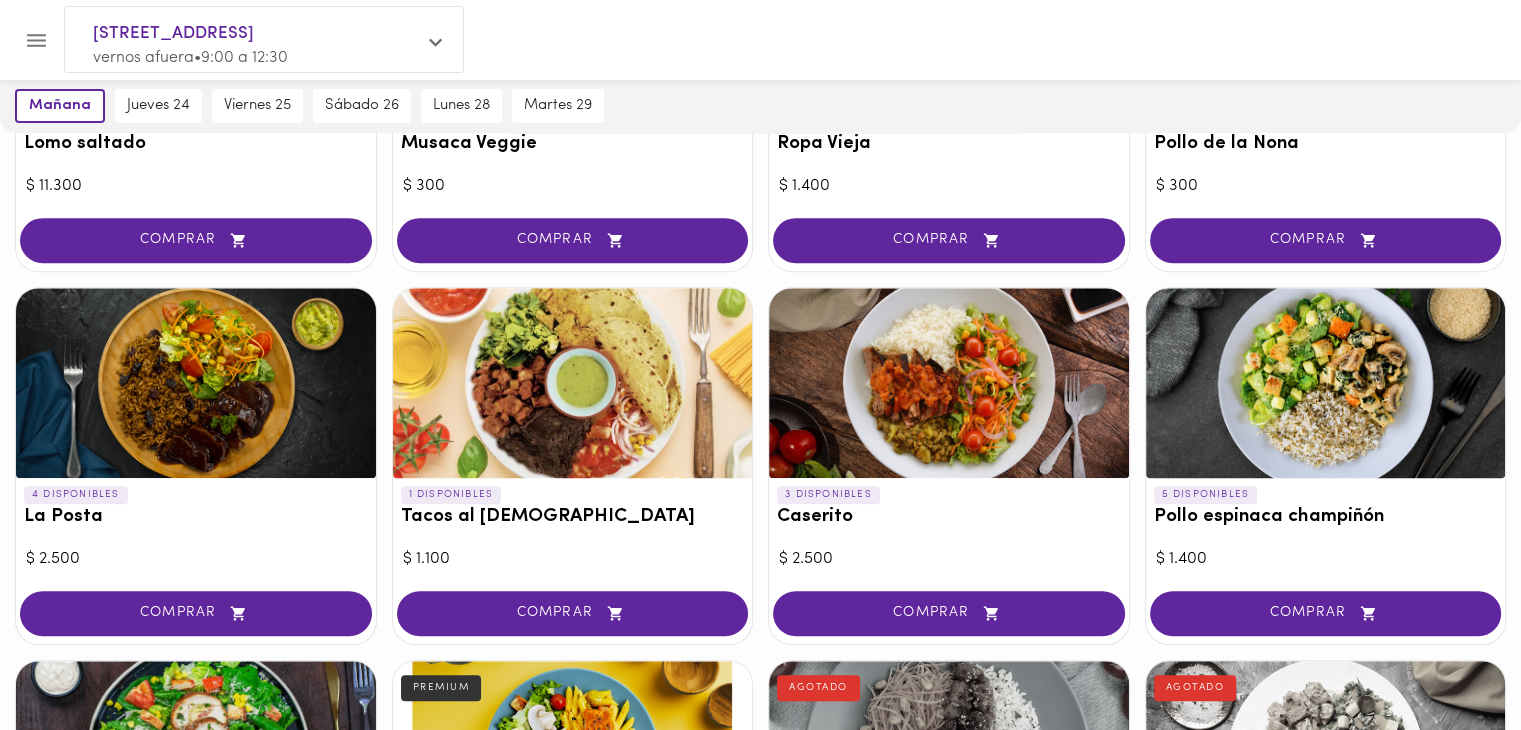scroll, scrollTop: 1100, scrollLeft: 0, axis: vertical 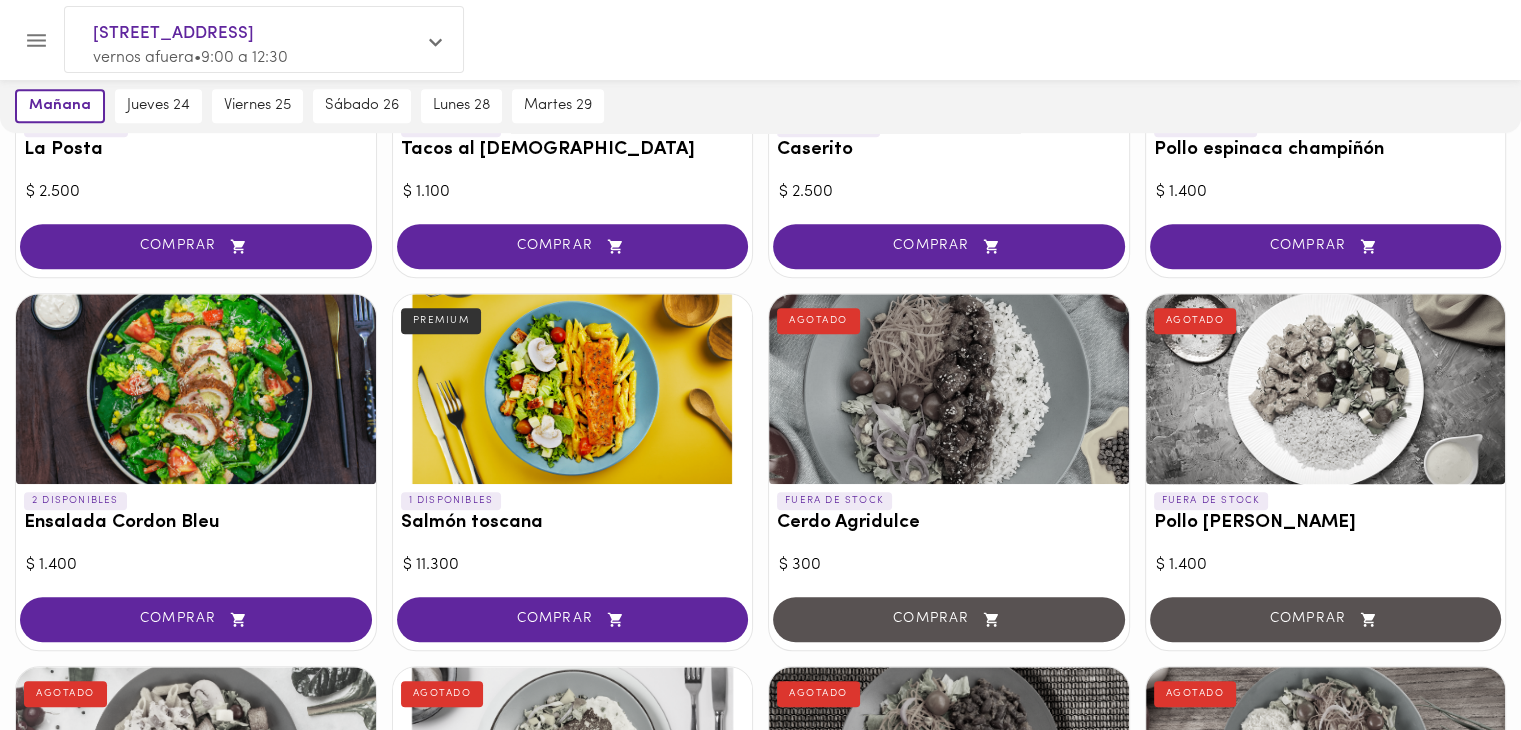 click at bounding box center [573, 389] 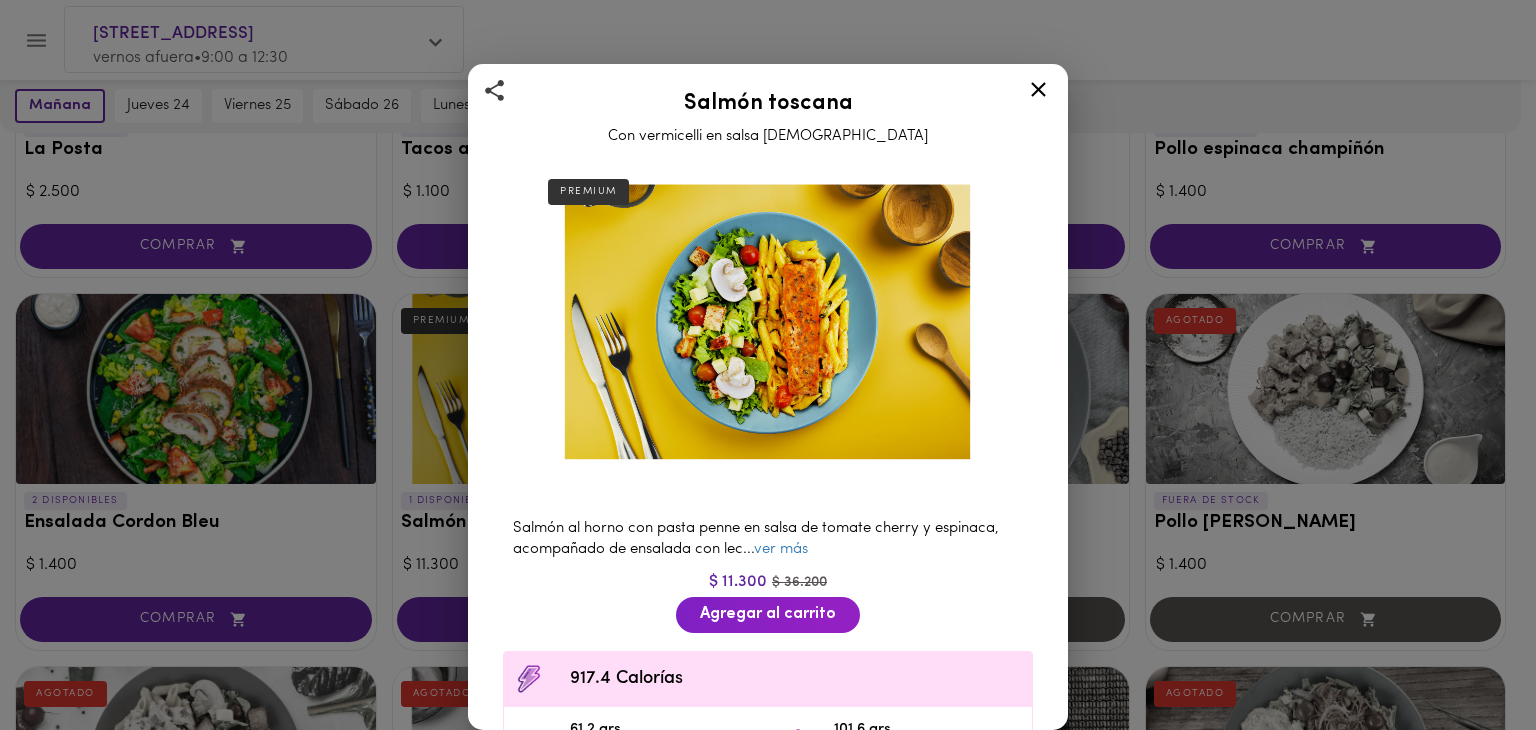 drag, startPoint x: 928, startPoint y: 599, endPoint x: 918, endPoint y: 588, distance: 14.866069 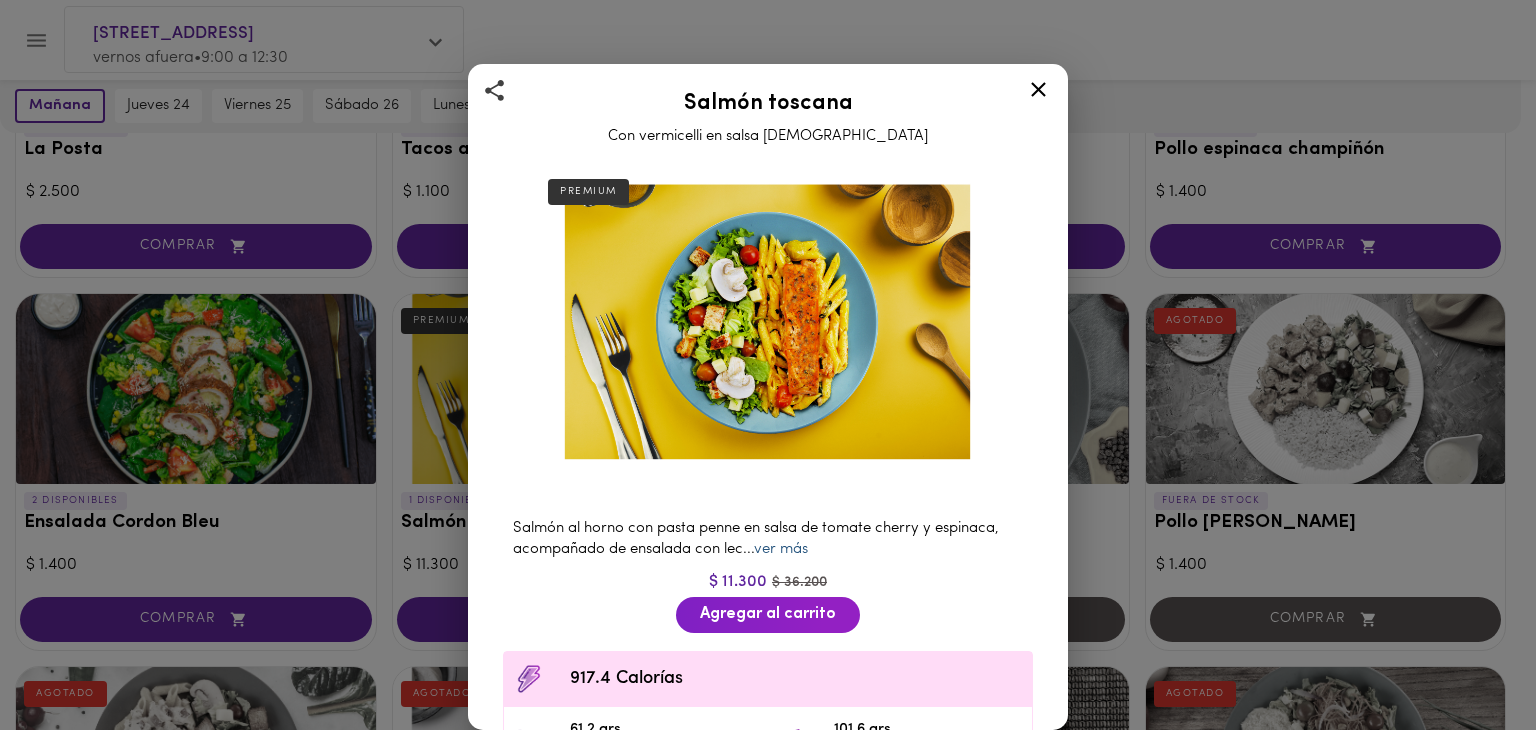 click on "ver más" at bounding box center [781, 549] 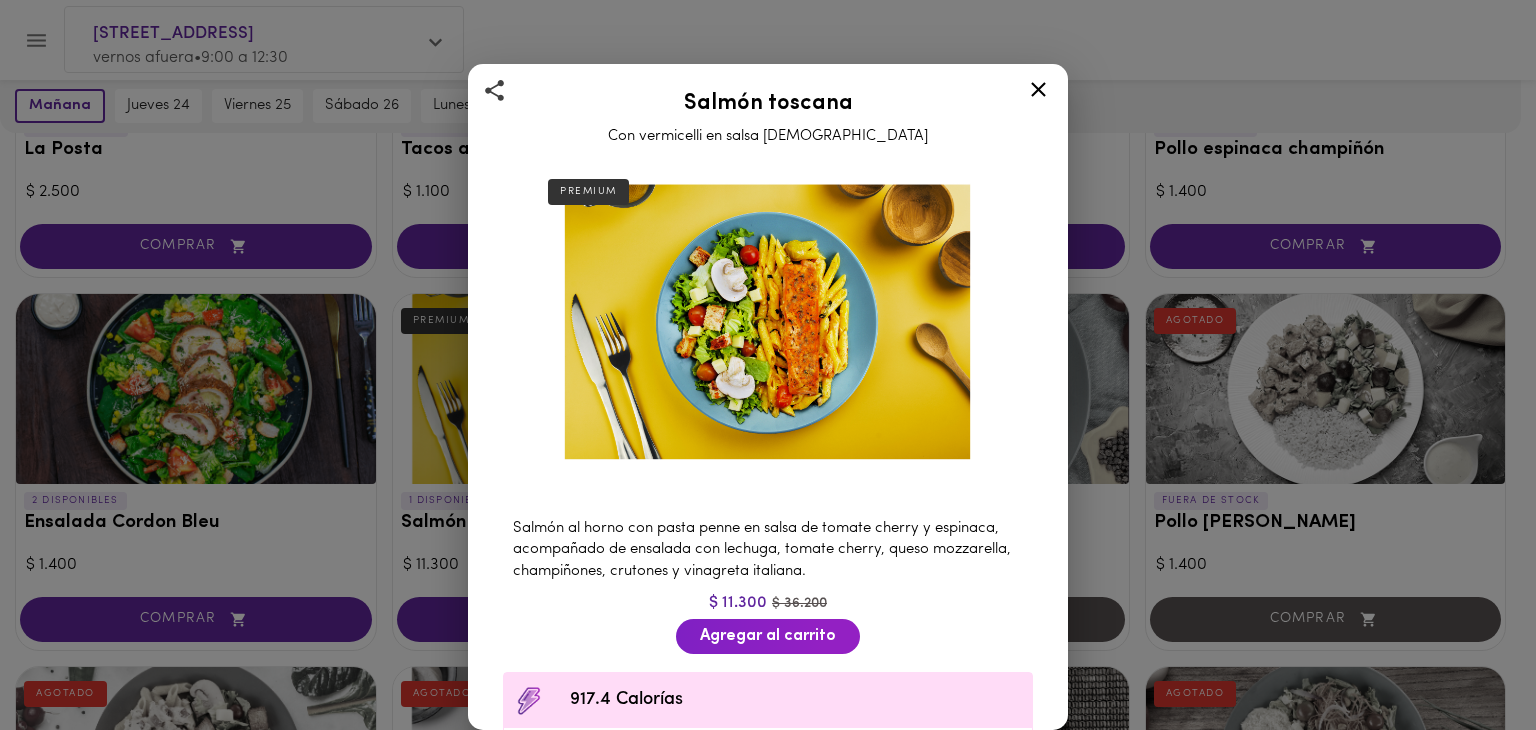 click 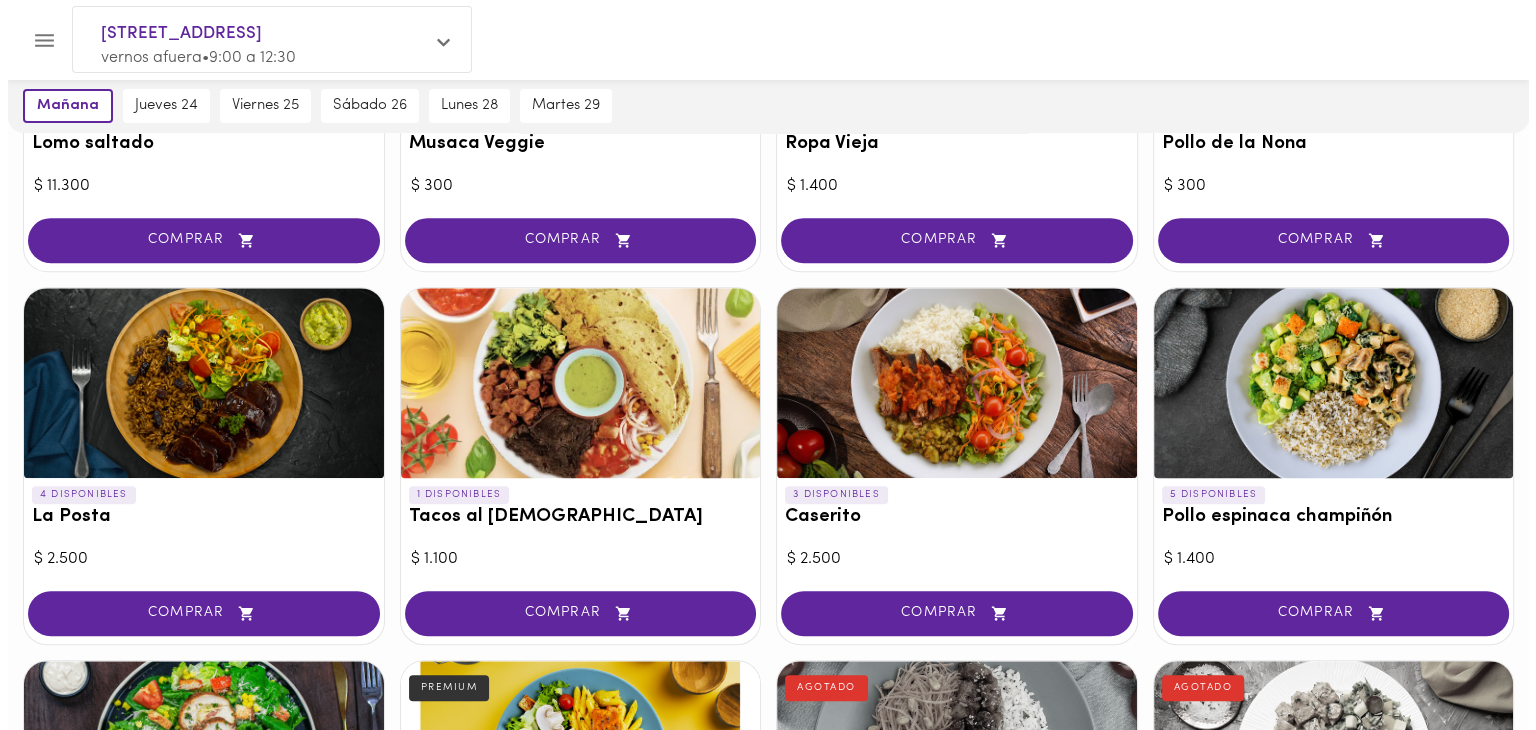 scroll, scrollTop: 366, scrollLeft: 0, axis: vertical 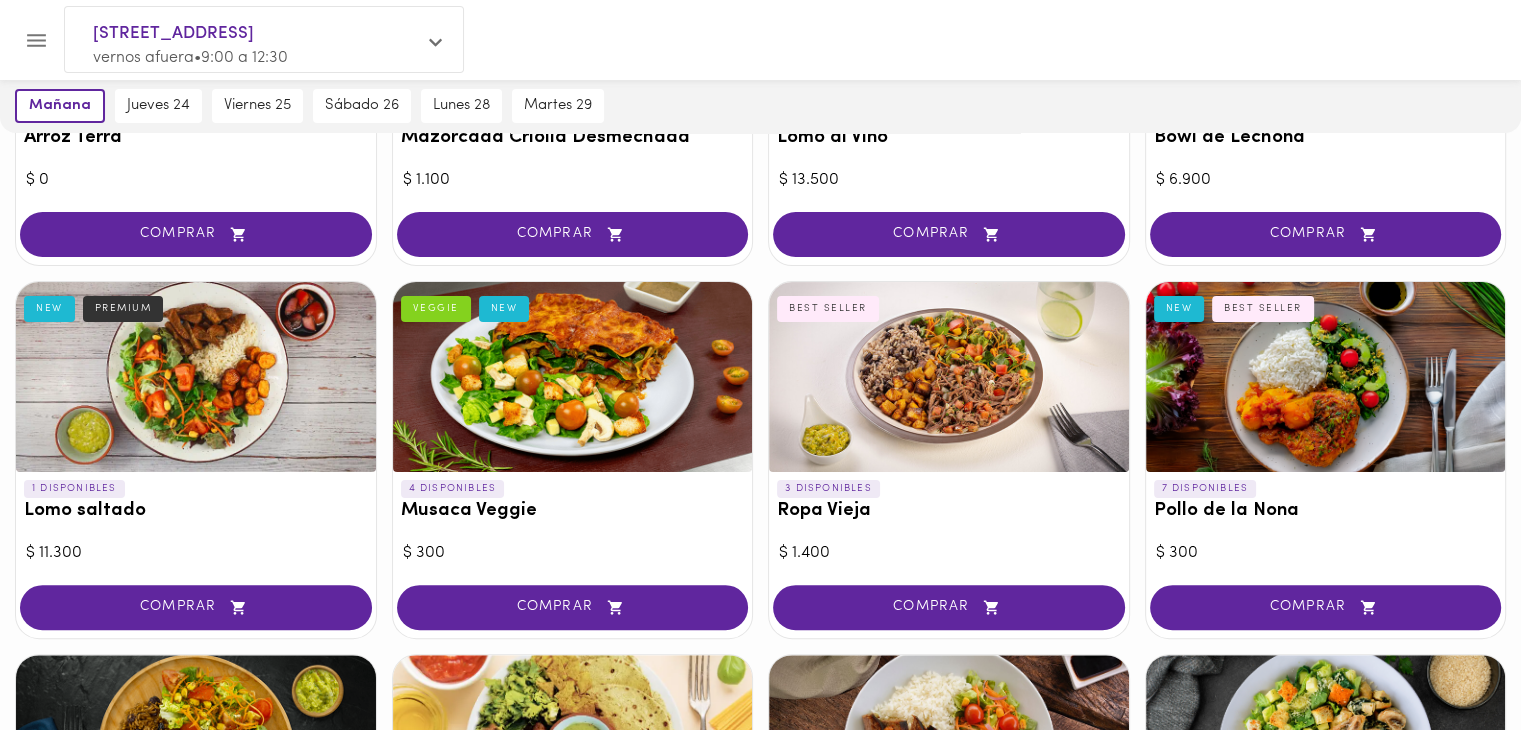 click on "Musaca Veggie" at bounding box center (573, 511) 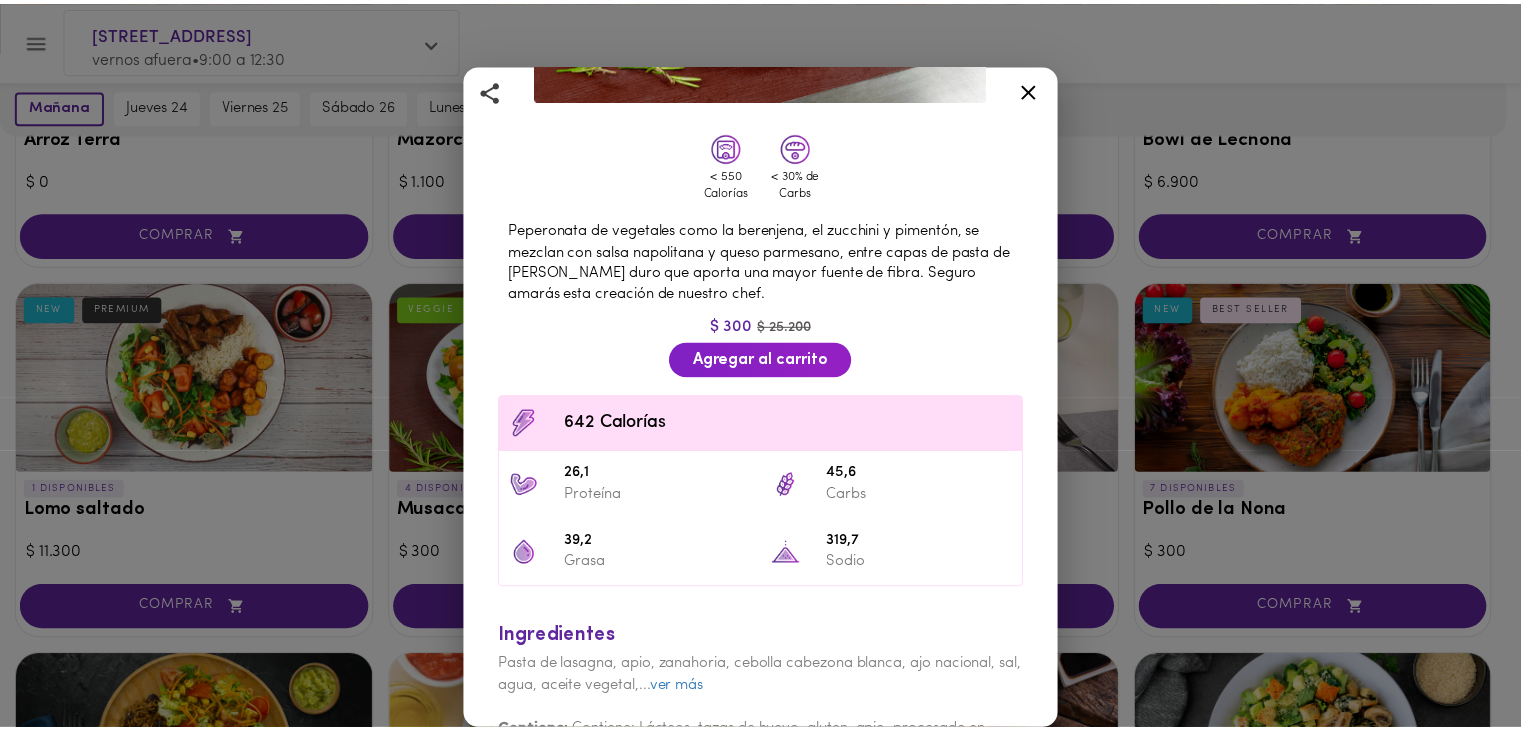 scroll, scrollTop: 0, scrollLeft: 0, axis: both 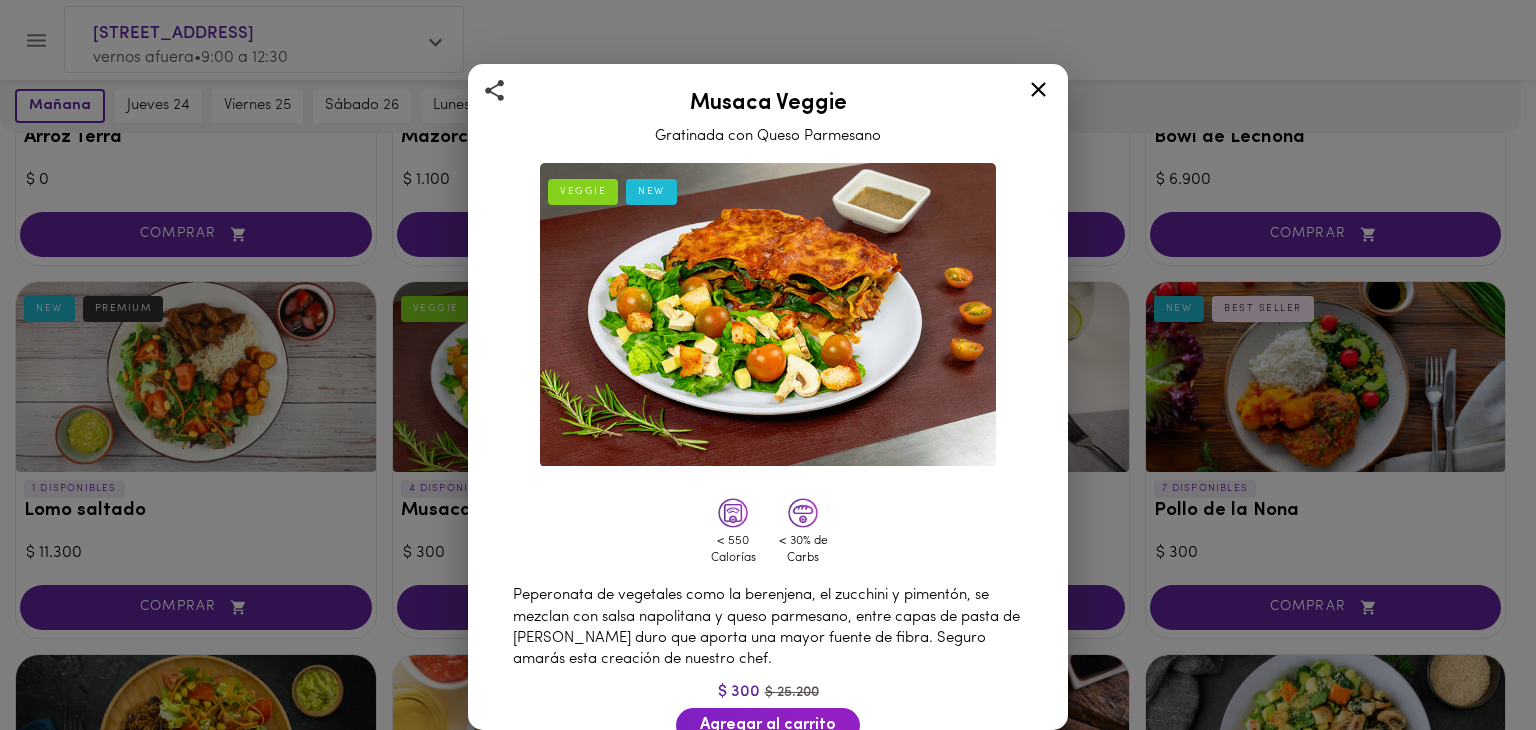 click 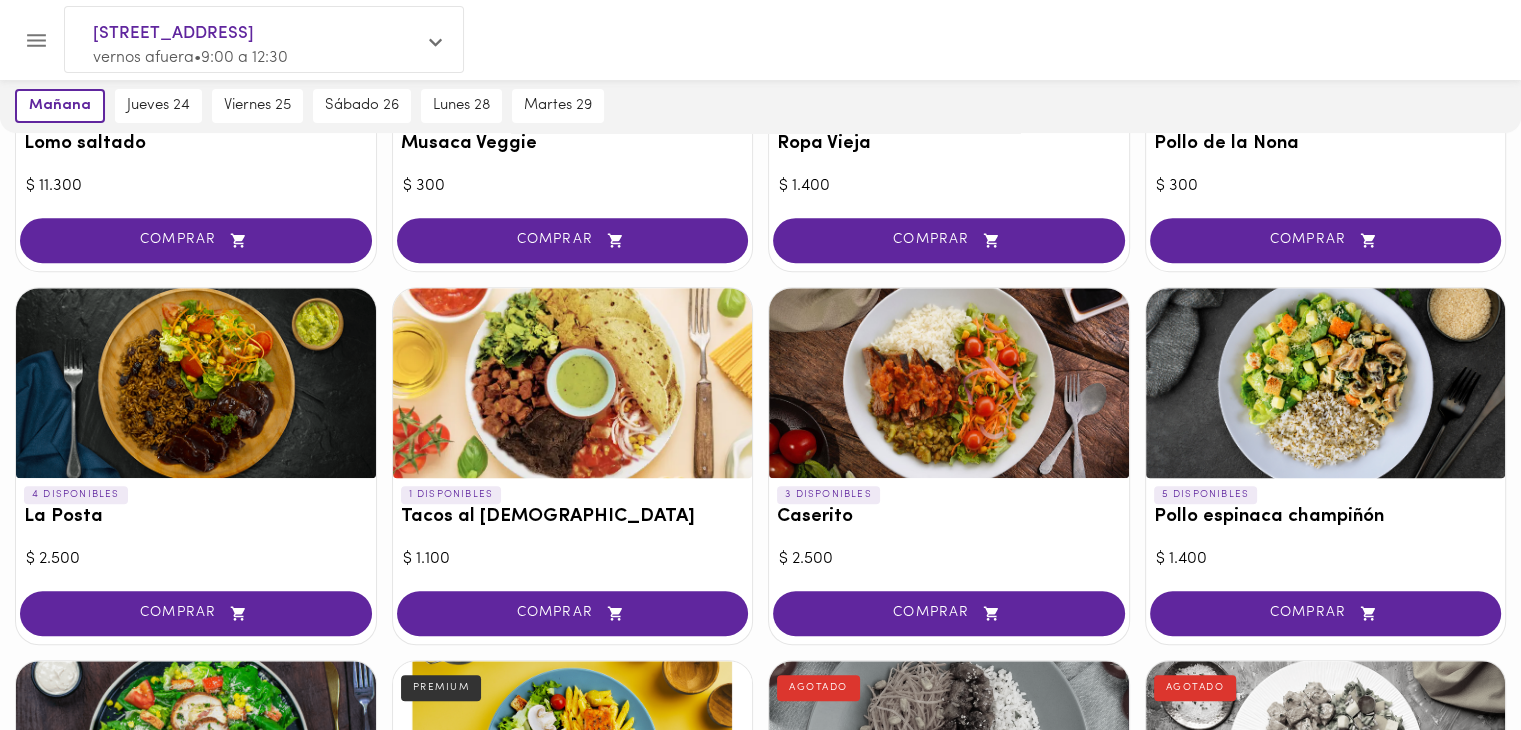 scroll, scrollTop: 366, scrollLeft: 0, axis: vertical 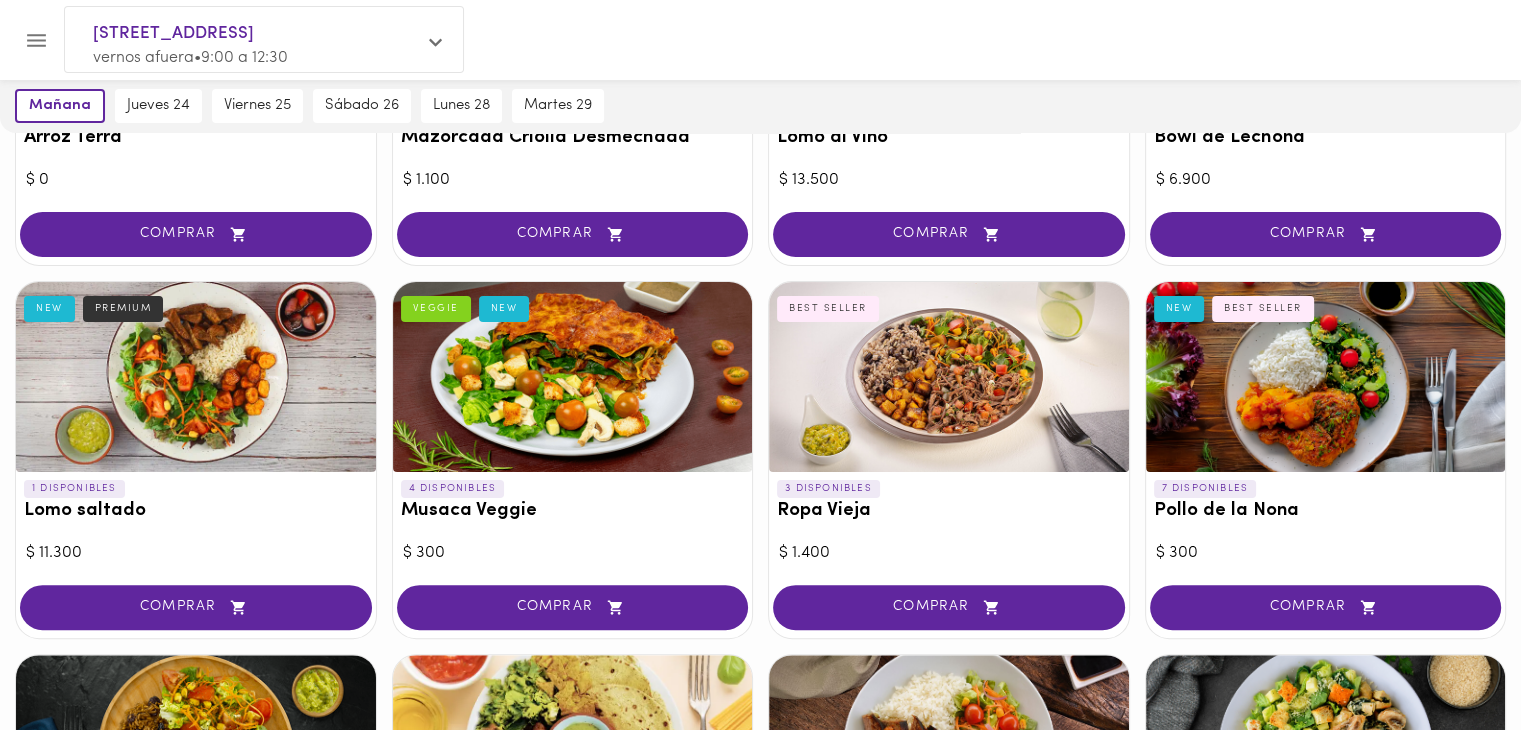 click on "Lomo saltado" at bounding box center (196, 511) 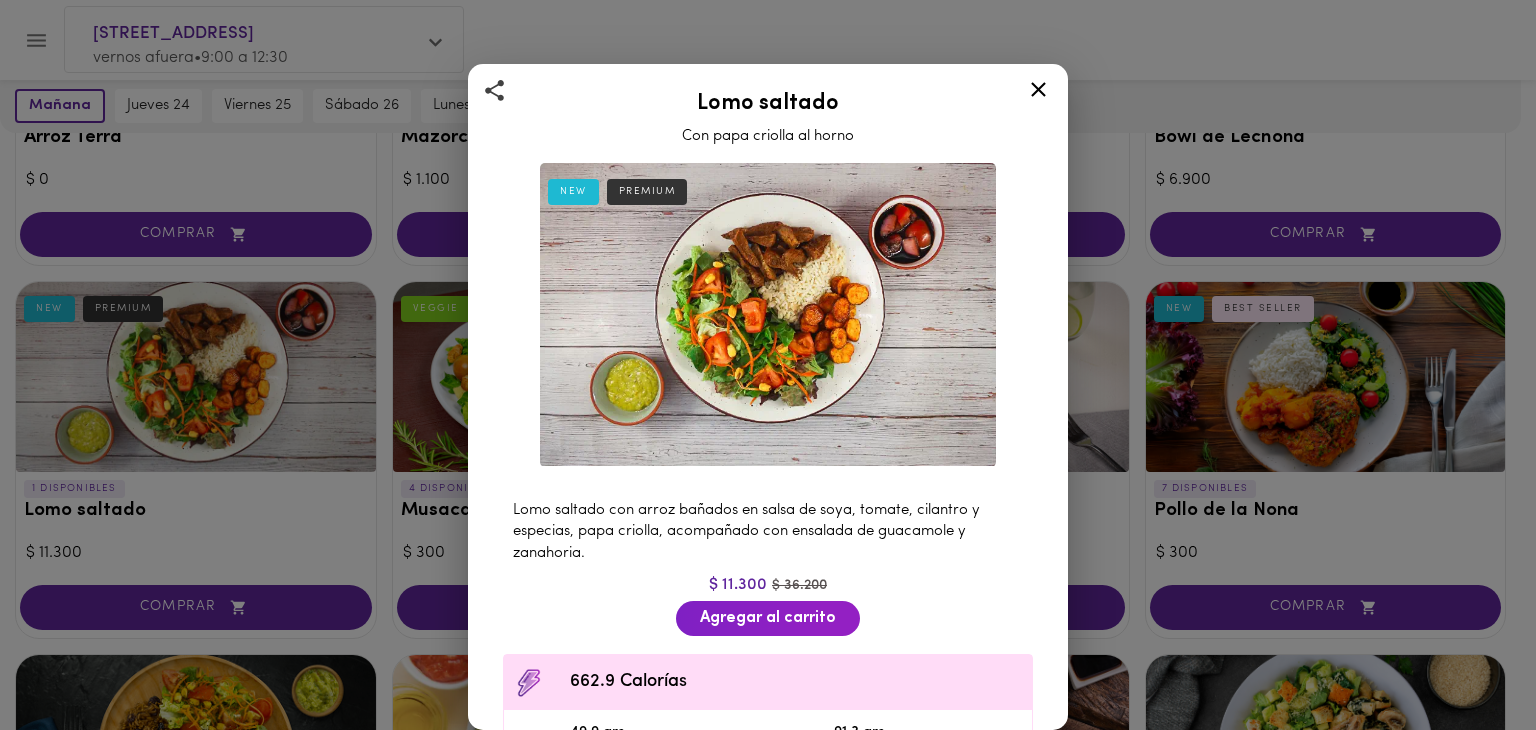 click 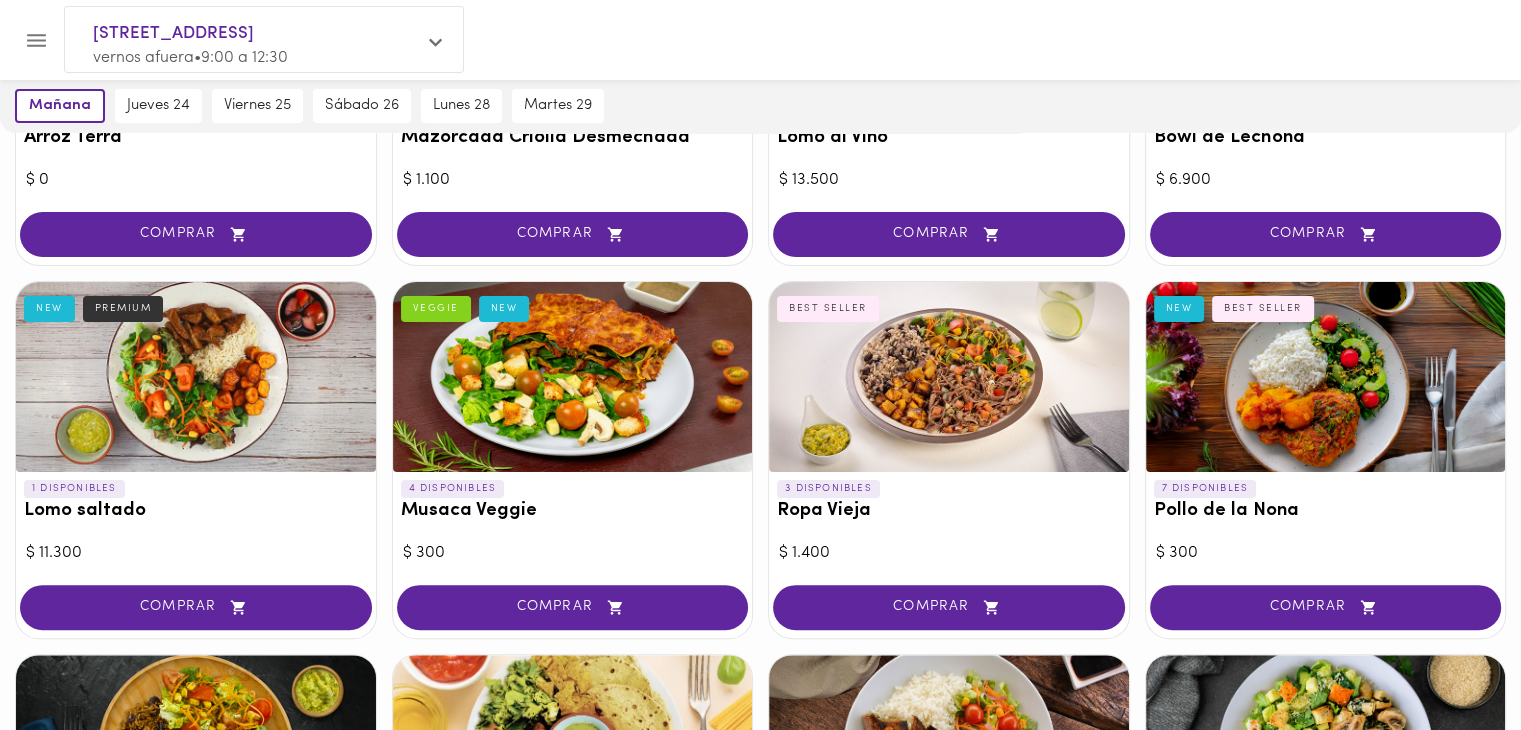 scroll, scrollTop: 0, scrollLeft: 0, axis: both 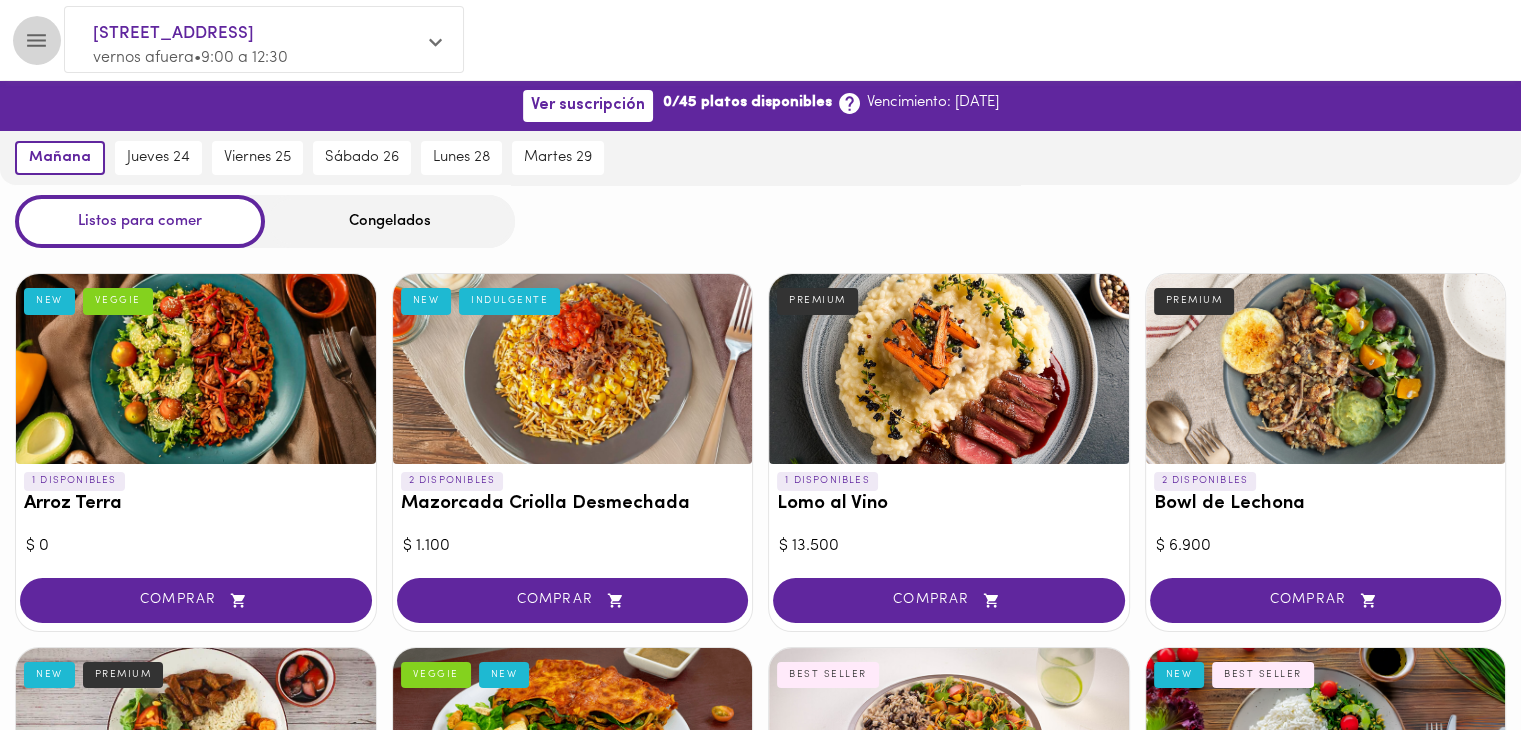 click 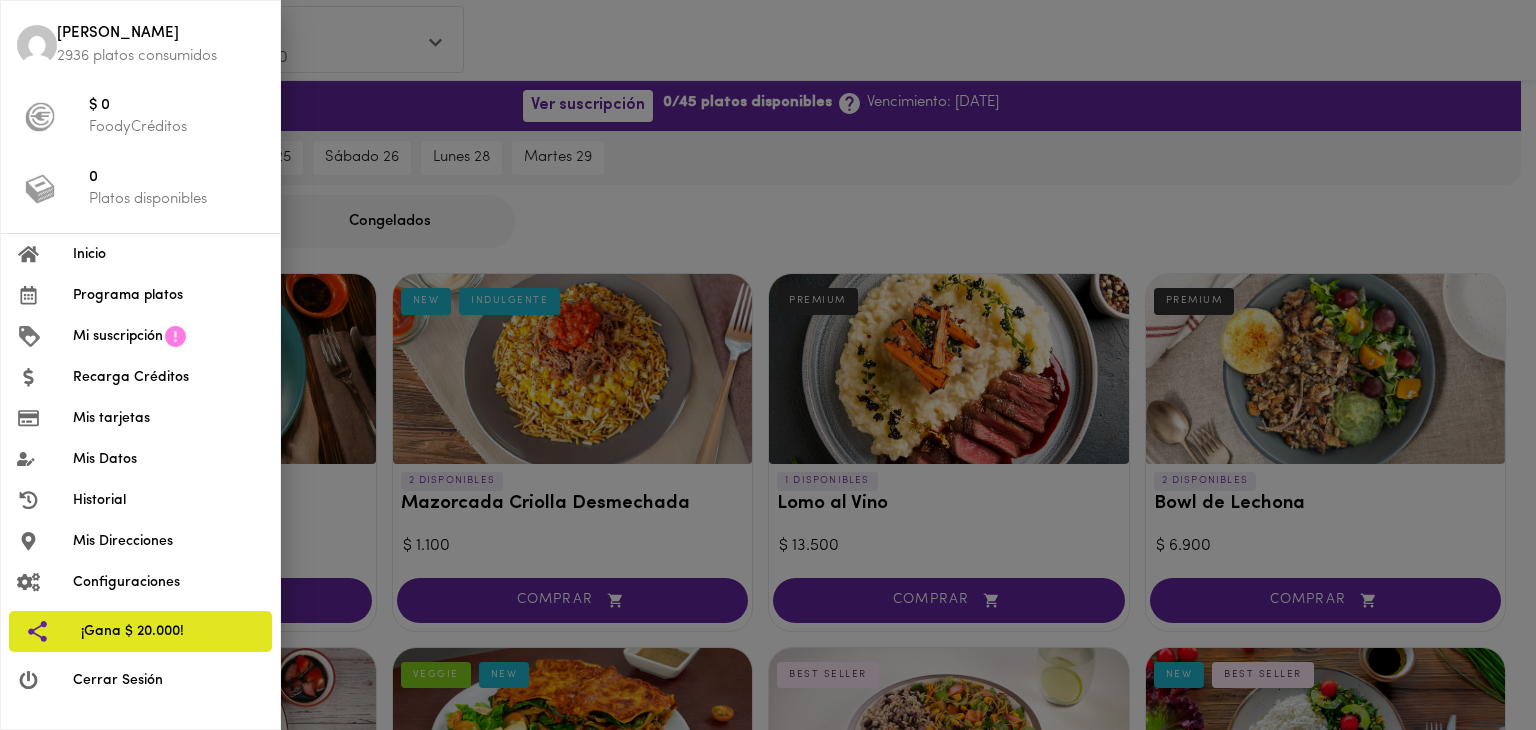 click on "Inicio" at bounding box center [140, 254] 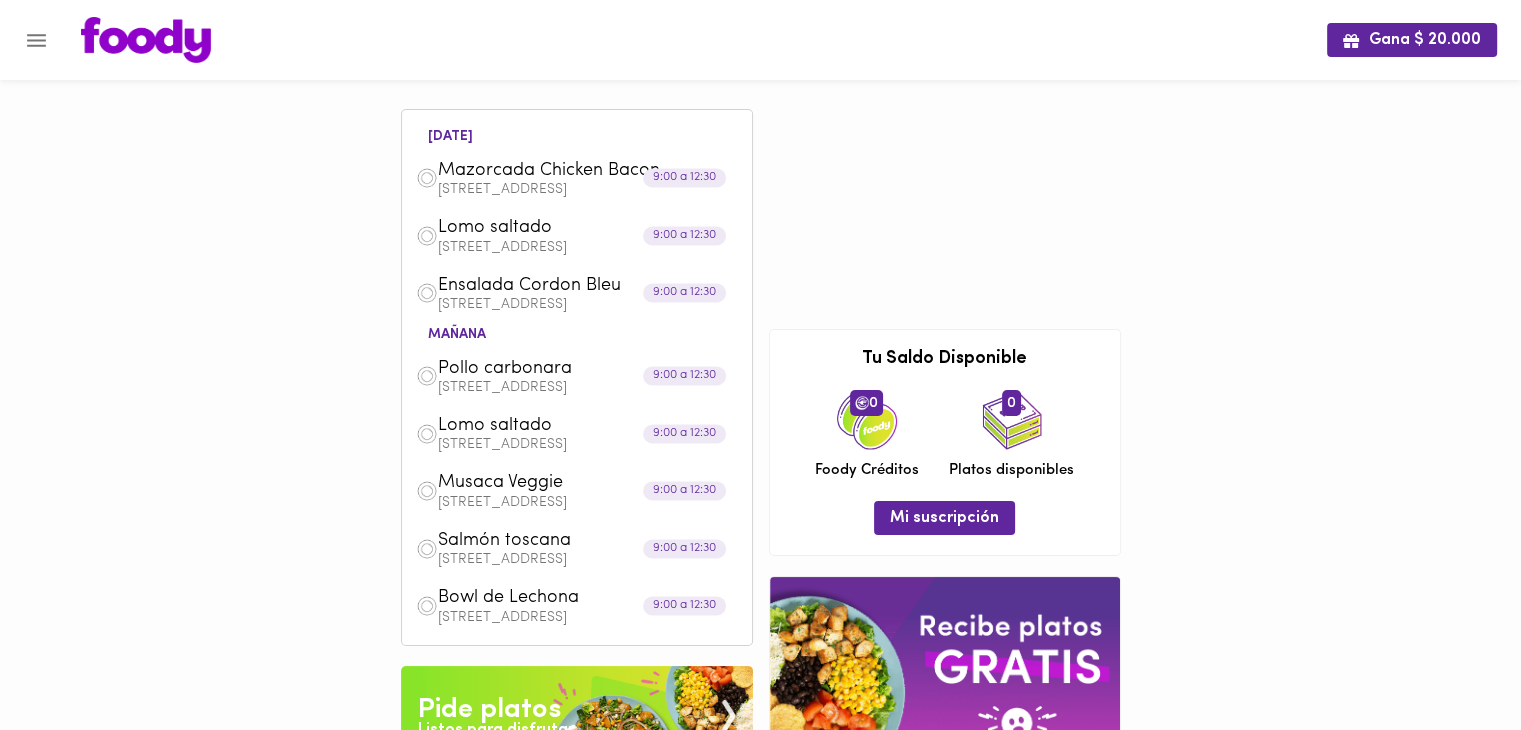 click on "Gana $ 20.000 hoy Mazorcada Chicken Bacon Calle 22B #64-26 Apto 112 9:00 a 12:30 Lomo saltado Calle 22B #64-26 Apto 112 9:00 a 12:30 Ensalada Cordon Bleu Calle 22B #64-26 Apto 112 9:00 a 12:30 mañana Pollo carbonara Calle 22B #64-26 Apto 112 9:00 a 12:30 Lomo saltado Calle 22B #64-26 Apto 112 9:00 a 12:30 Musaca Veggie Calle 22B #64-26 Apto 112 9:00 a 12:30 Salmón toscana Calle 22B #64-26 Apto 112 9:00 a 12:30 Bowl de Lechona Calle 22B #64-26 Apto 112 9:00 a 12:30 Tu pago contraentrega por  $-   está pendiente , programa un plato para comenzar. Prográmalo   Cancelar Pide platos Listos para disfrutar Suscribete y despreocupate Blog de bienestar Tu Saldo Disponible  0 Foody Créditos 0 Platos disponibles Mi suscripción" at bounding box center [760, 517] 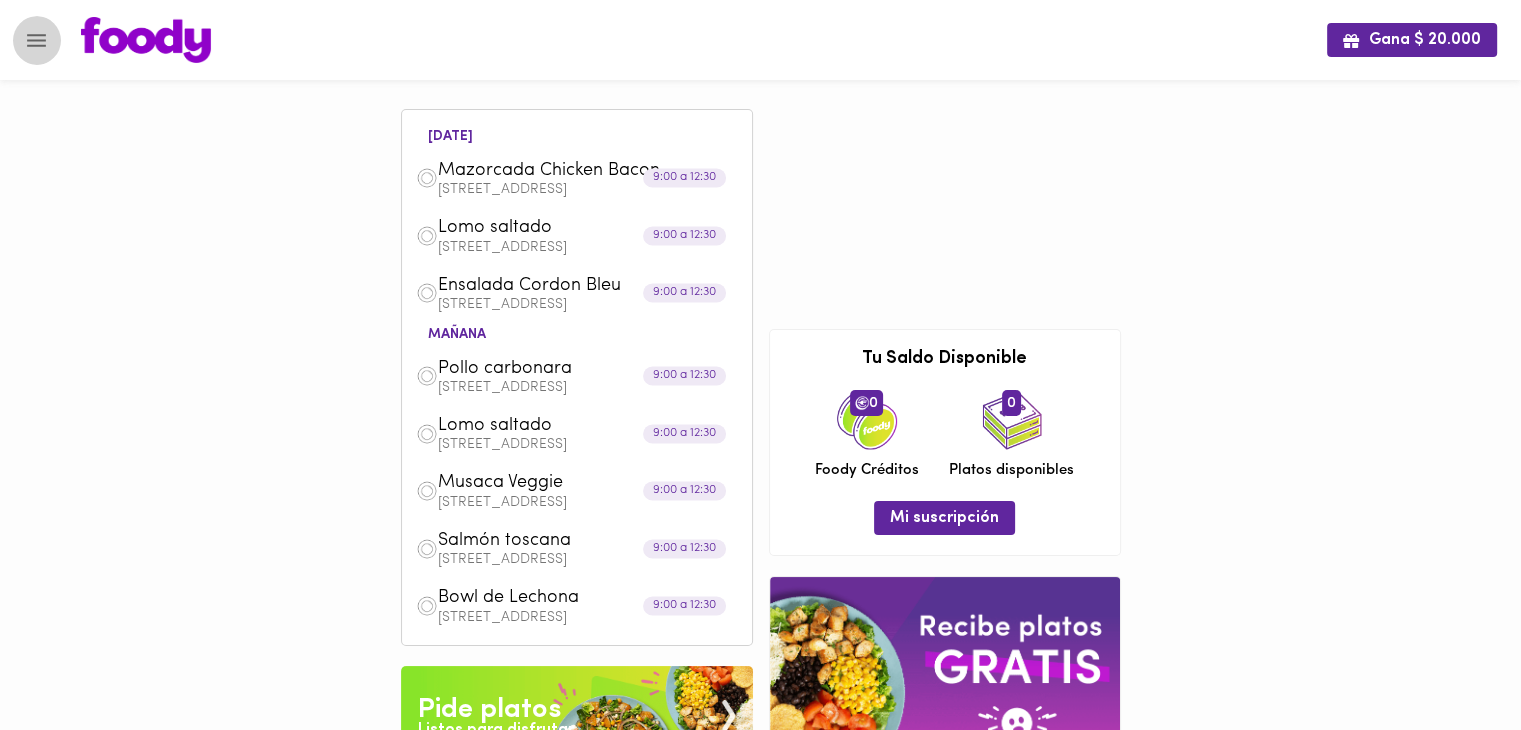 click 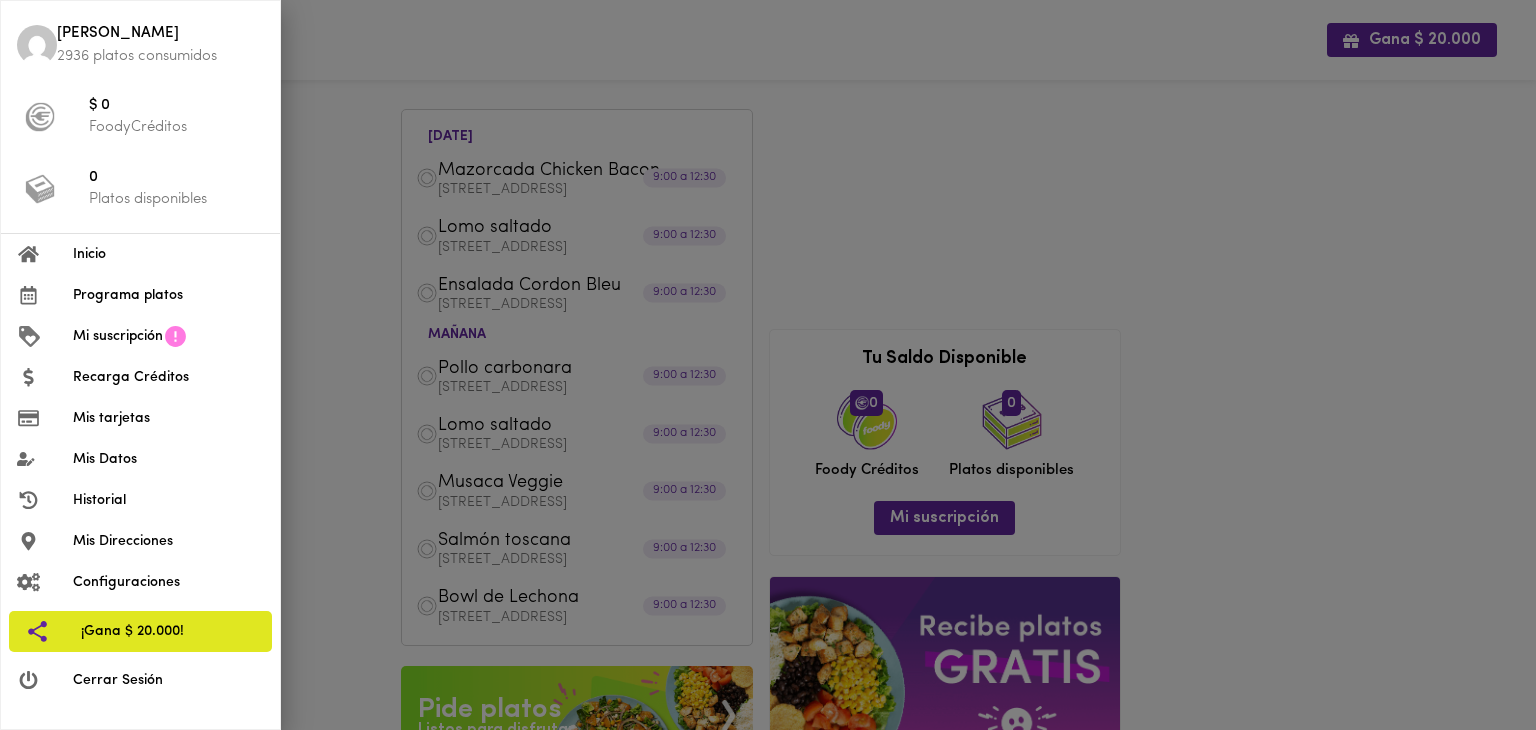 click on "Programa platos" at bounding box center (168, 295) 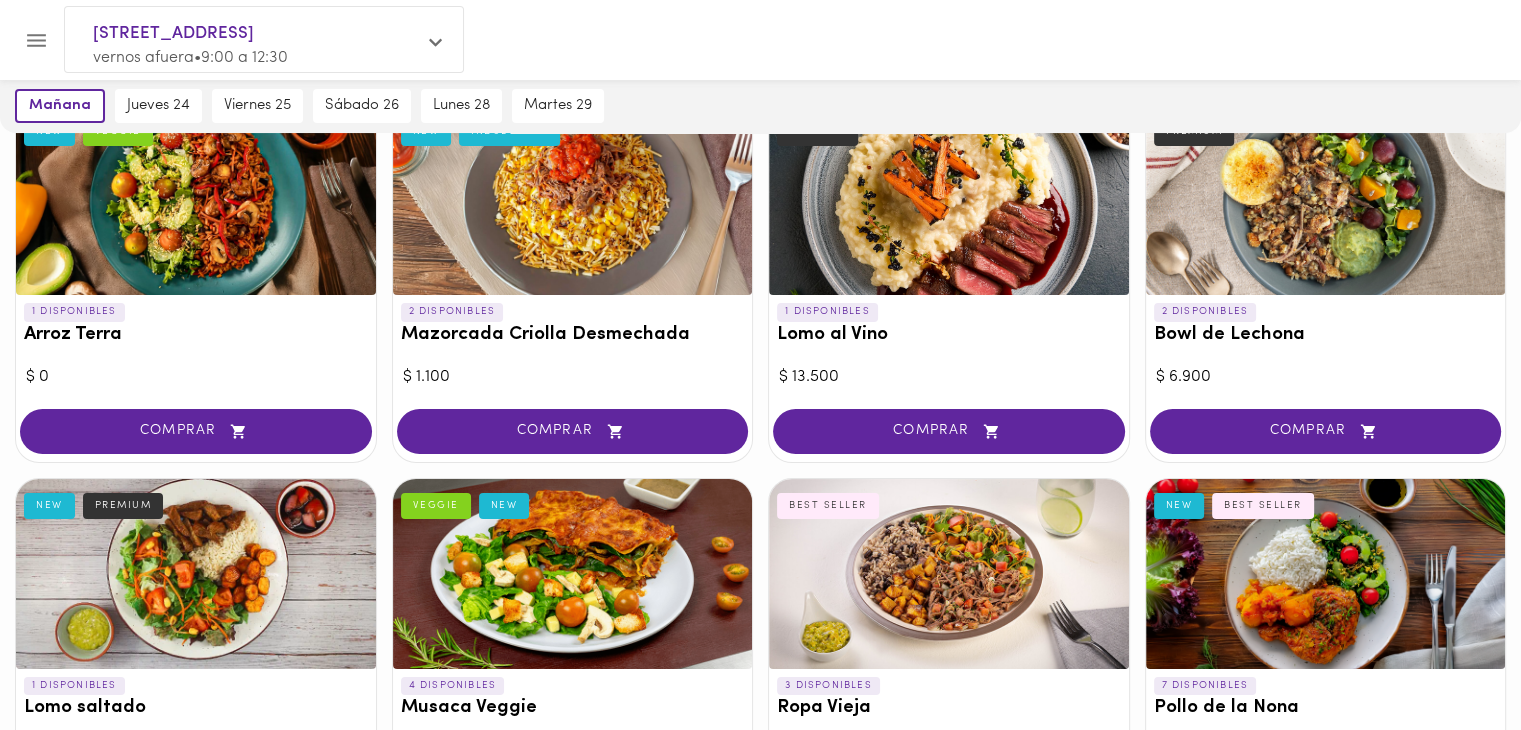 scroll, scrollTop: 366, scrollLeft: 0, axis: vertical 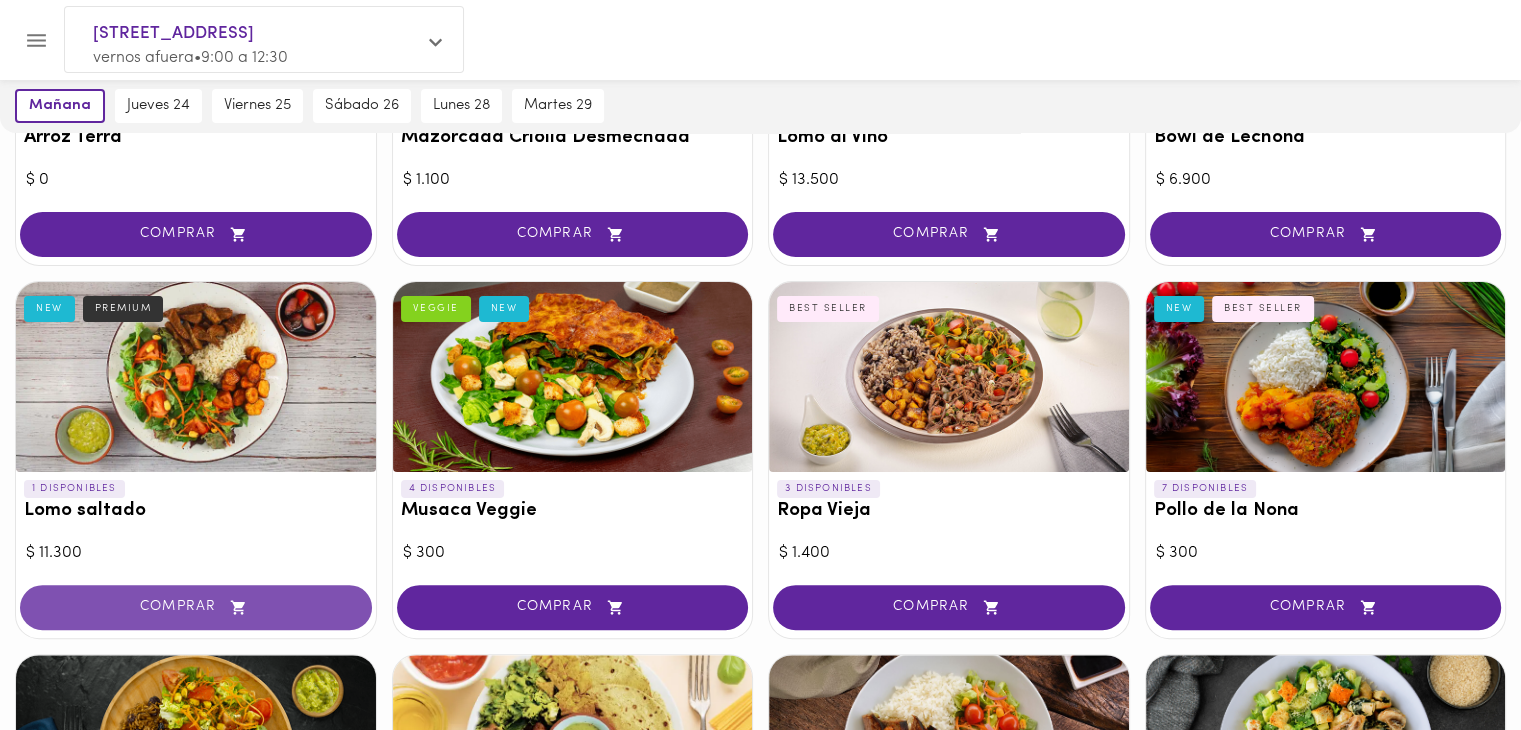 click 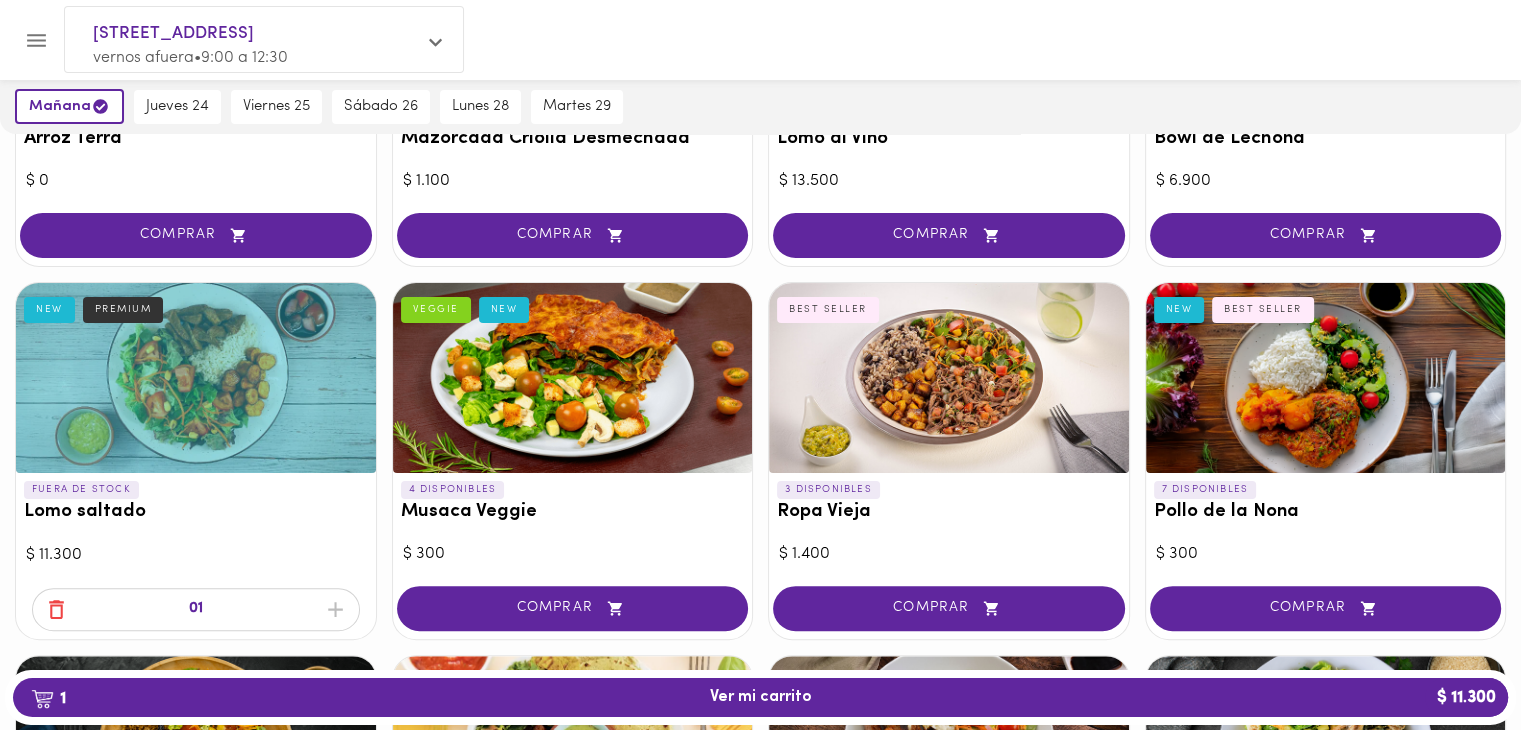 click on "01" at bounding box center (196, 609) 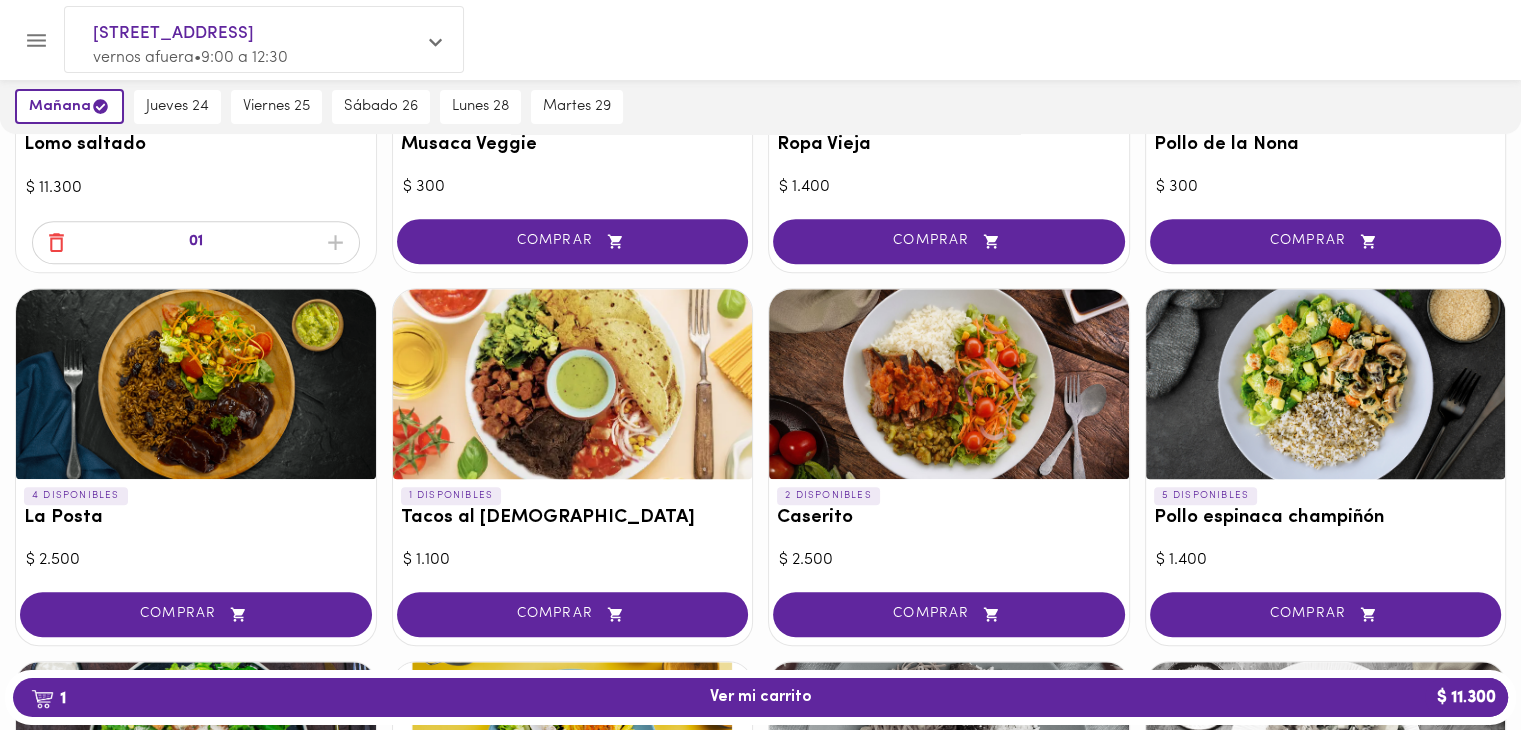 scroll, scrollTop: 366, scrollLeft: 0, axis: vertical 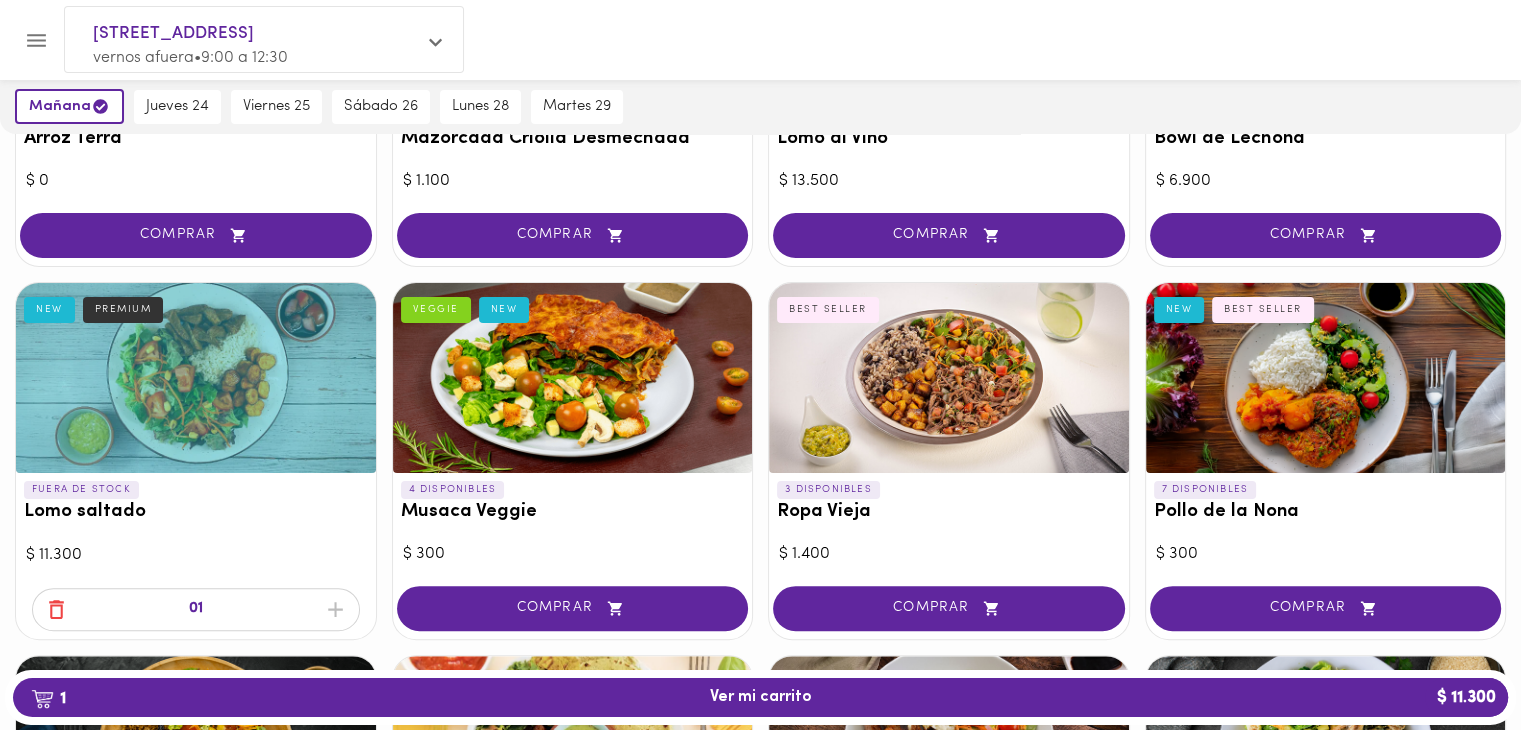 click on "01" at bounding box center (196, 609) 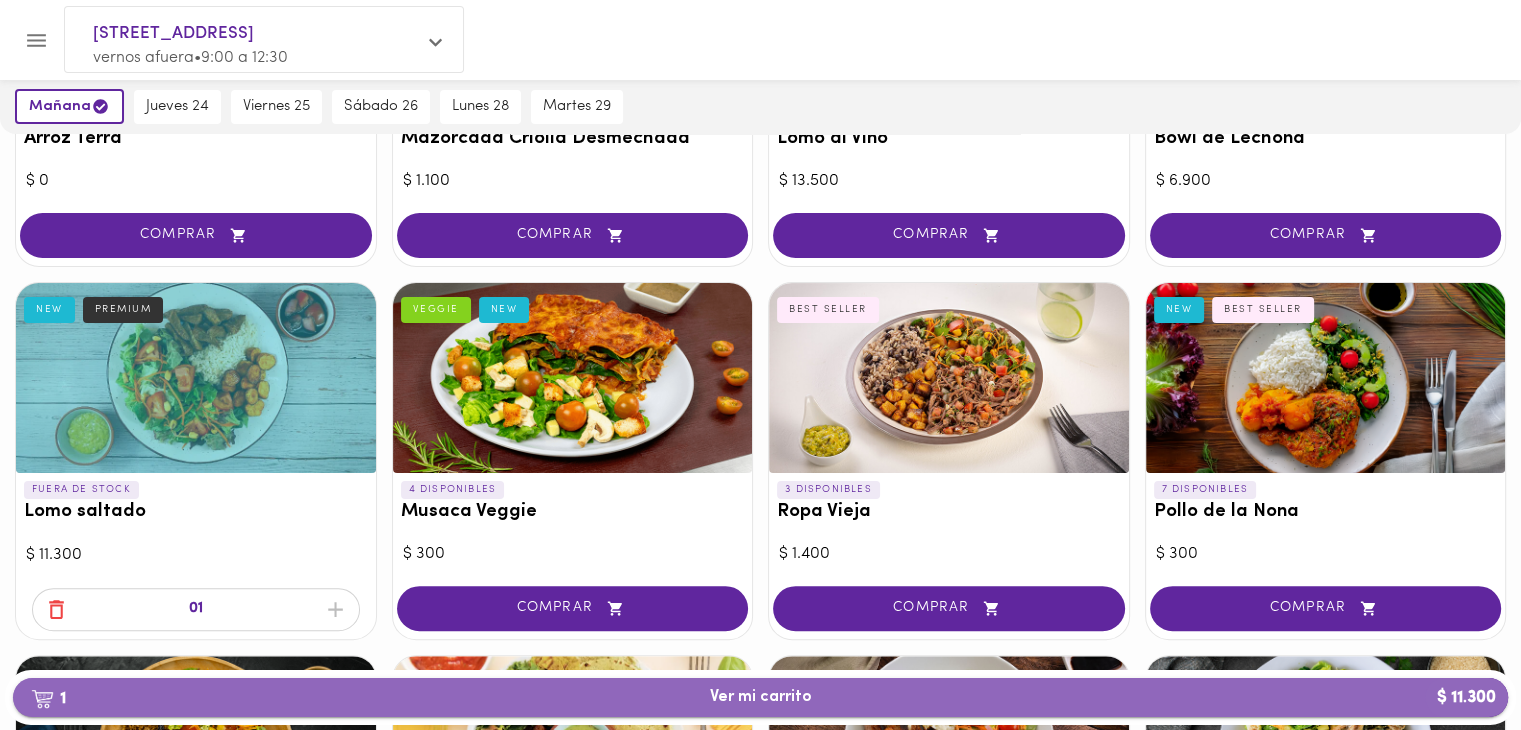 click on "1 Ver mi carrito $ 11.300" at bounding box center (760, 697) 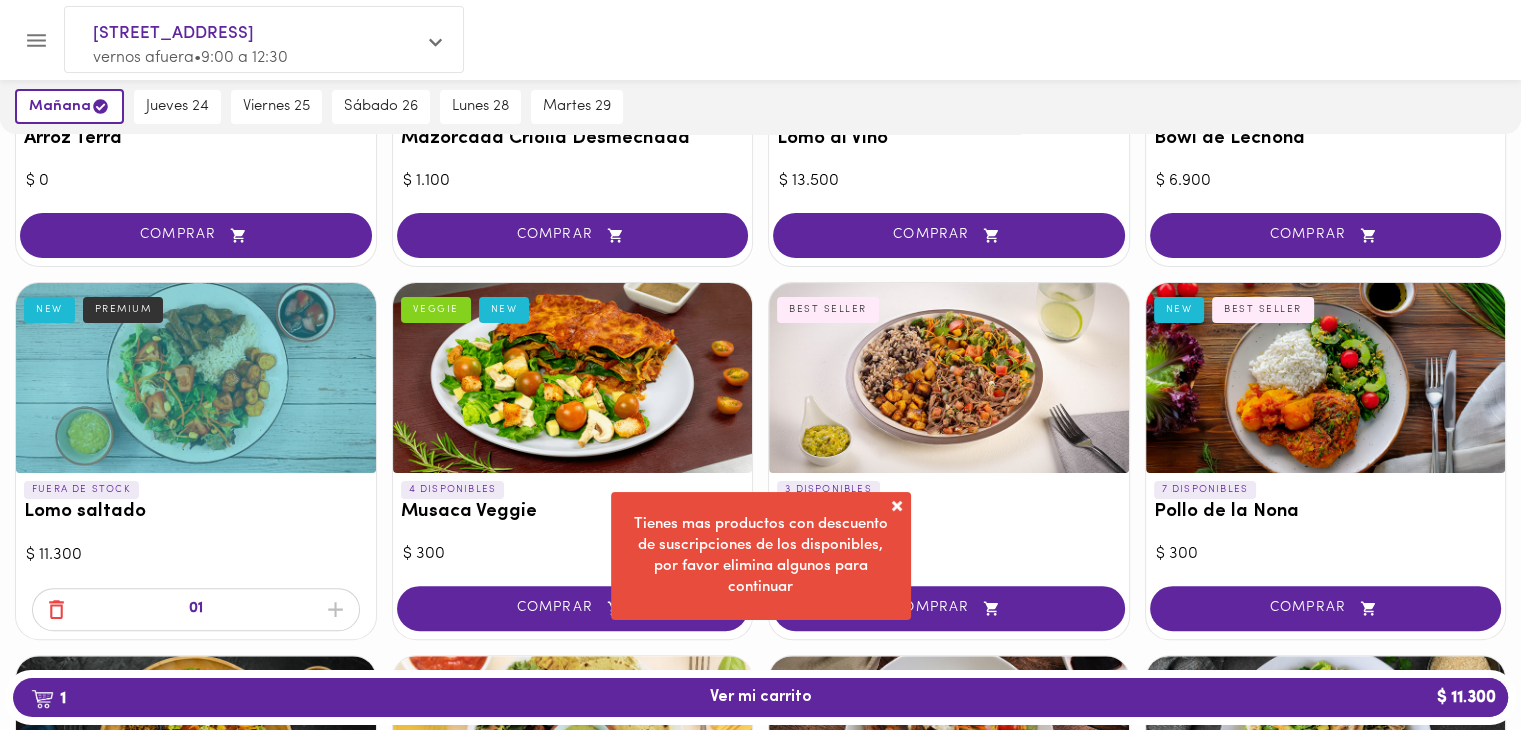 click at bounding box center [897, 506] 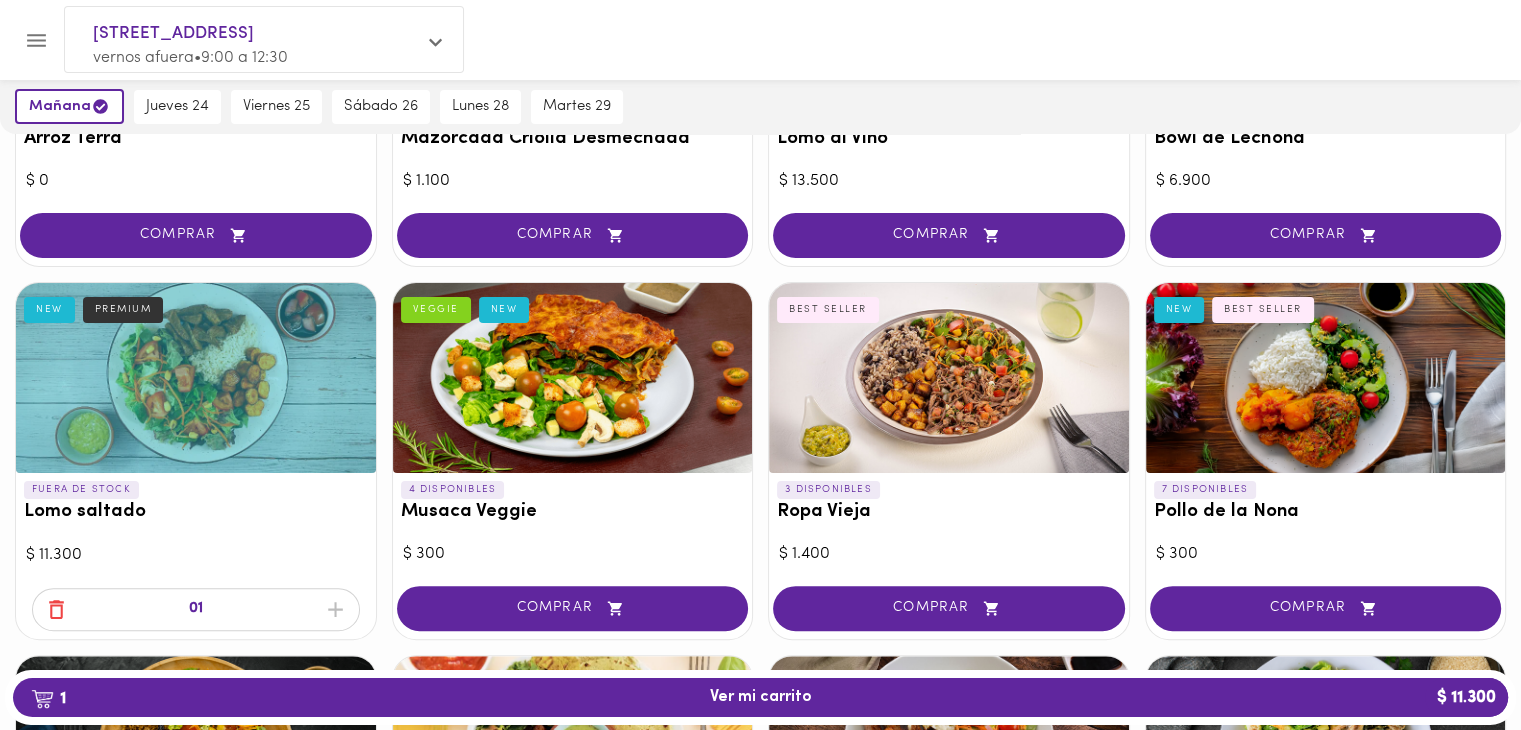 click 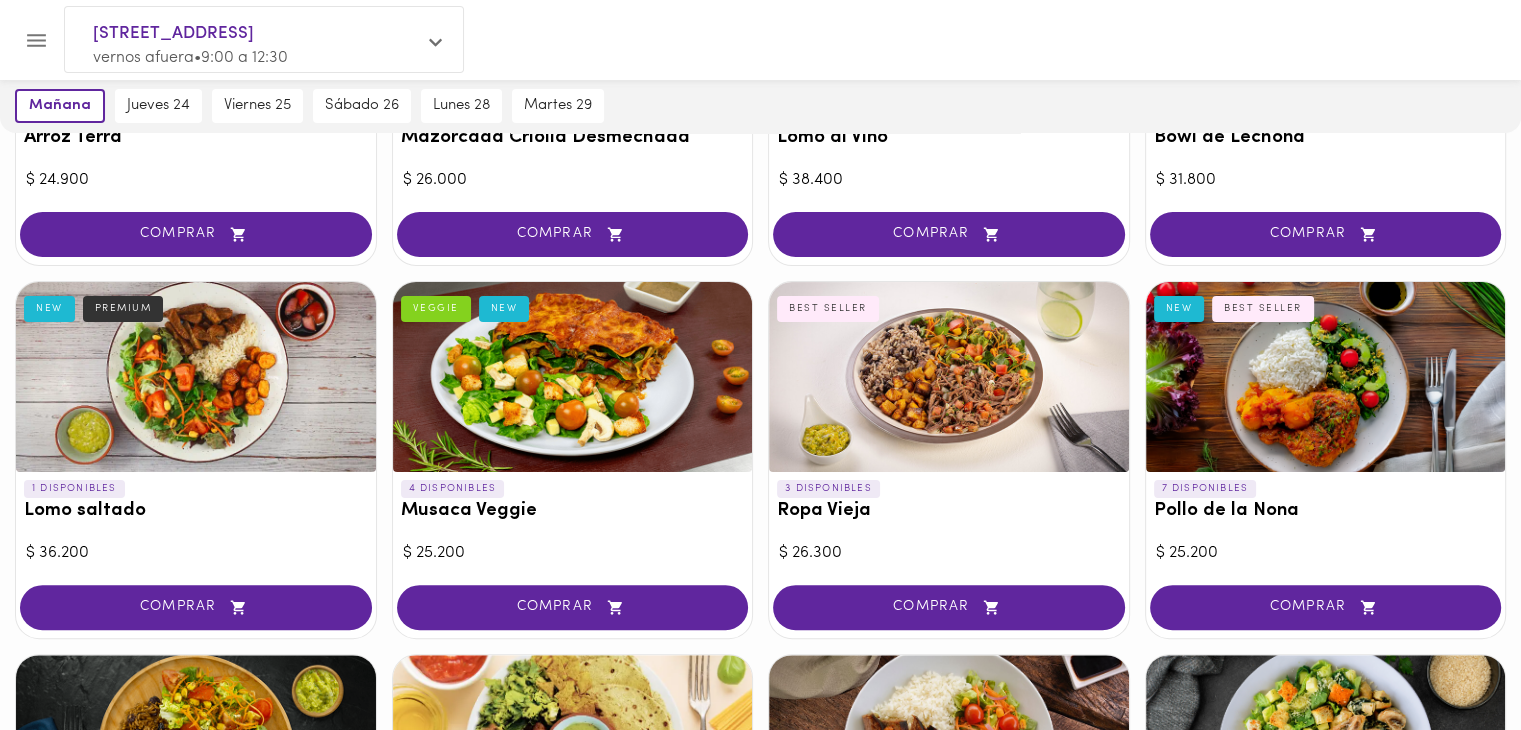 scroll, scrollTop: 0, scrollLeft: 0, axis: both 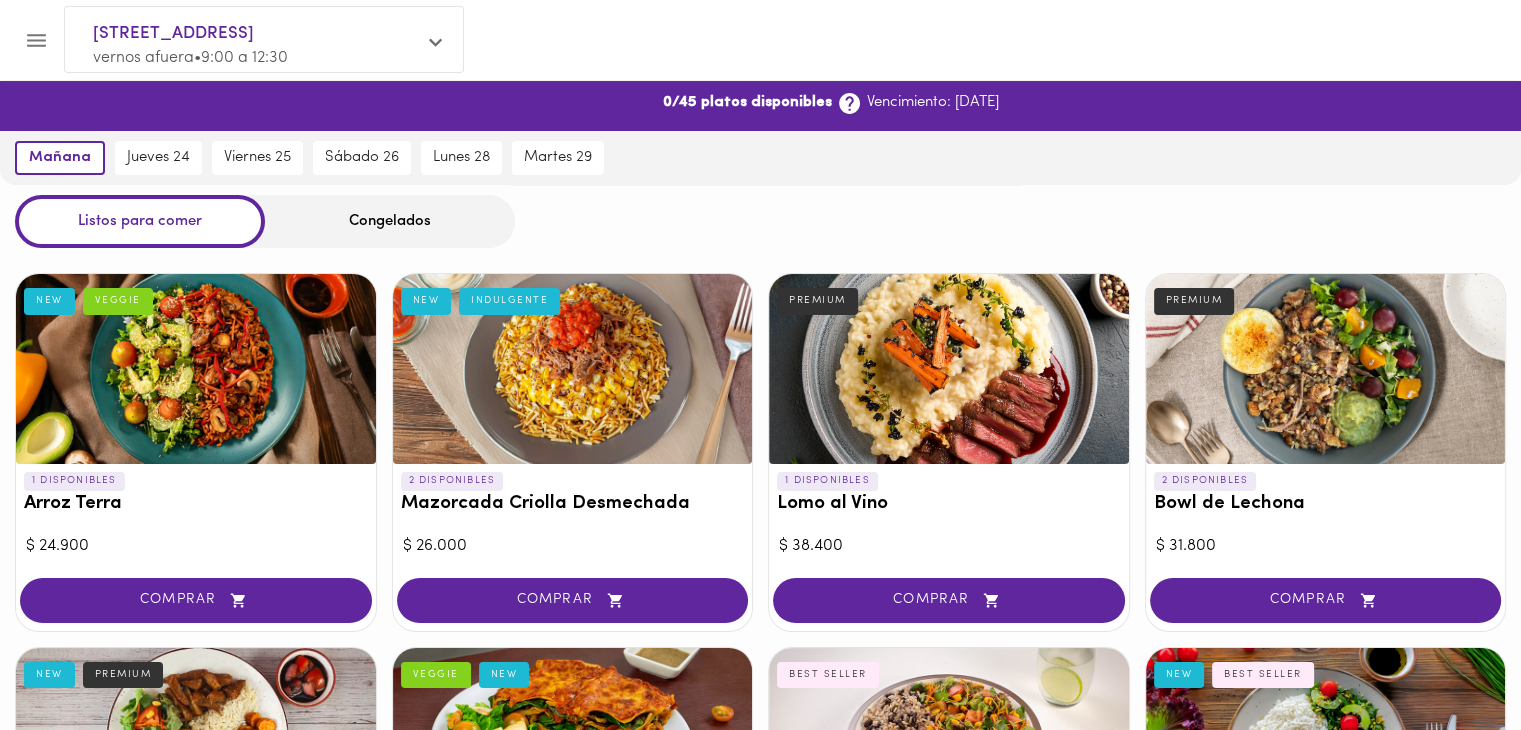 click on "Ver suscripción" at bounding box center (588, 105) 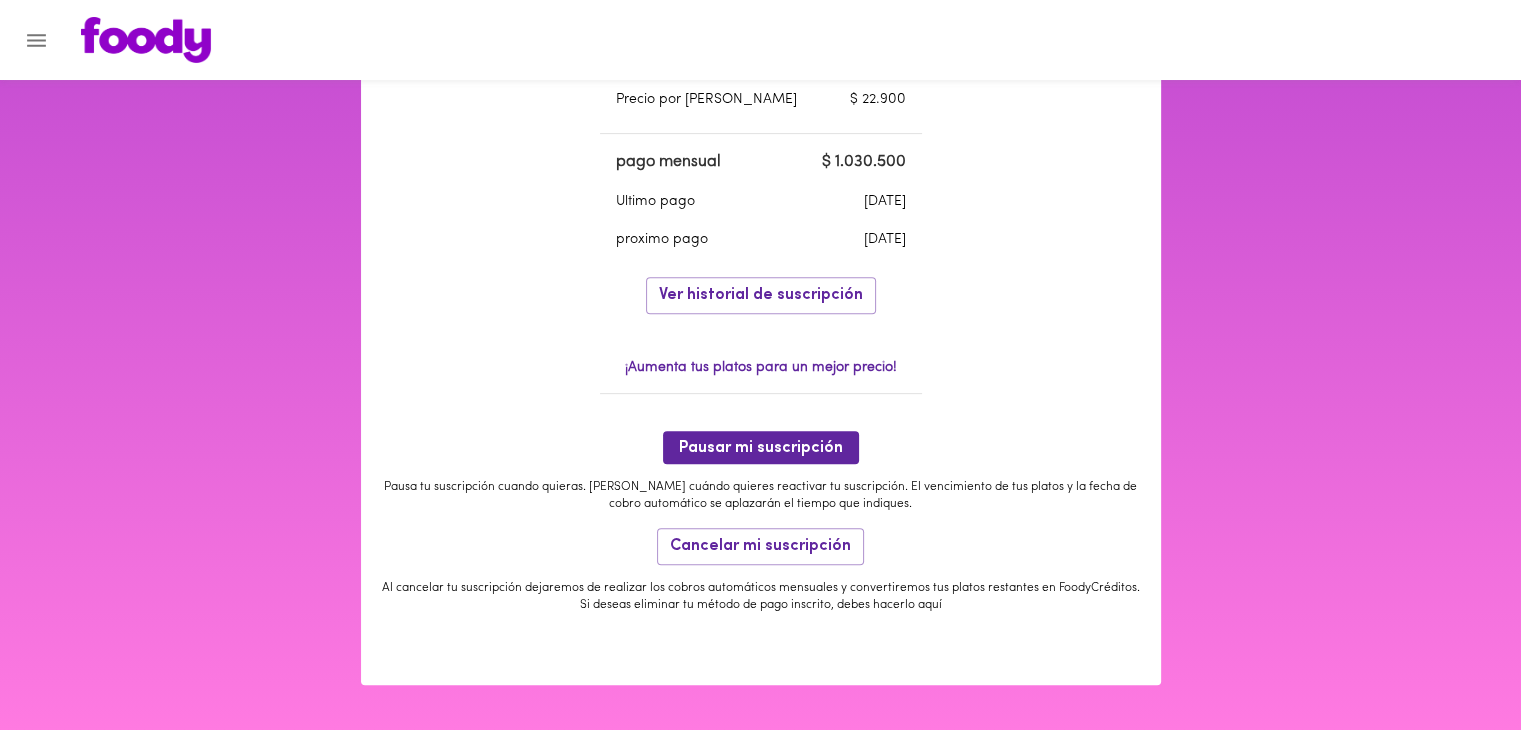 scroll, scrollTop: 719, scrollLeft: 0, axis: vertical 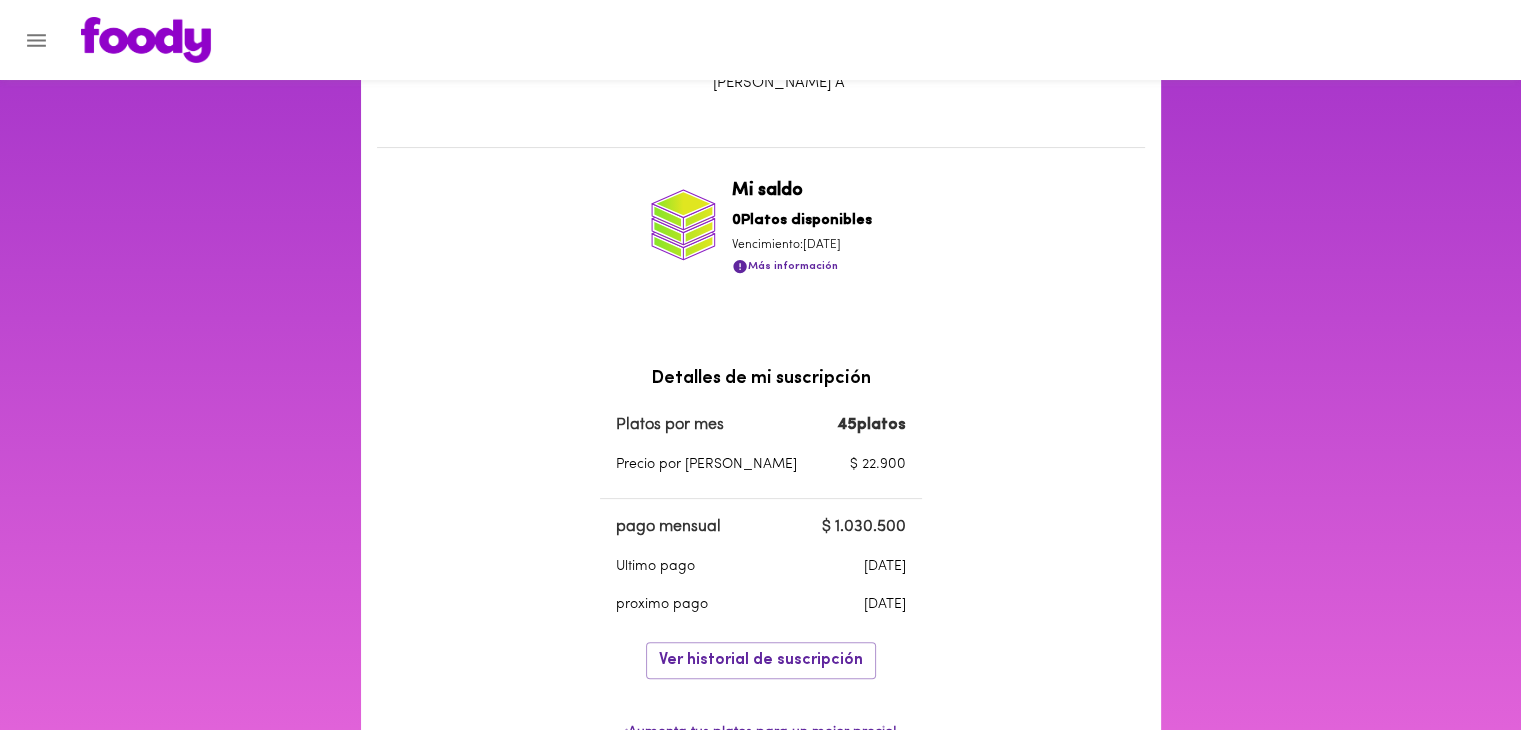 click on "45  platos" at bounding box center [871, 428] 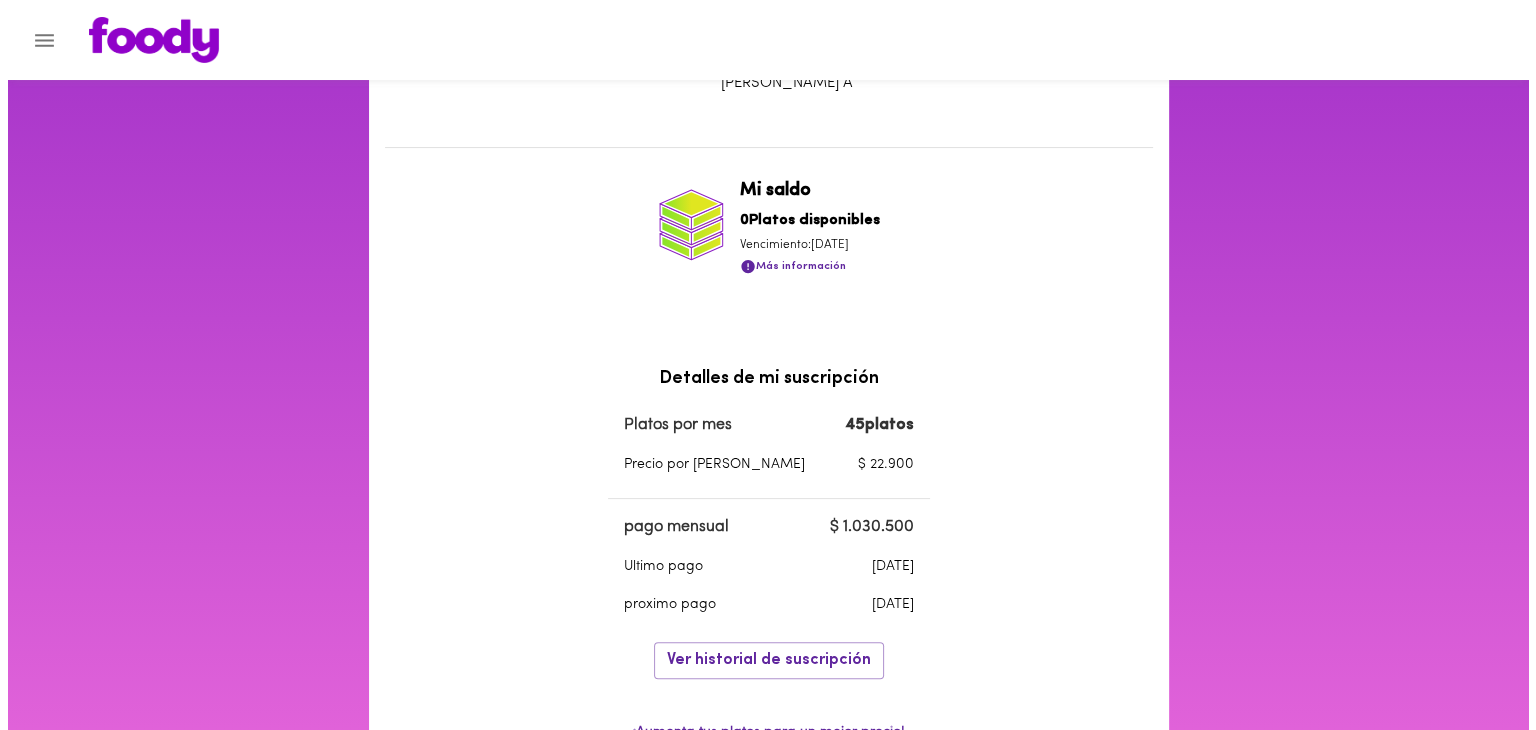 scroll, scrollTop: 0, scrollLeft: 0, axis: both 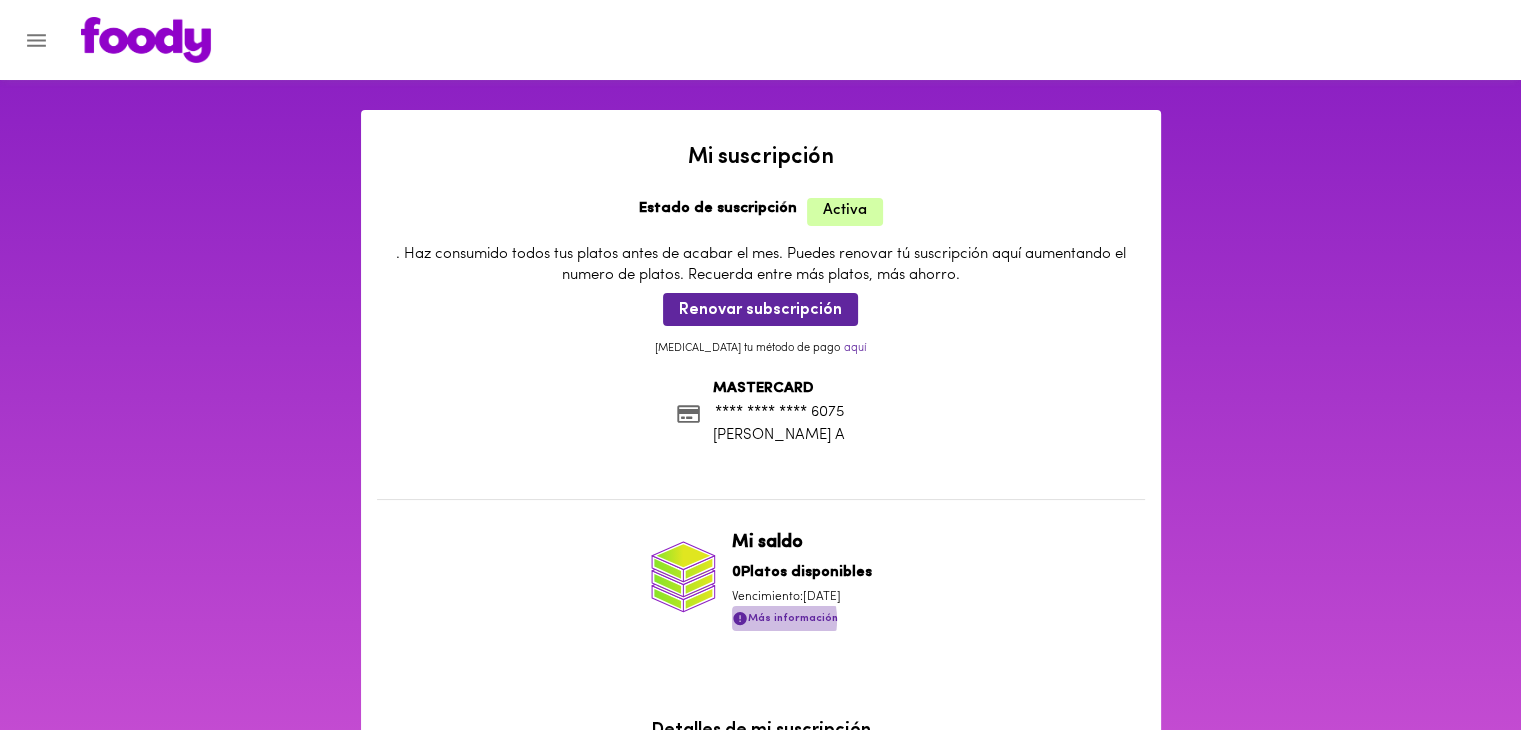 click on "Más información" at bounding box center (785, 618) 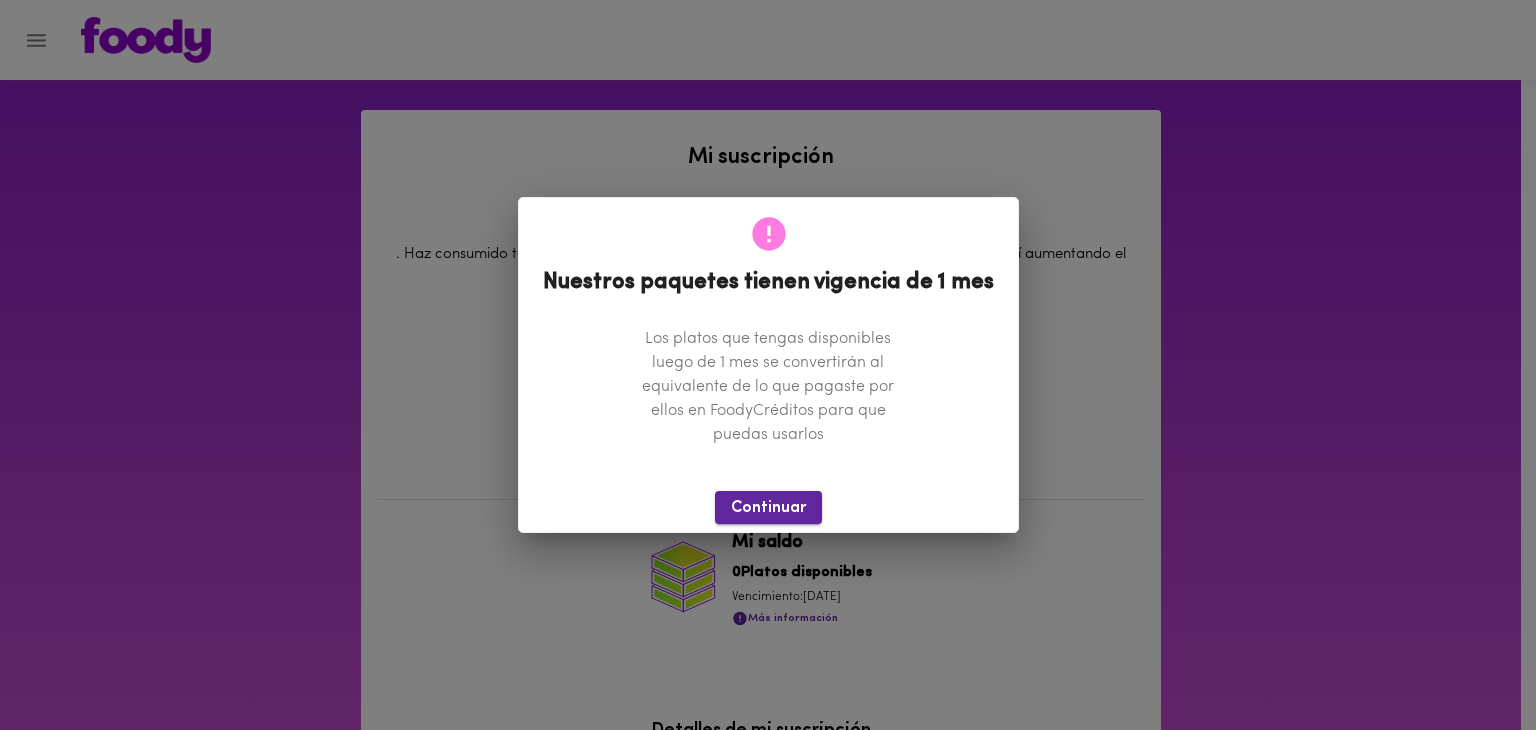 click on "Continuar" at bounding box center [768, 508] 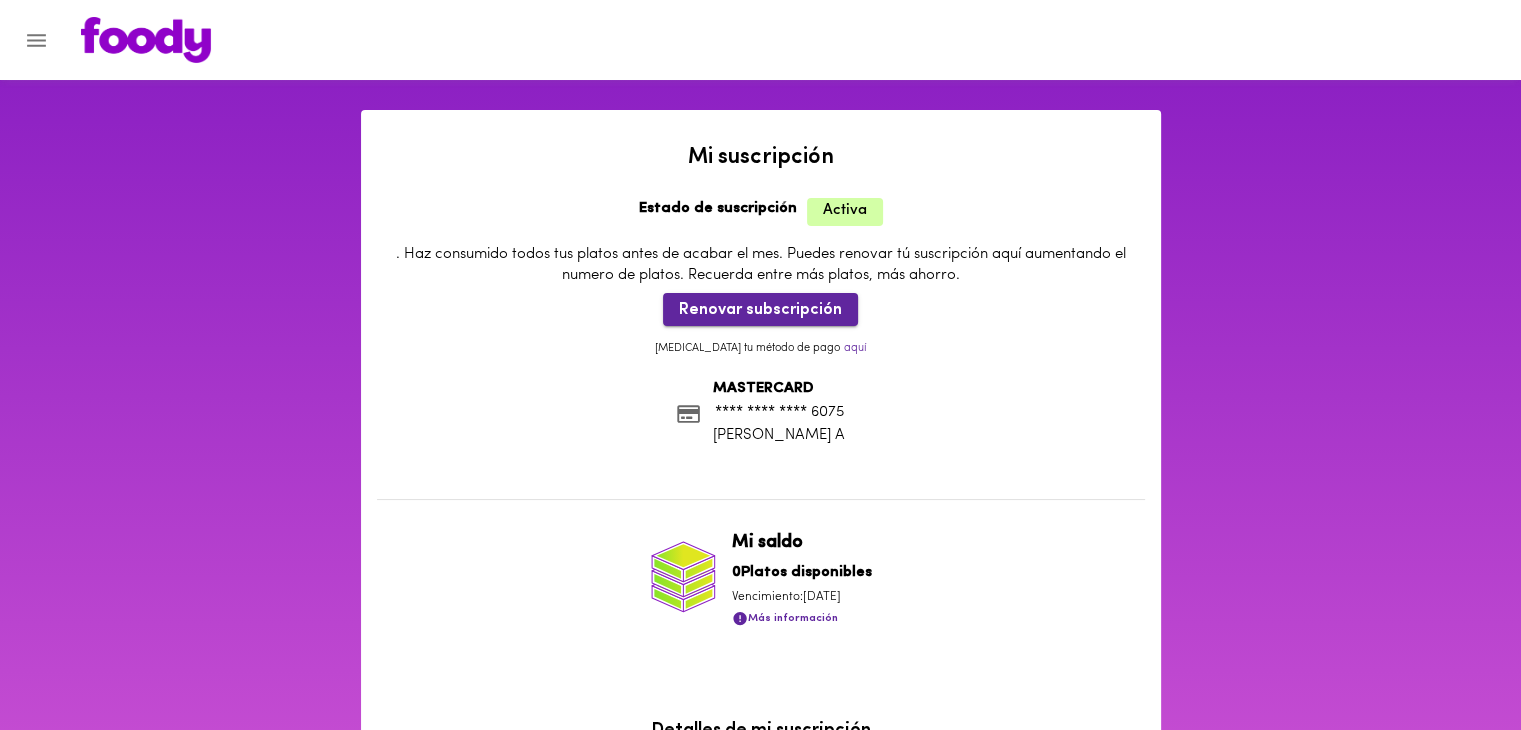 click on "Renovar subscripción" at bounding box center [760, 310] 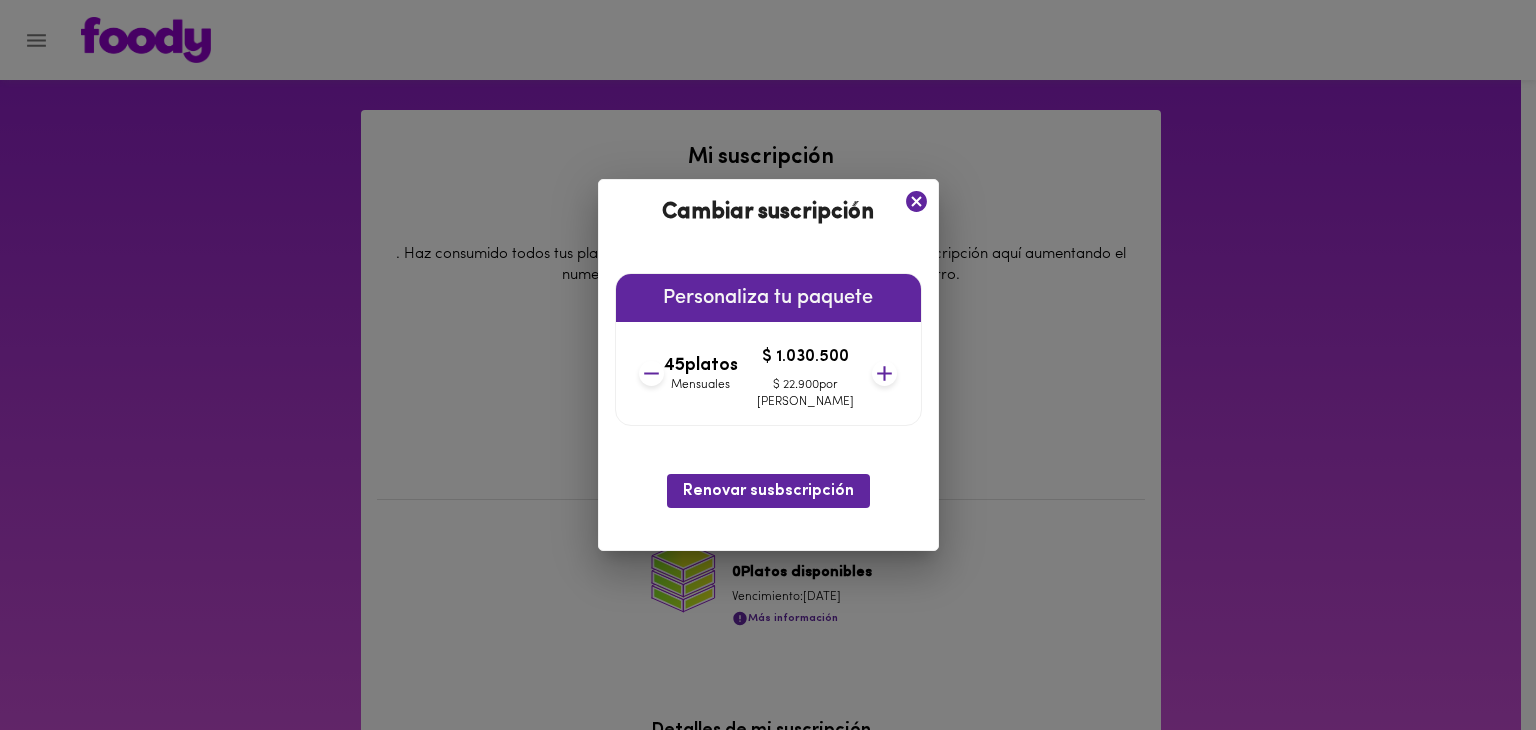 click 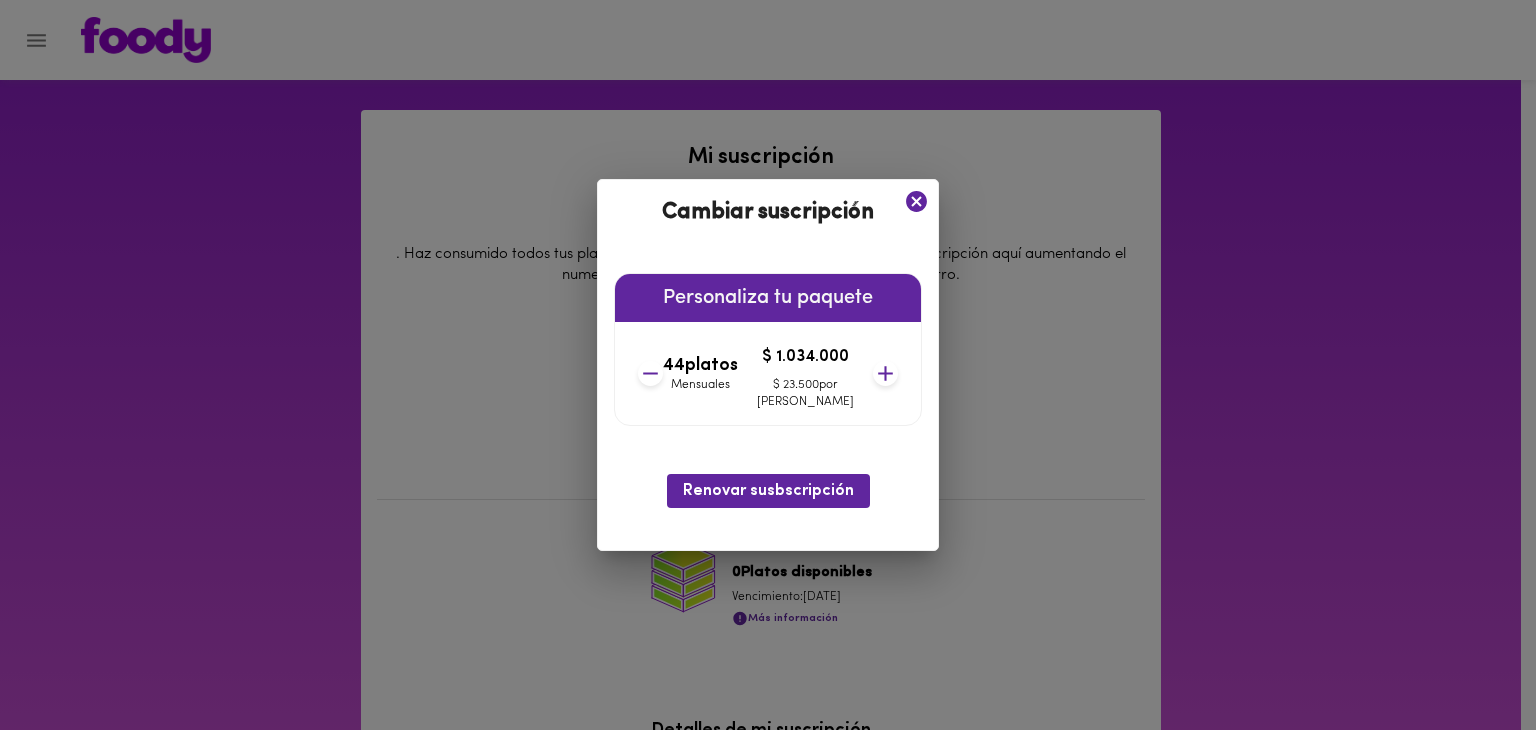 click 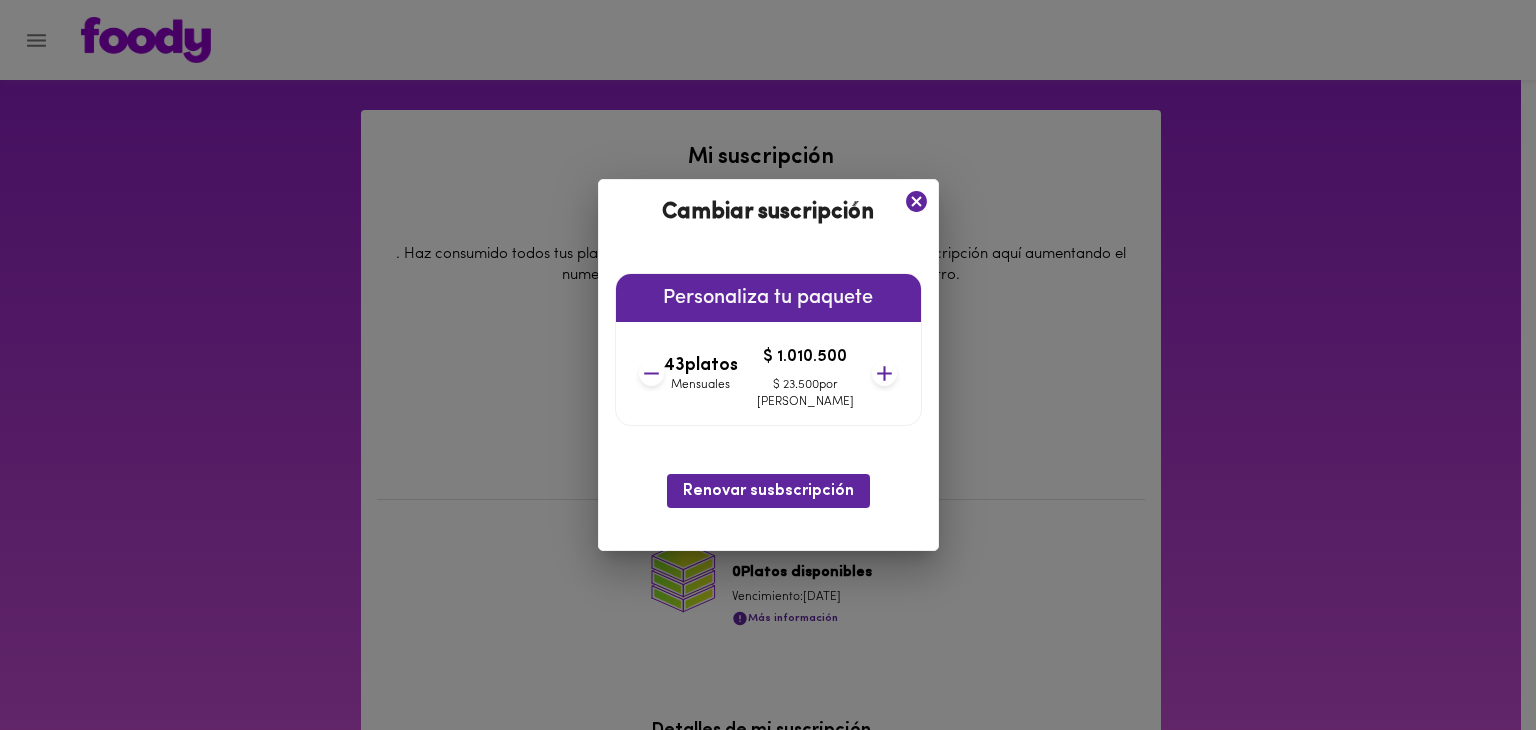 click 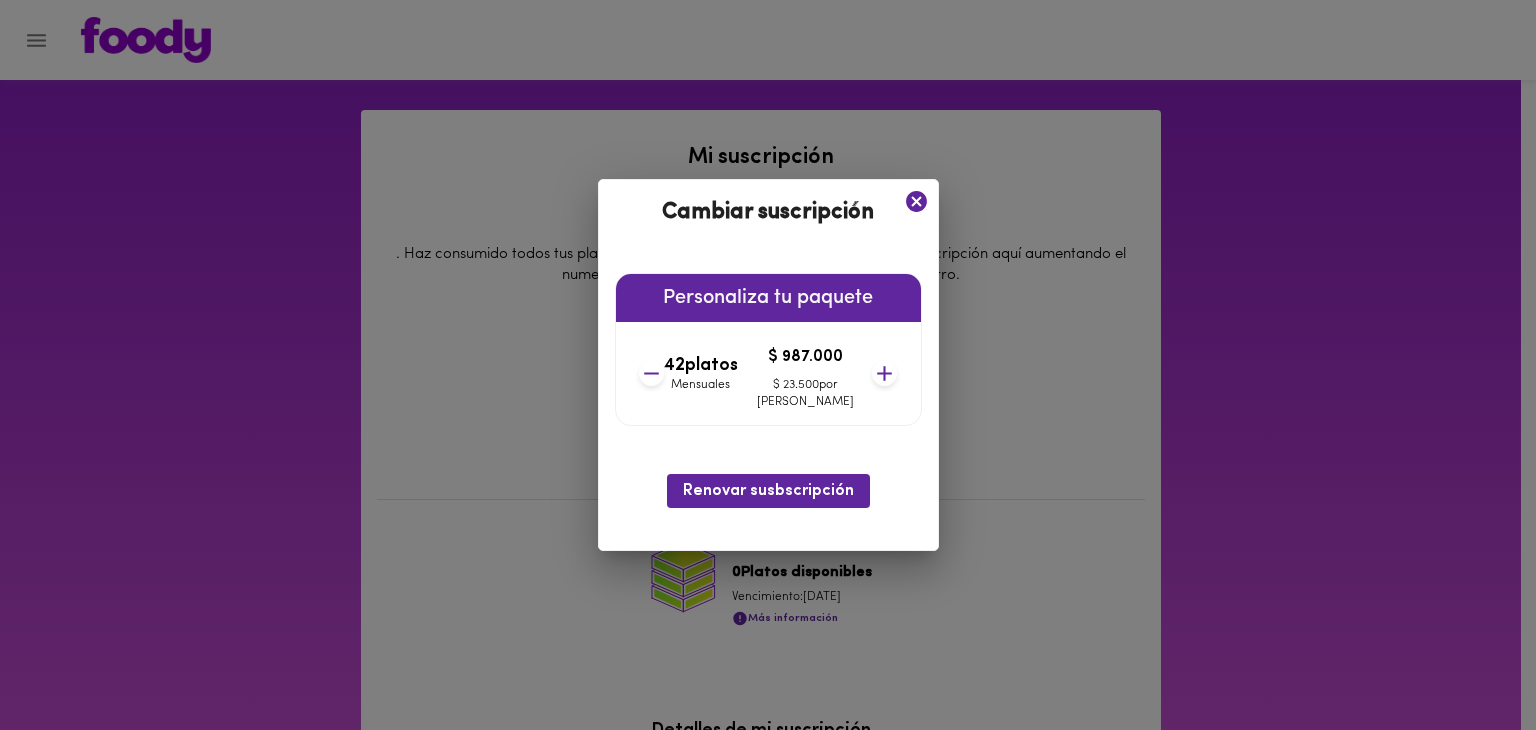 click 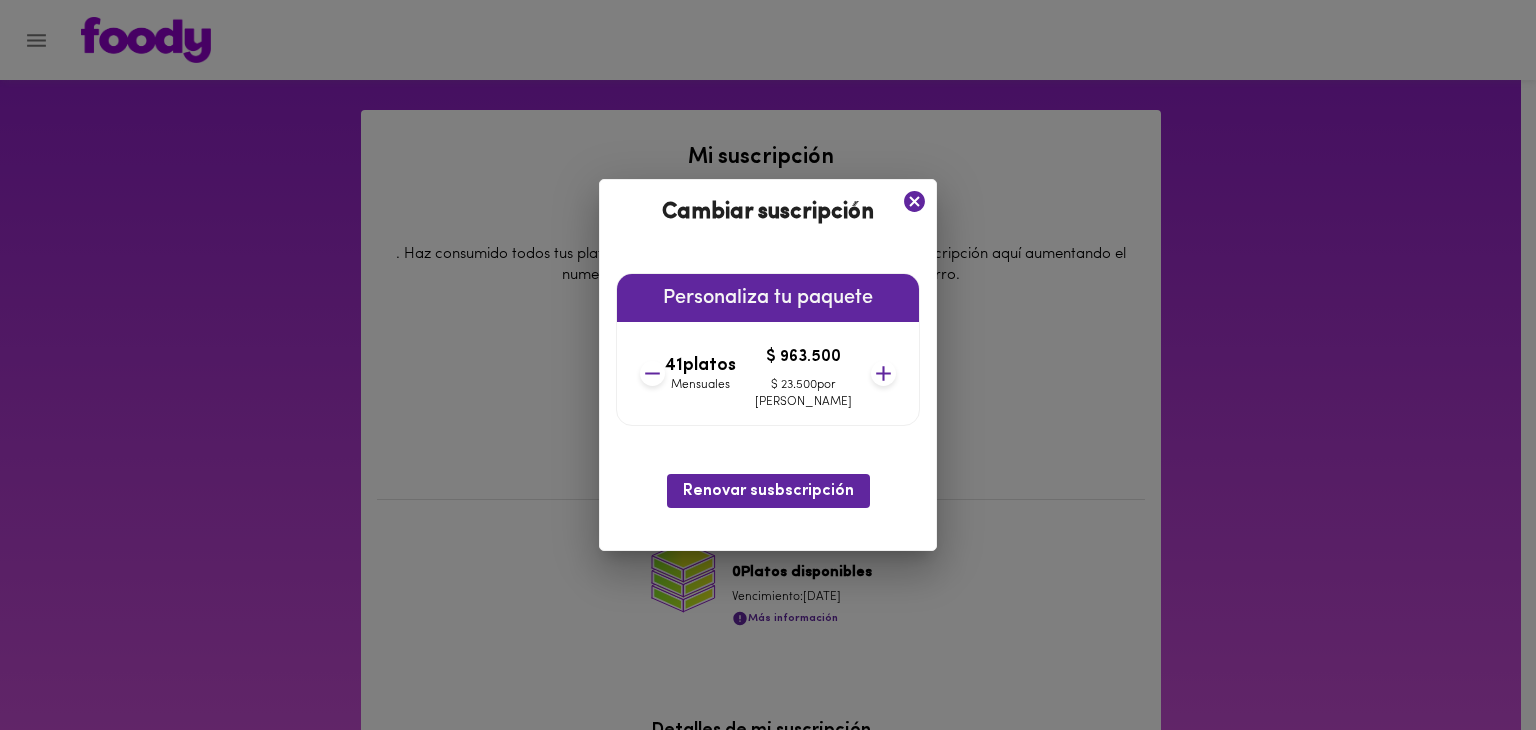 click 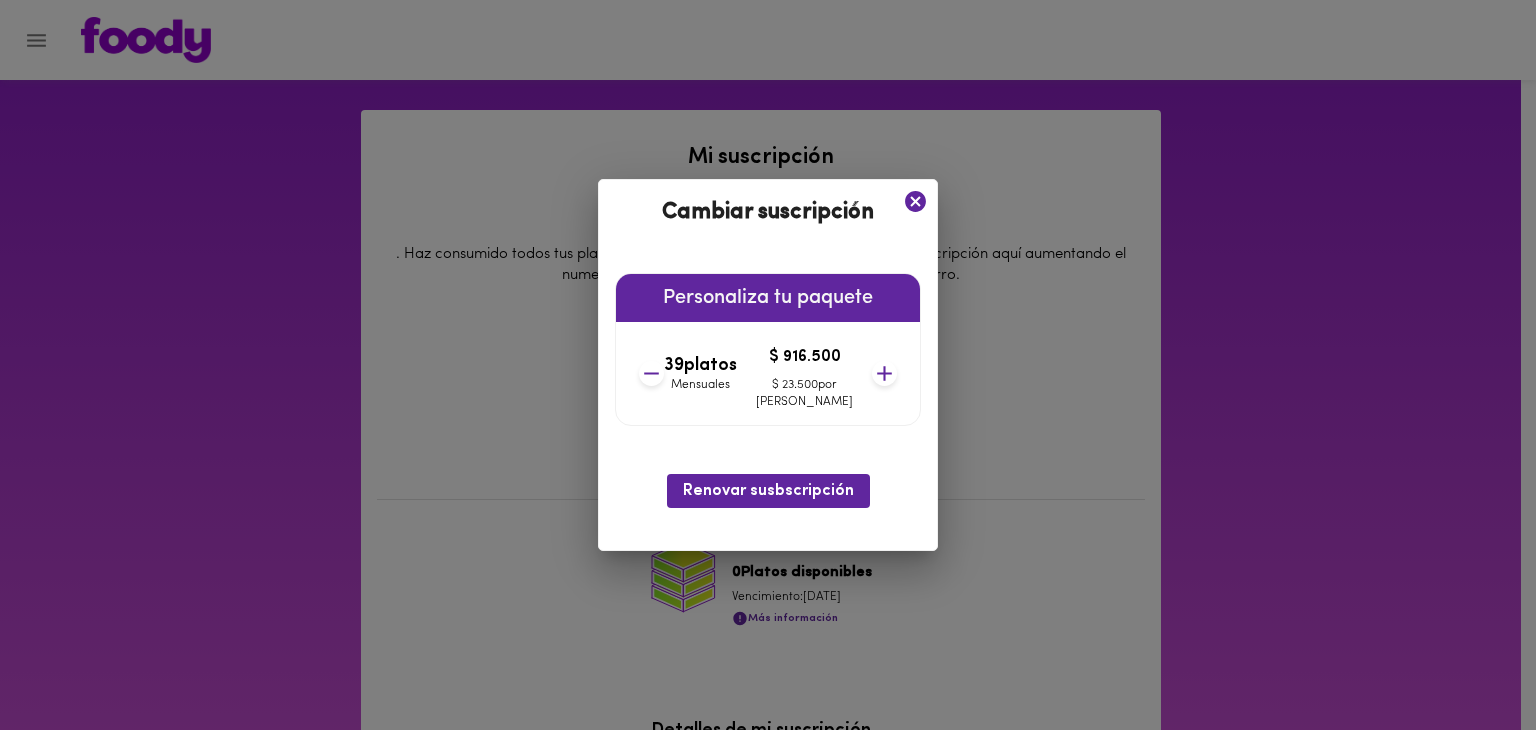 click 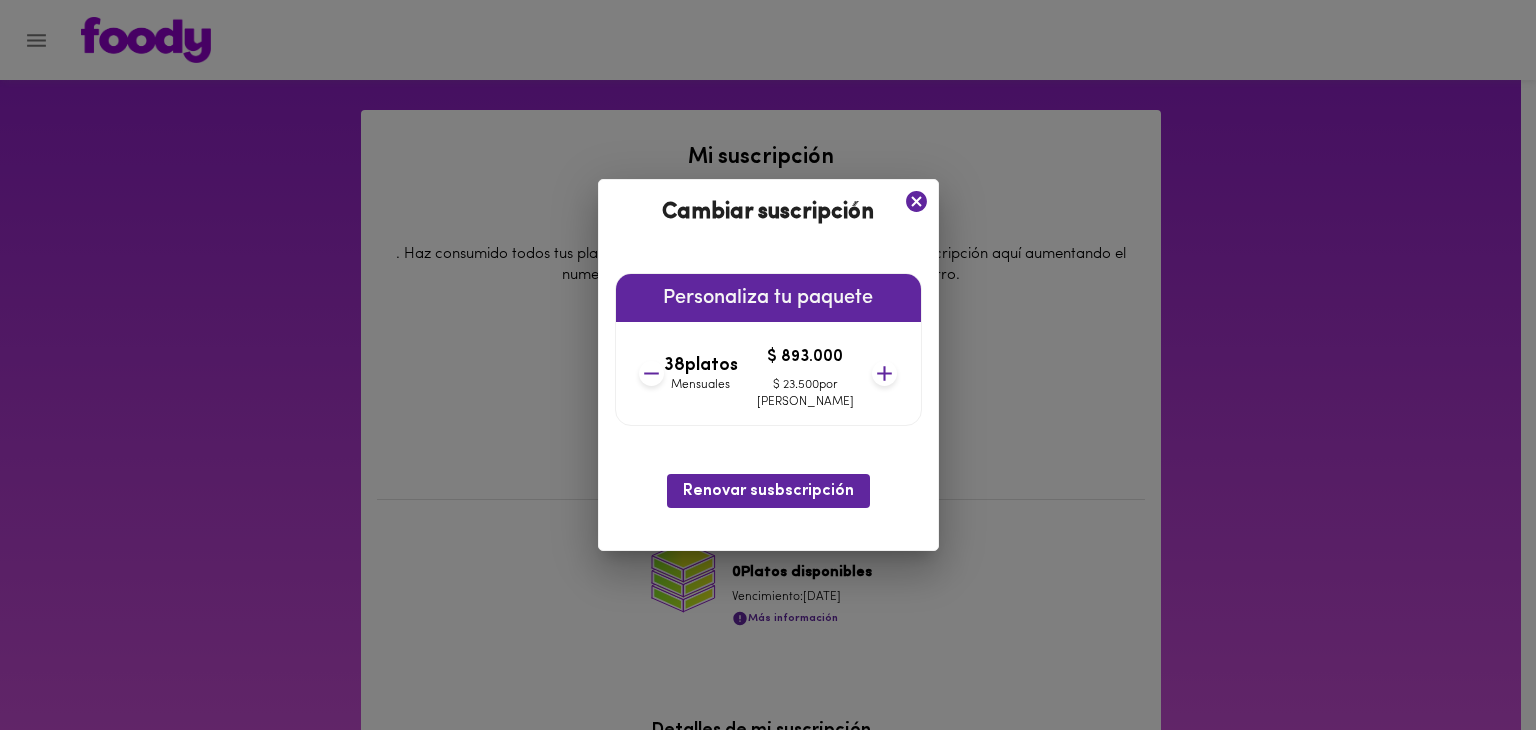 click 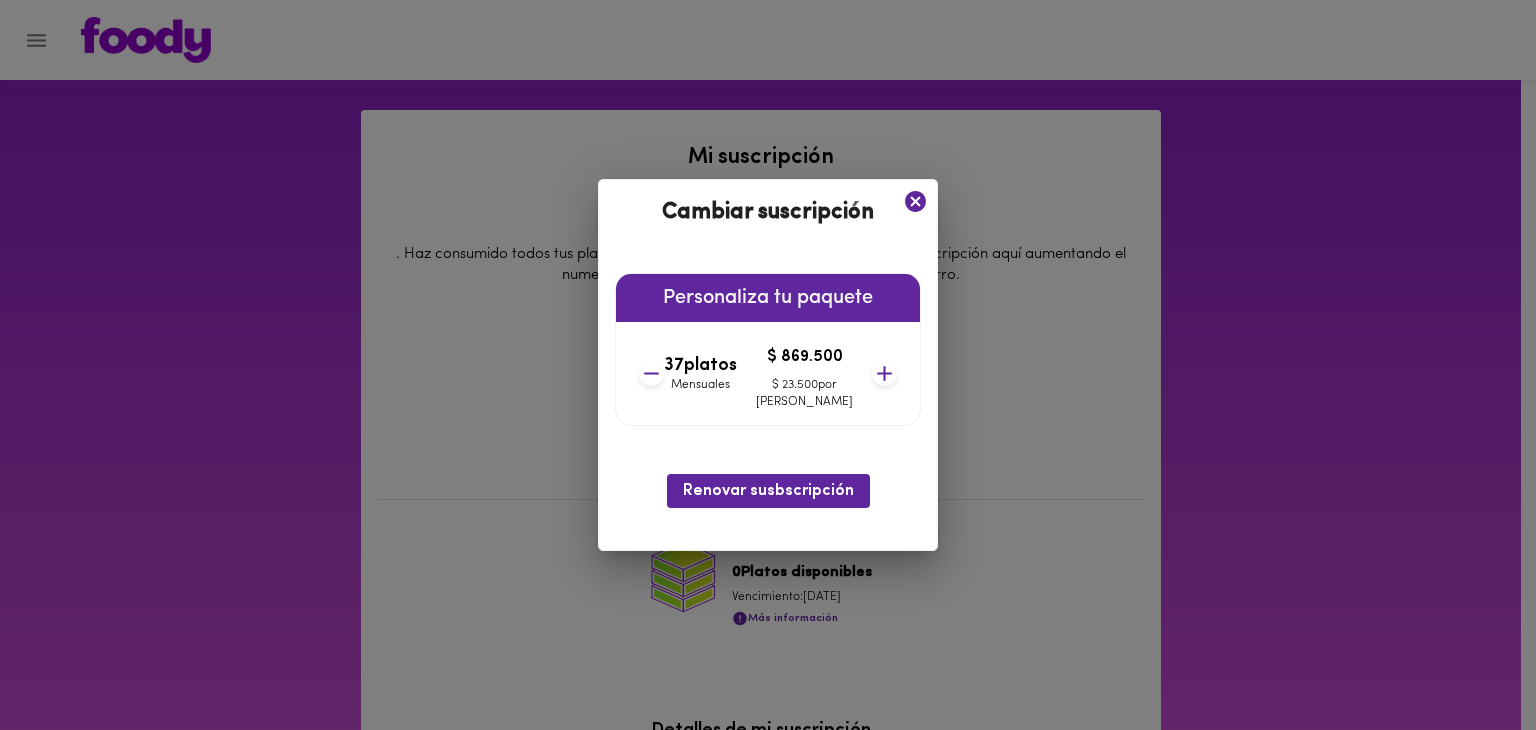 click 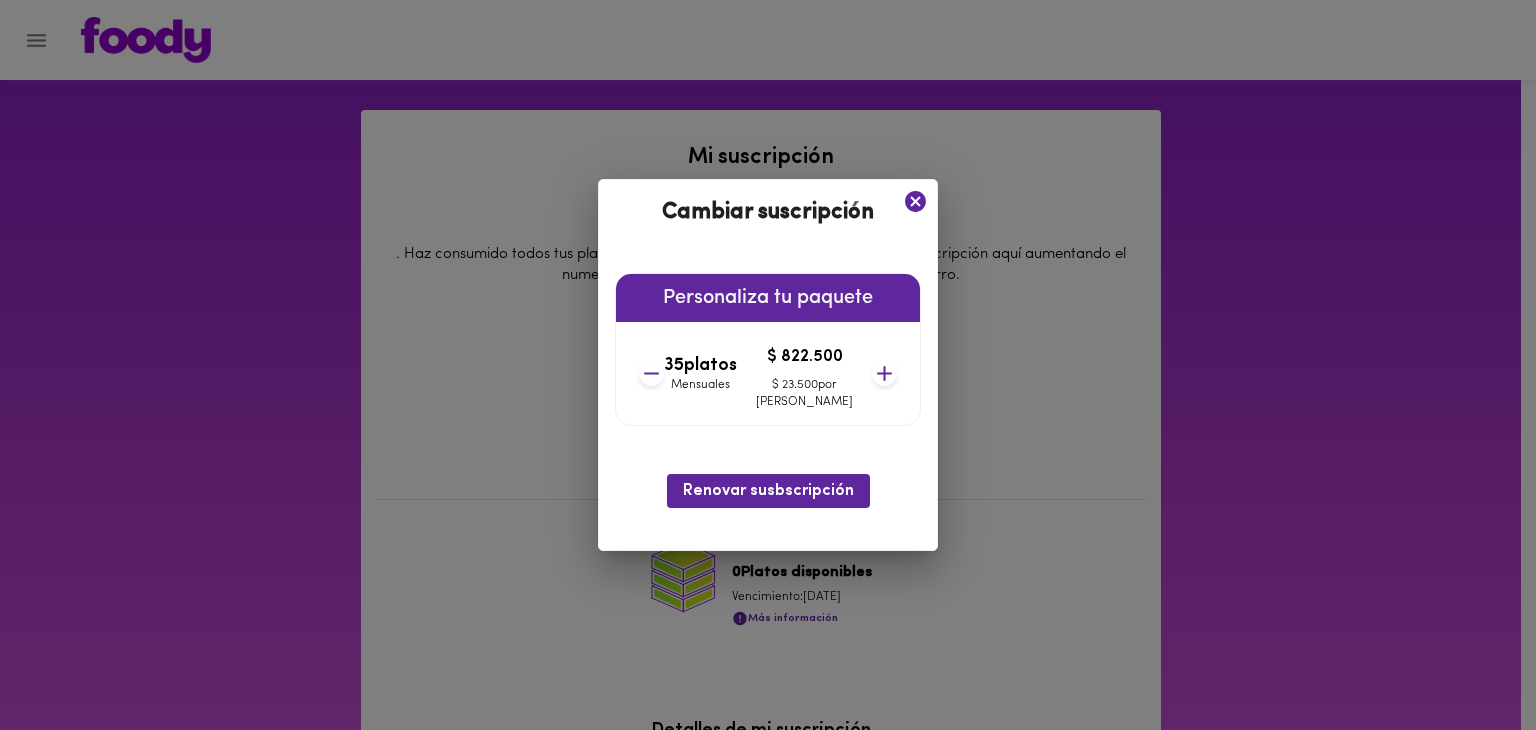 click 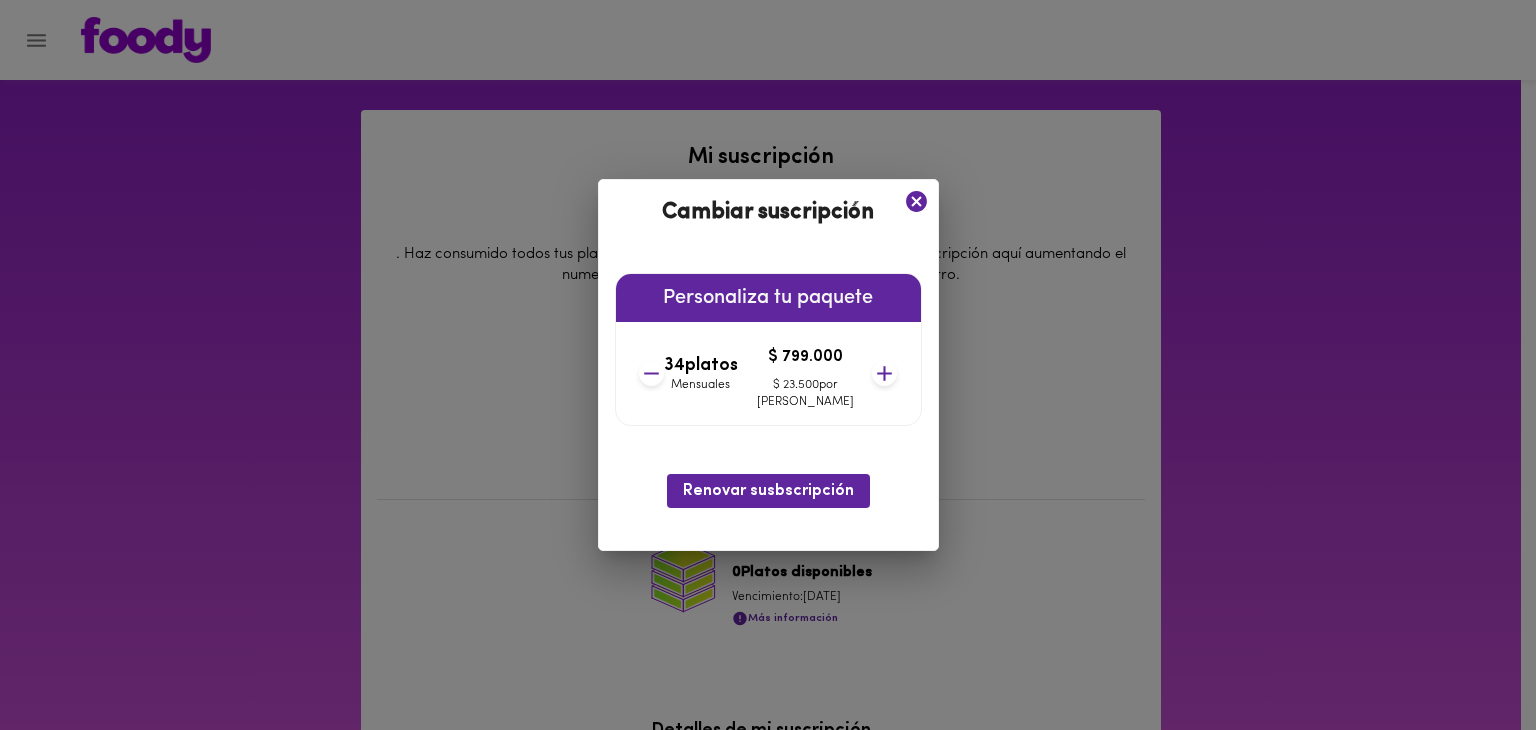 click 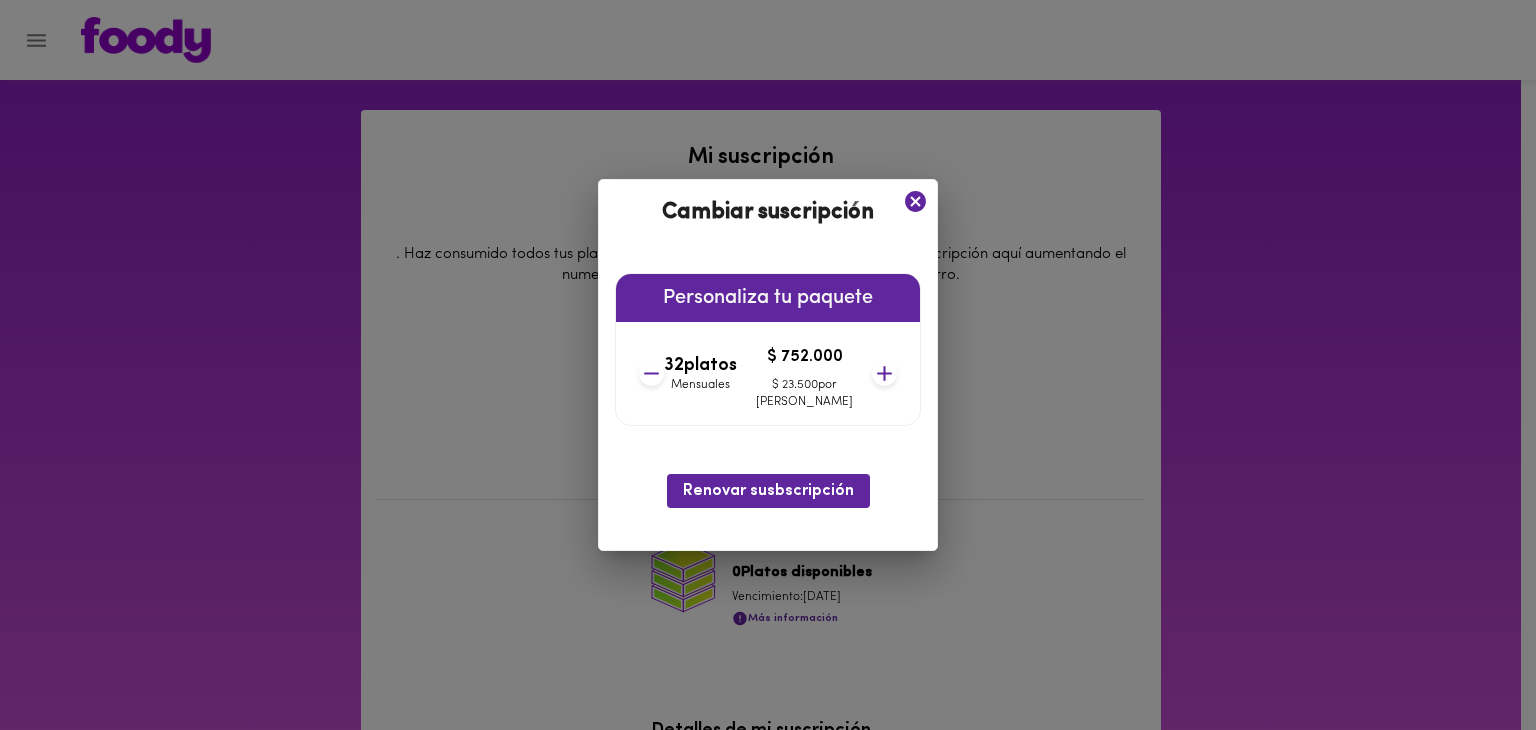 click 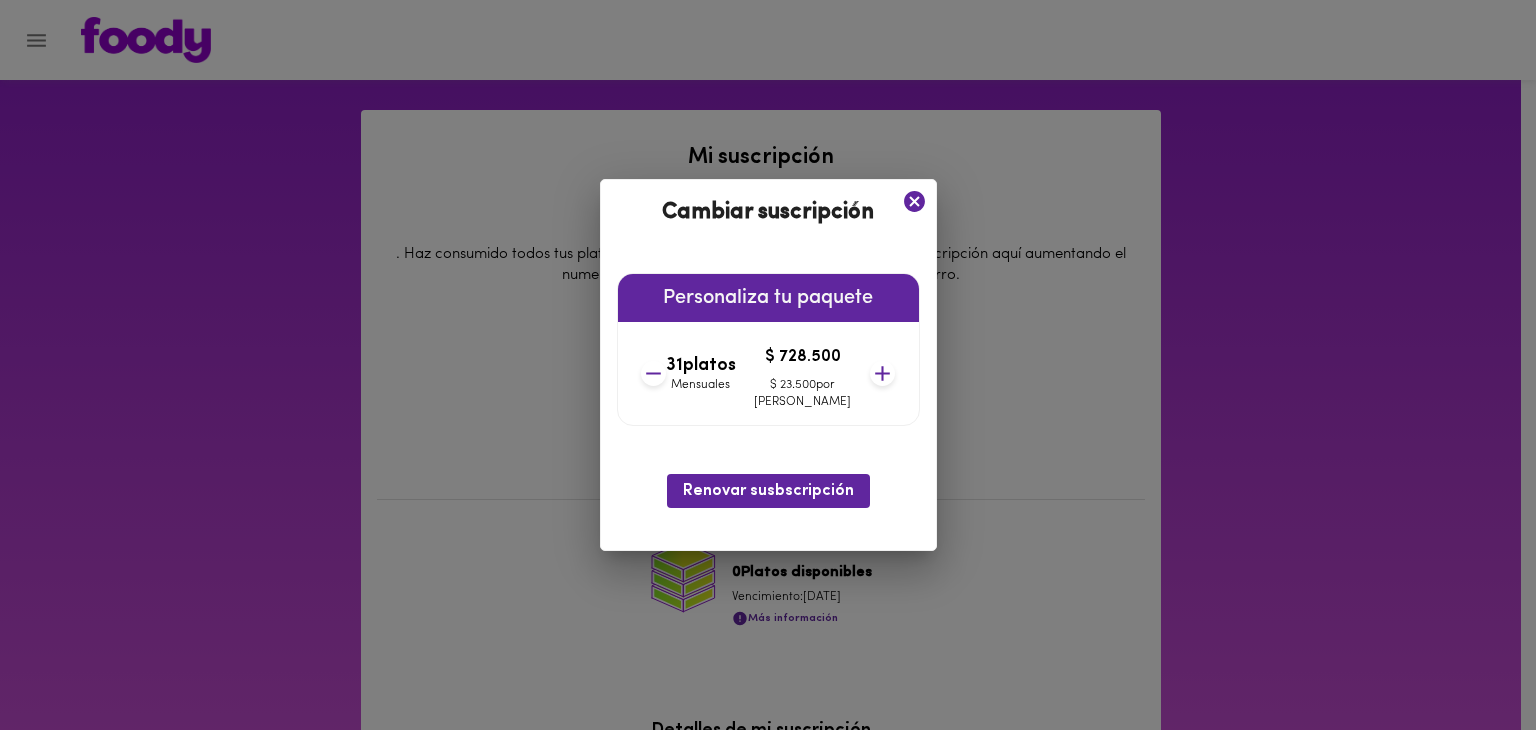 click 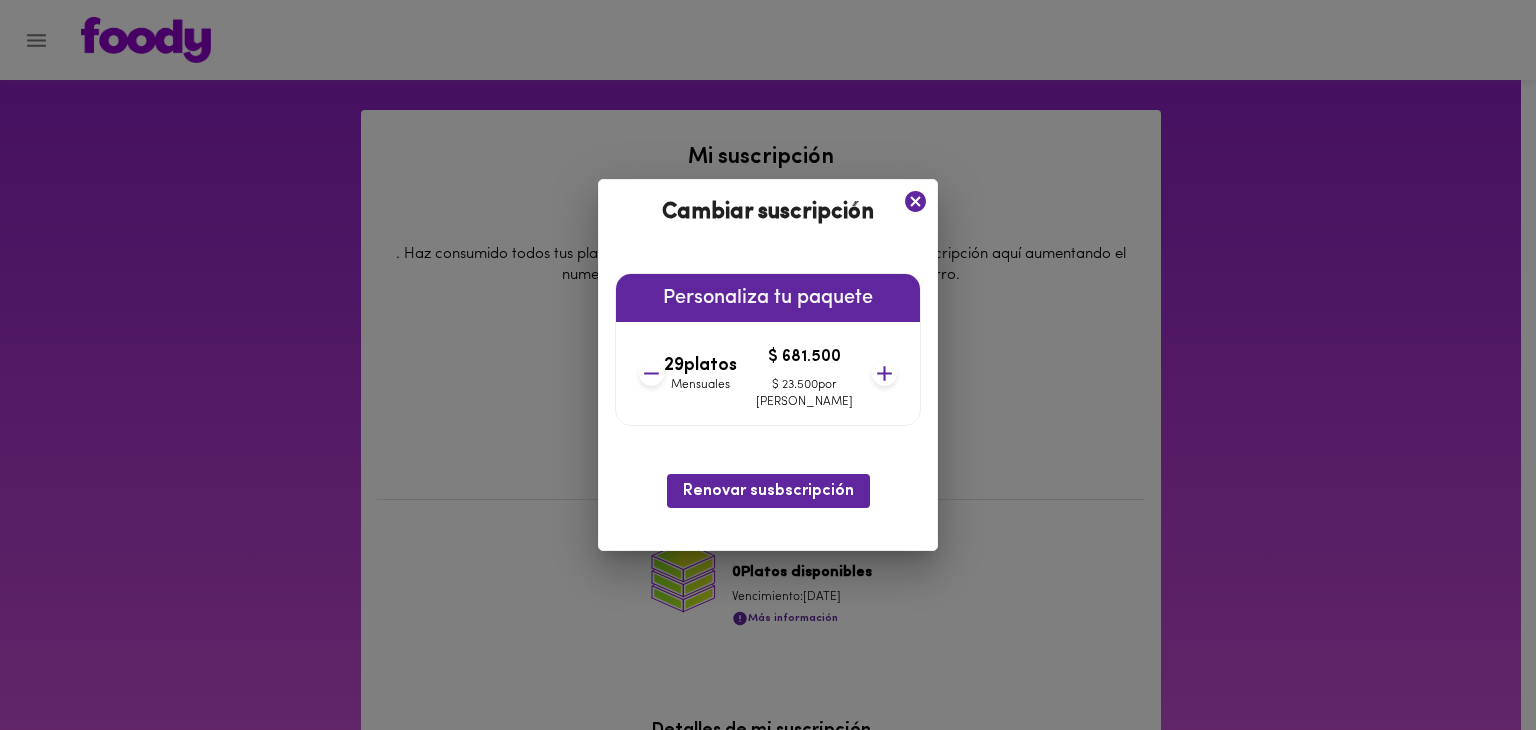 click 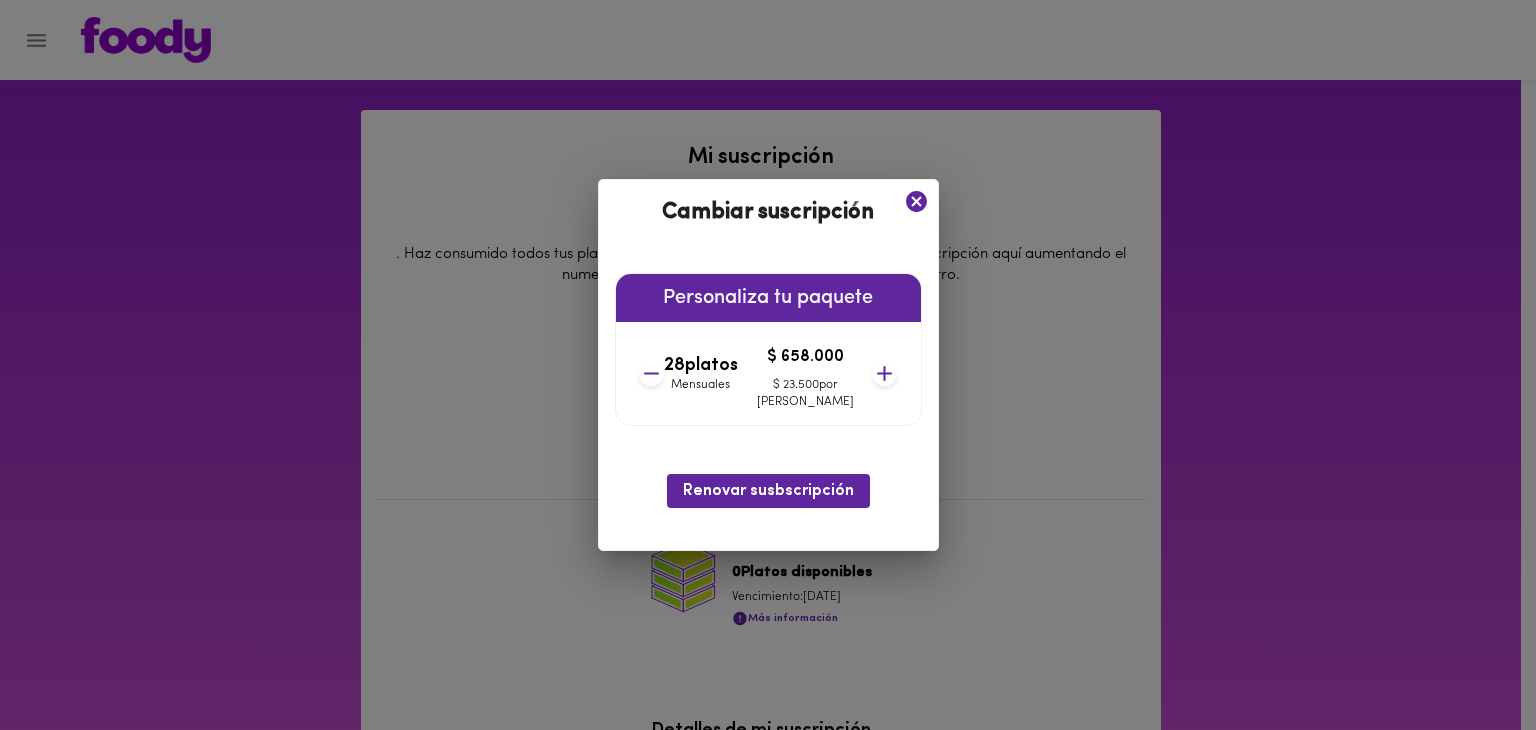 click 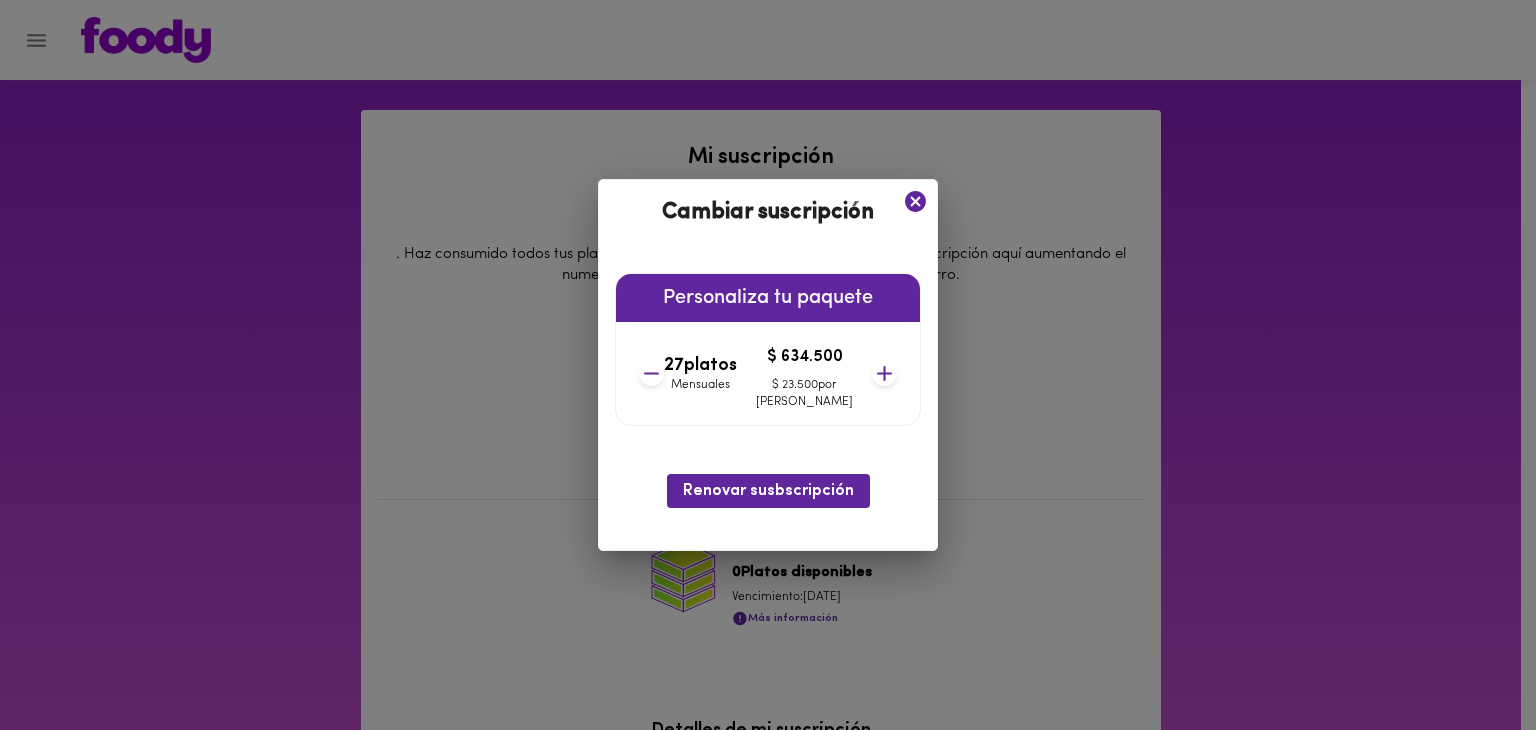 click 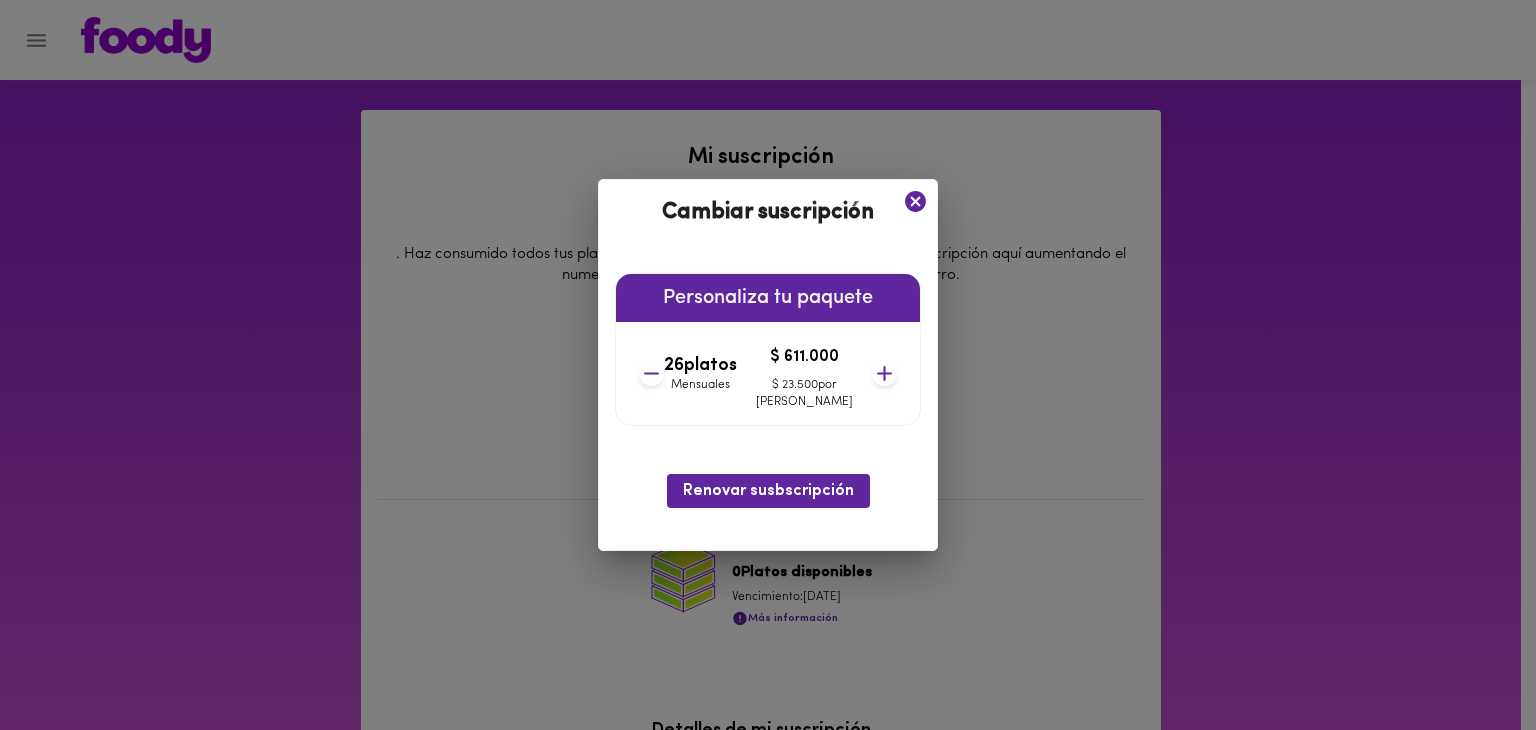 click 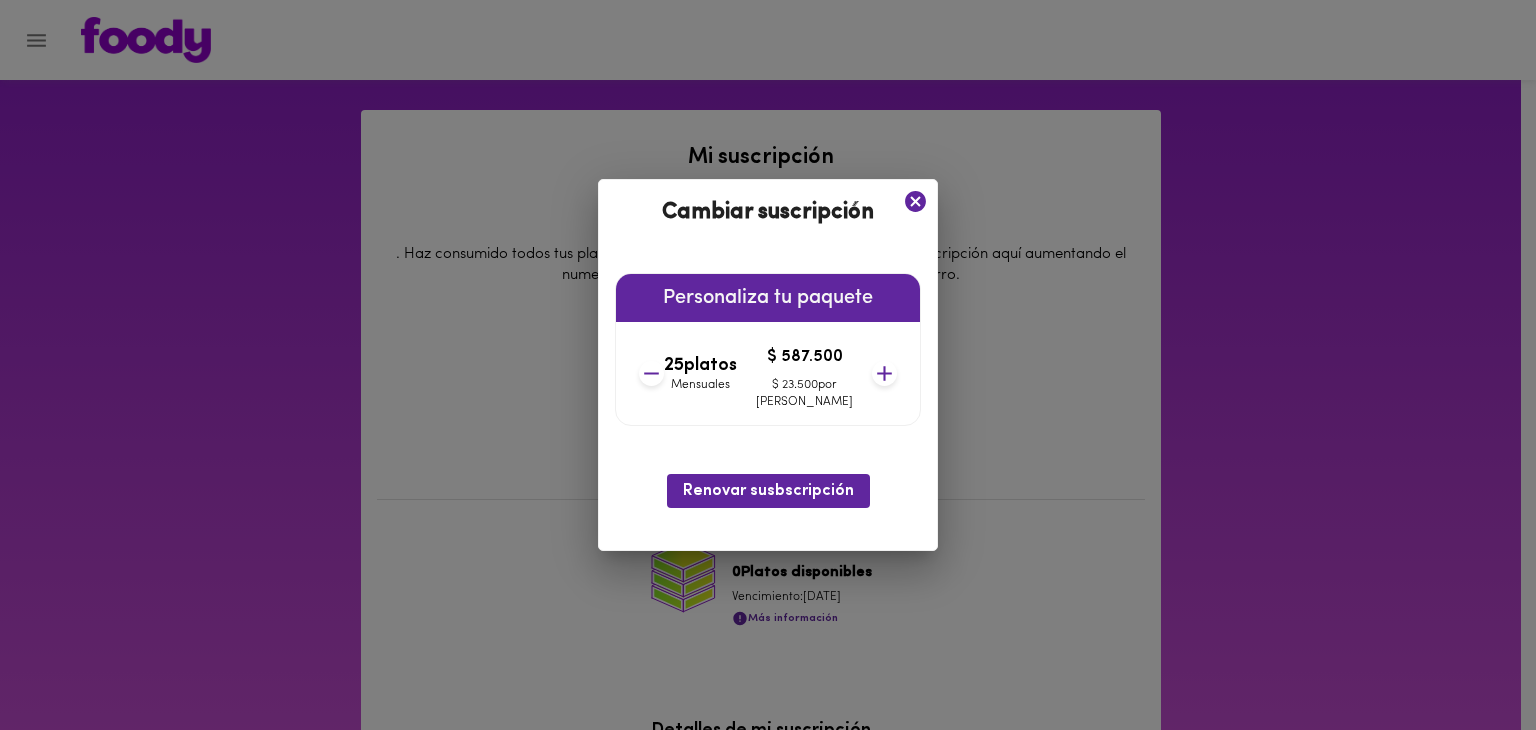 click 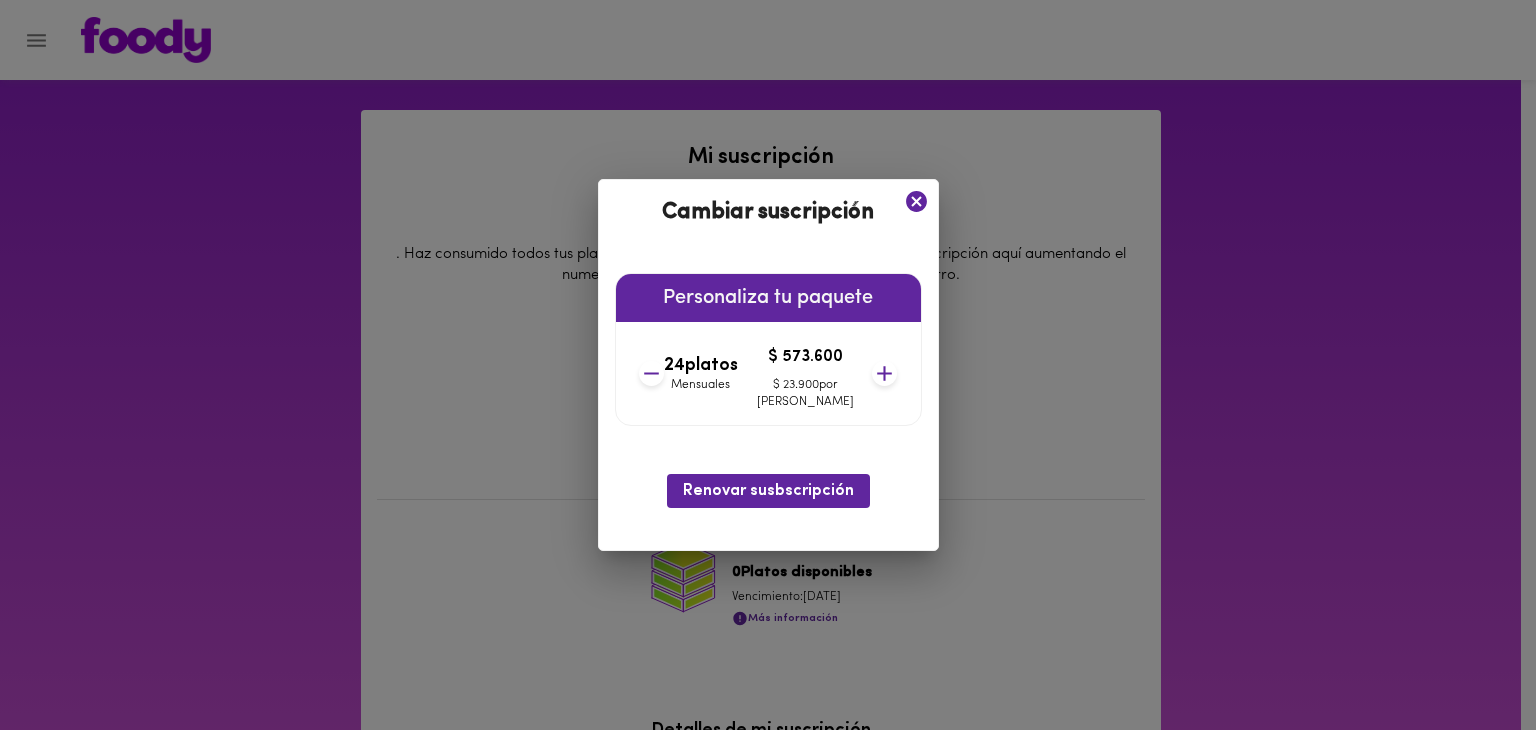 click 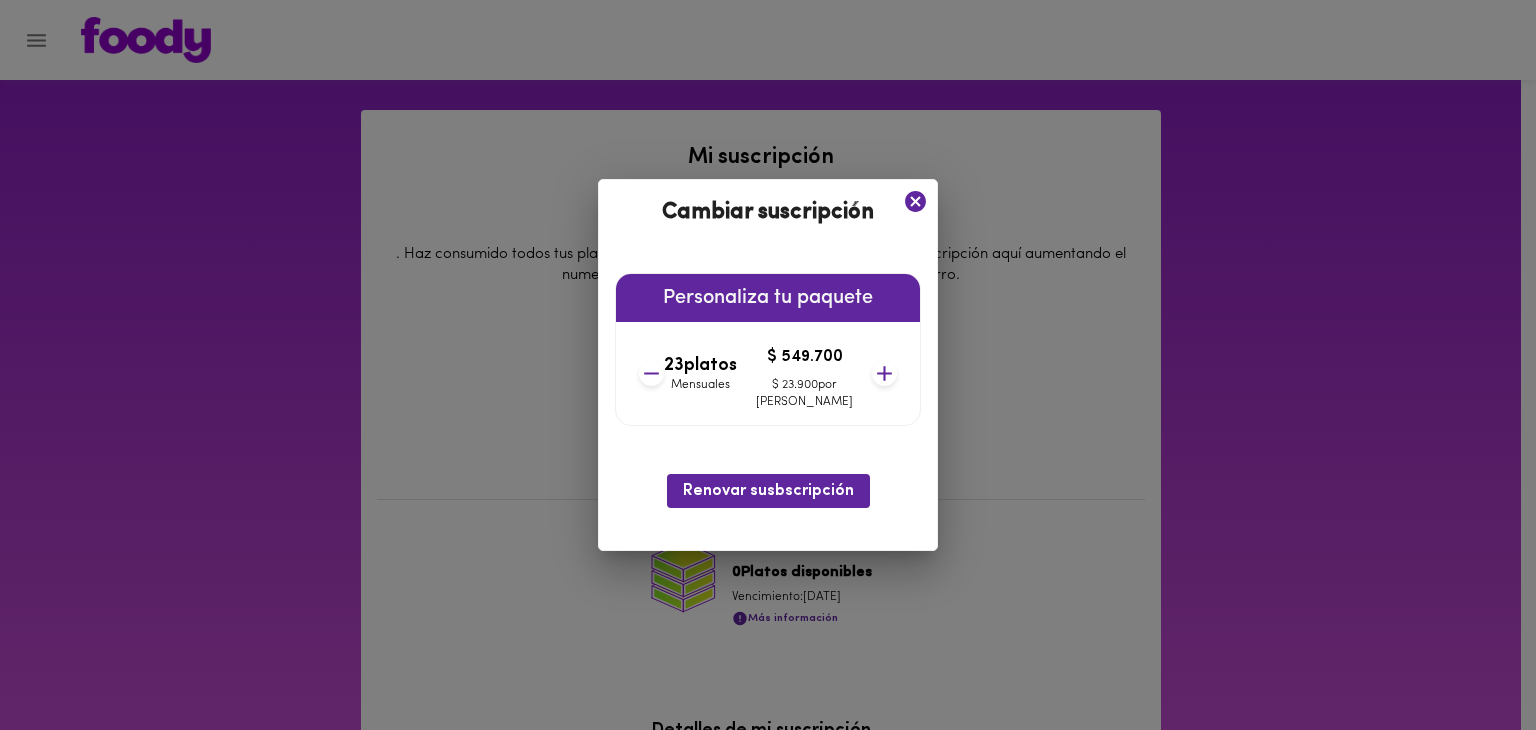 click 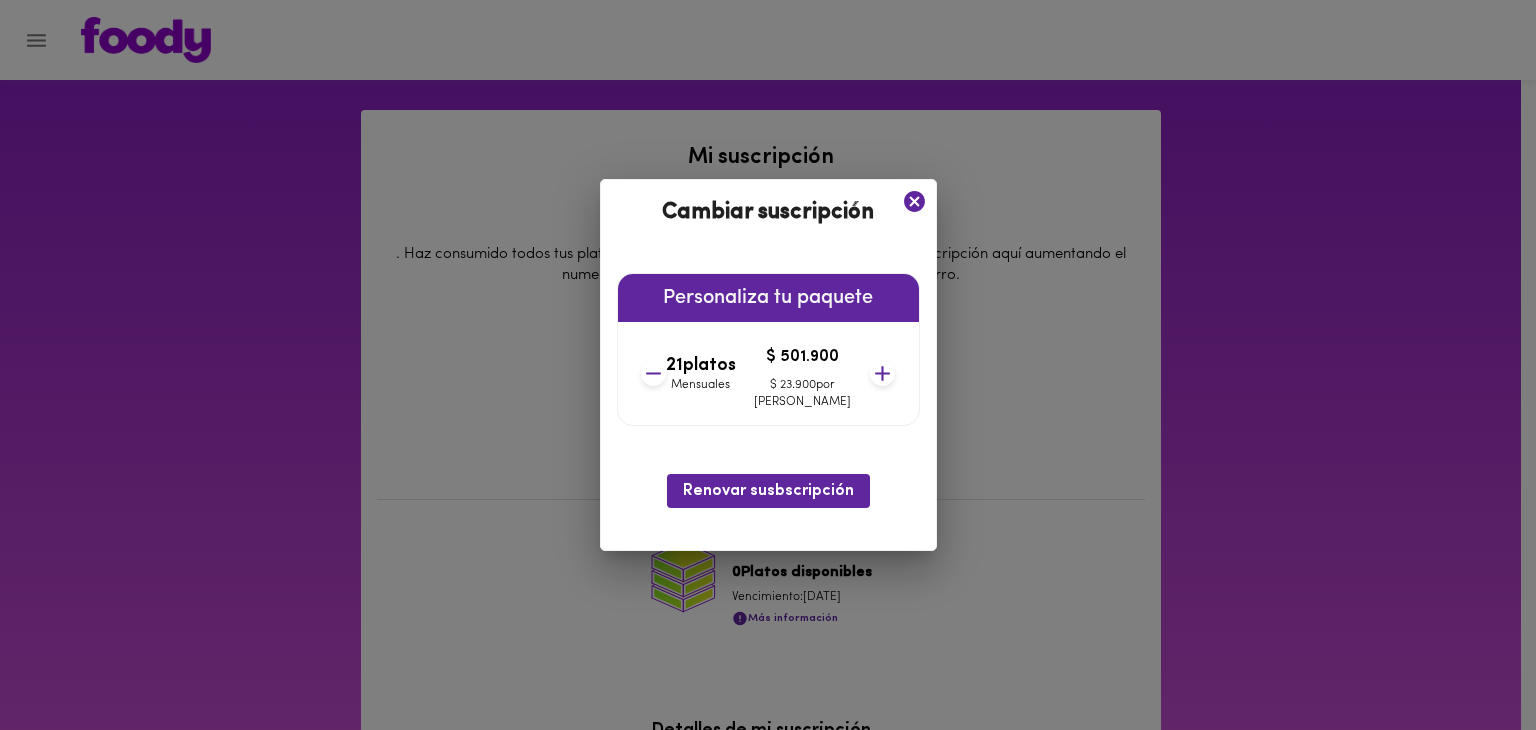 click 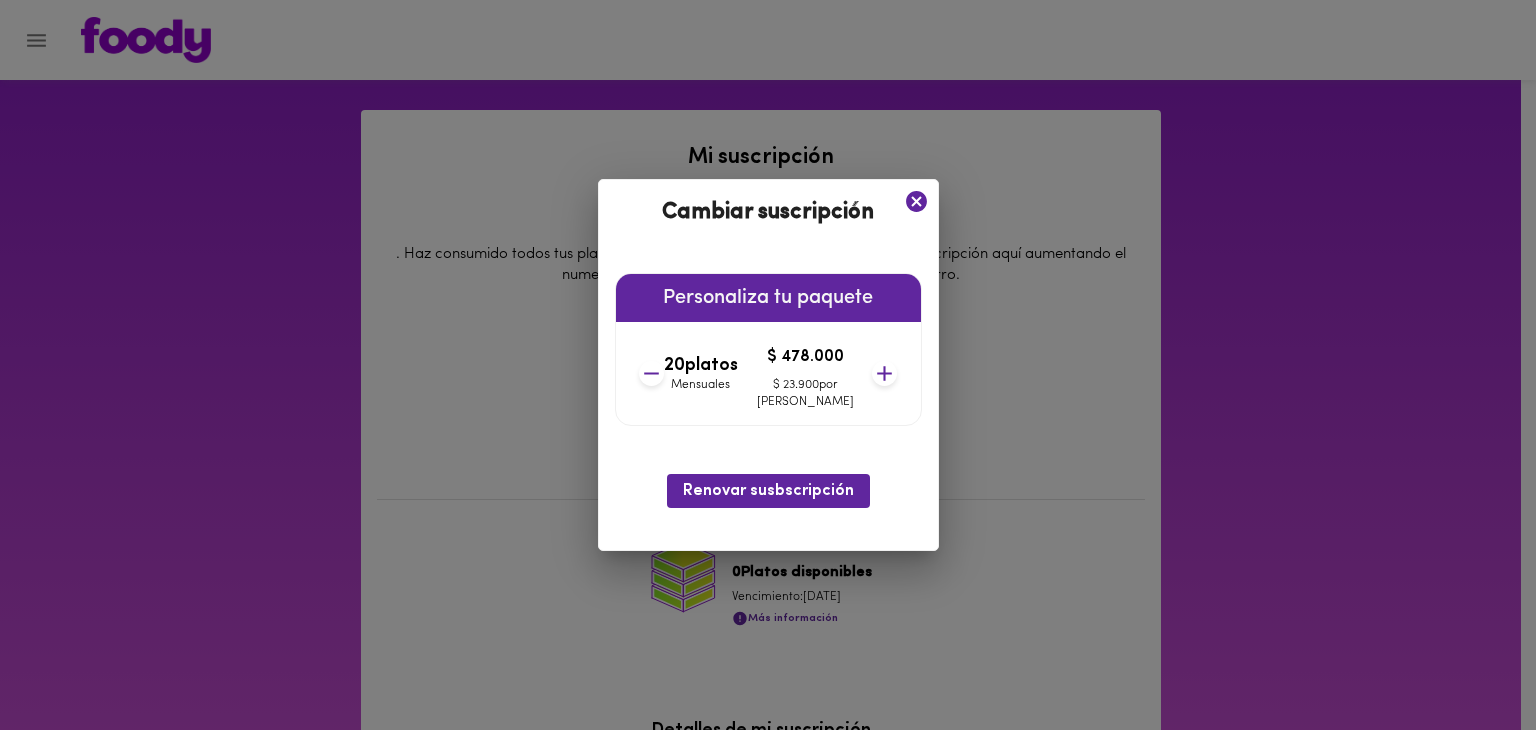 click 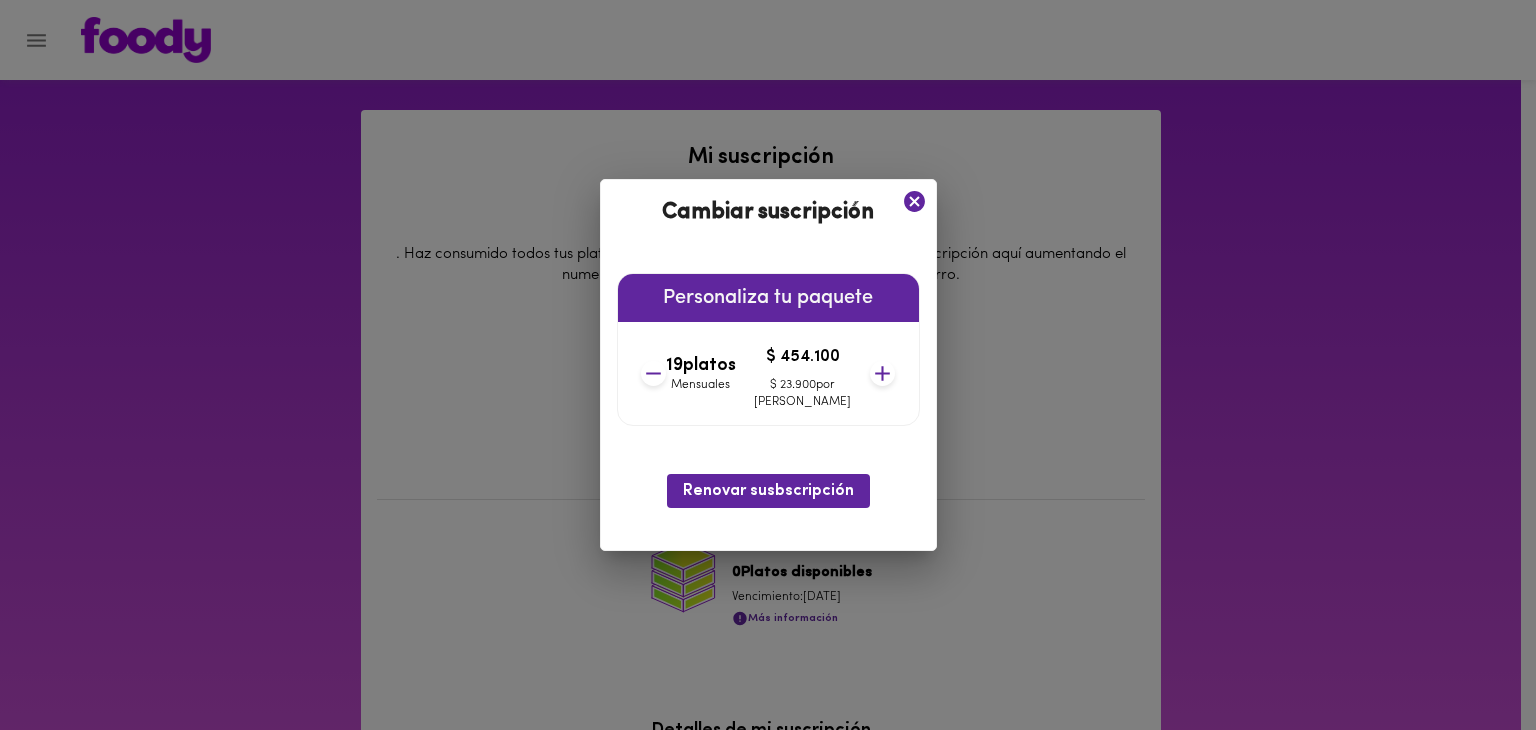 click 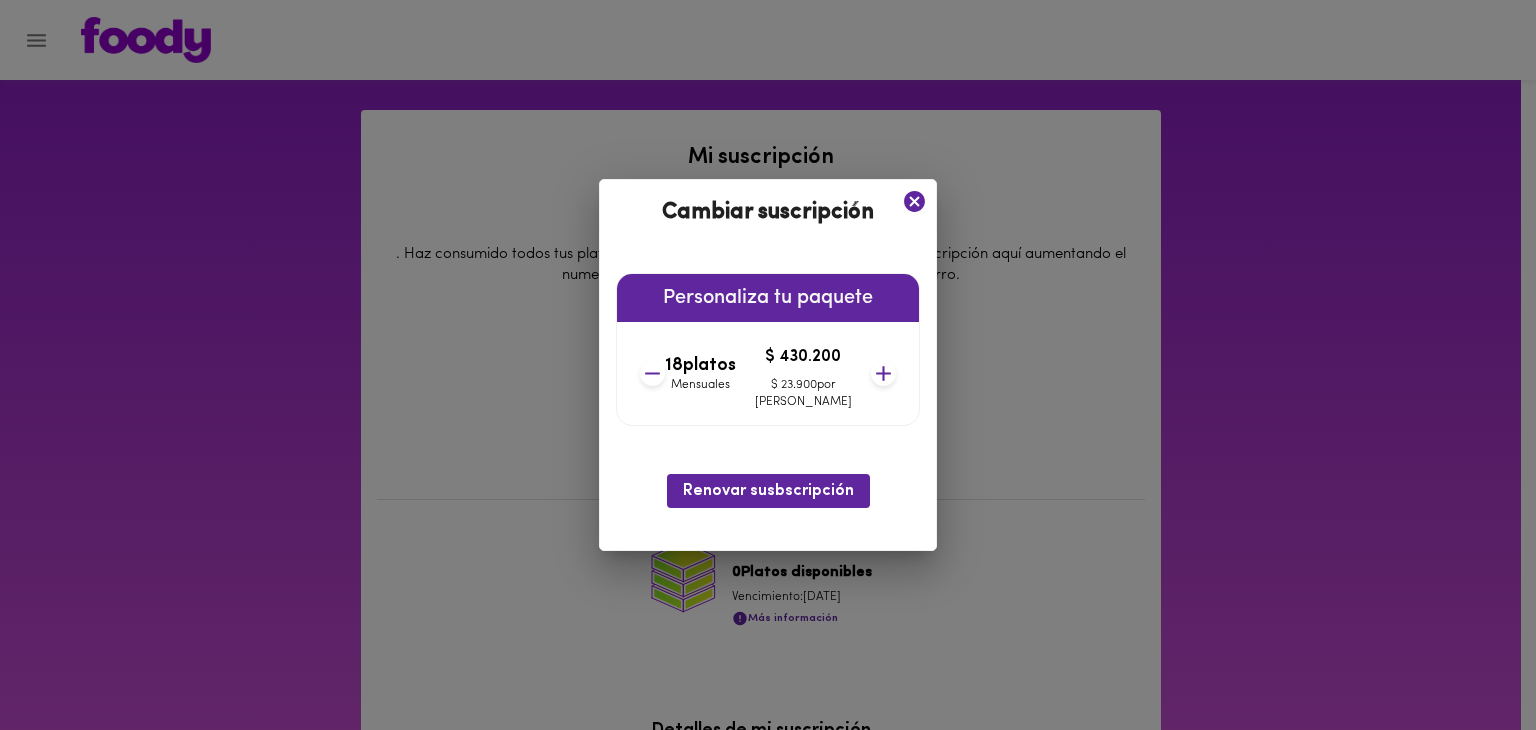 click 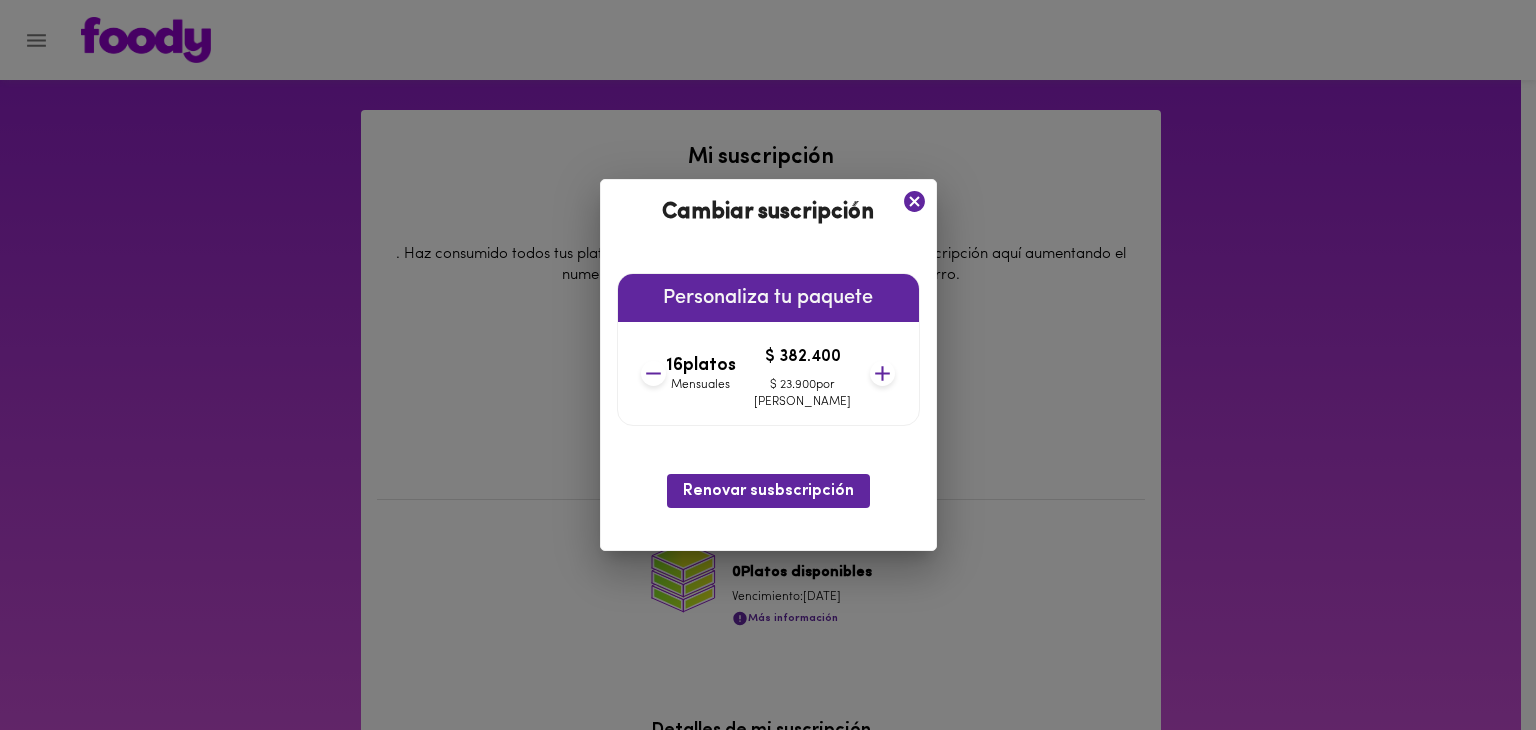 click 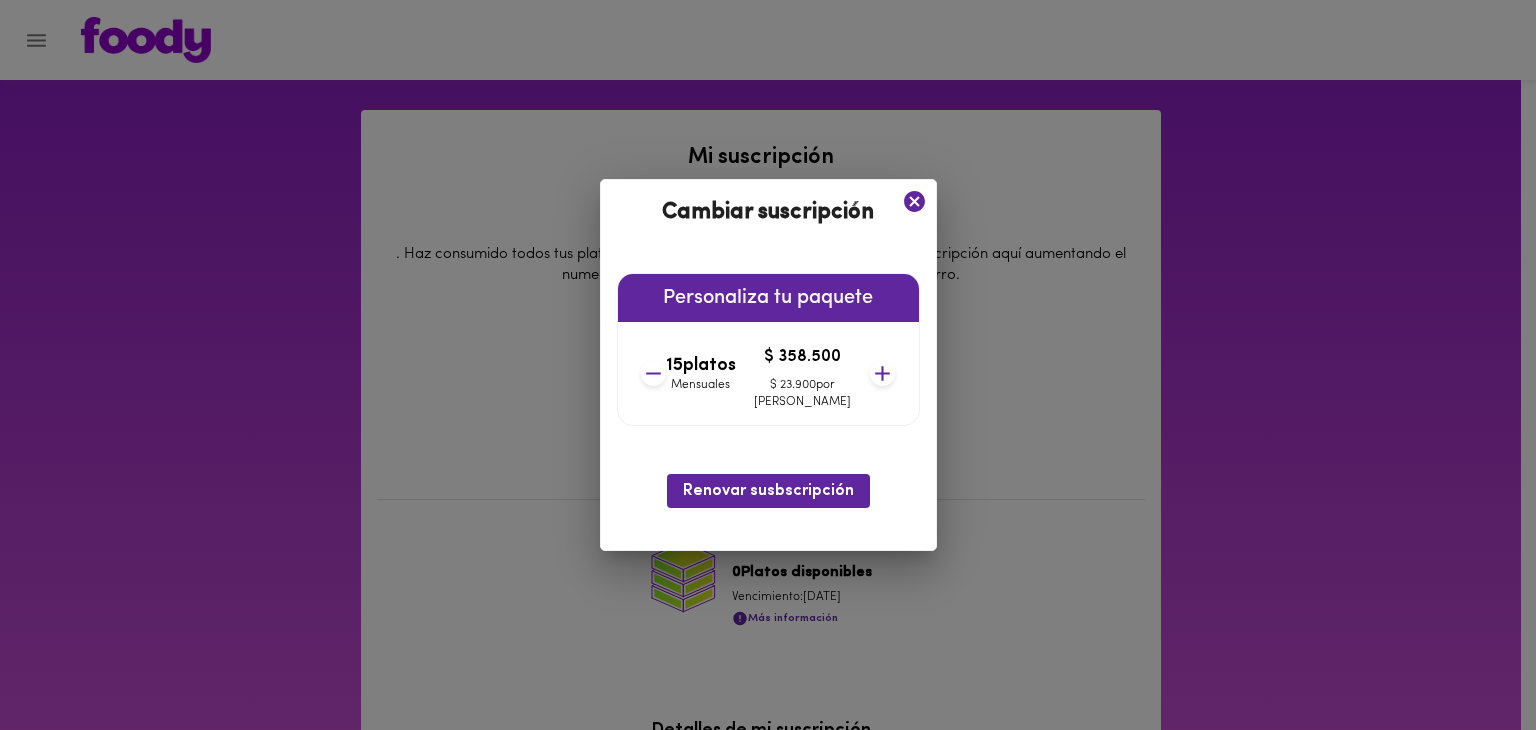 click 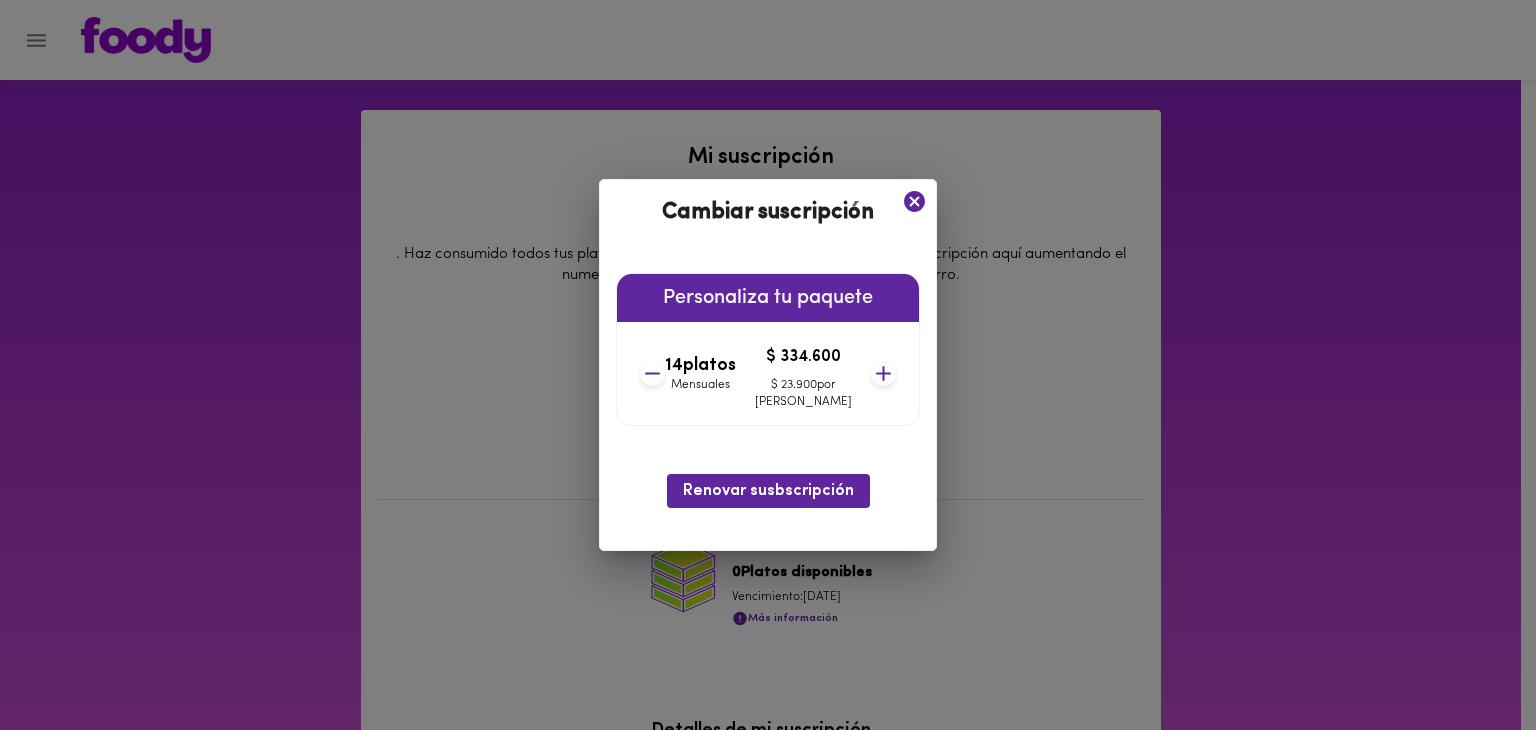 click 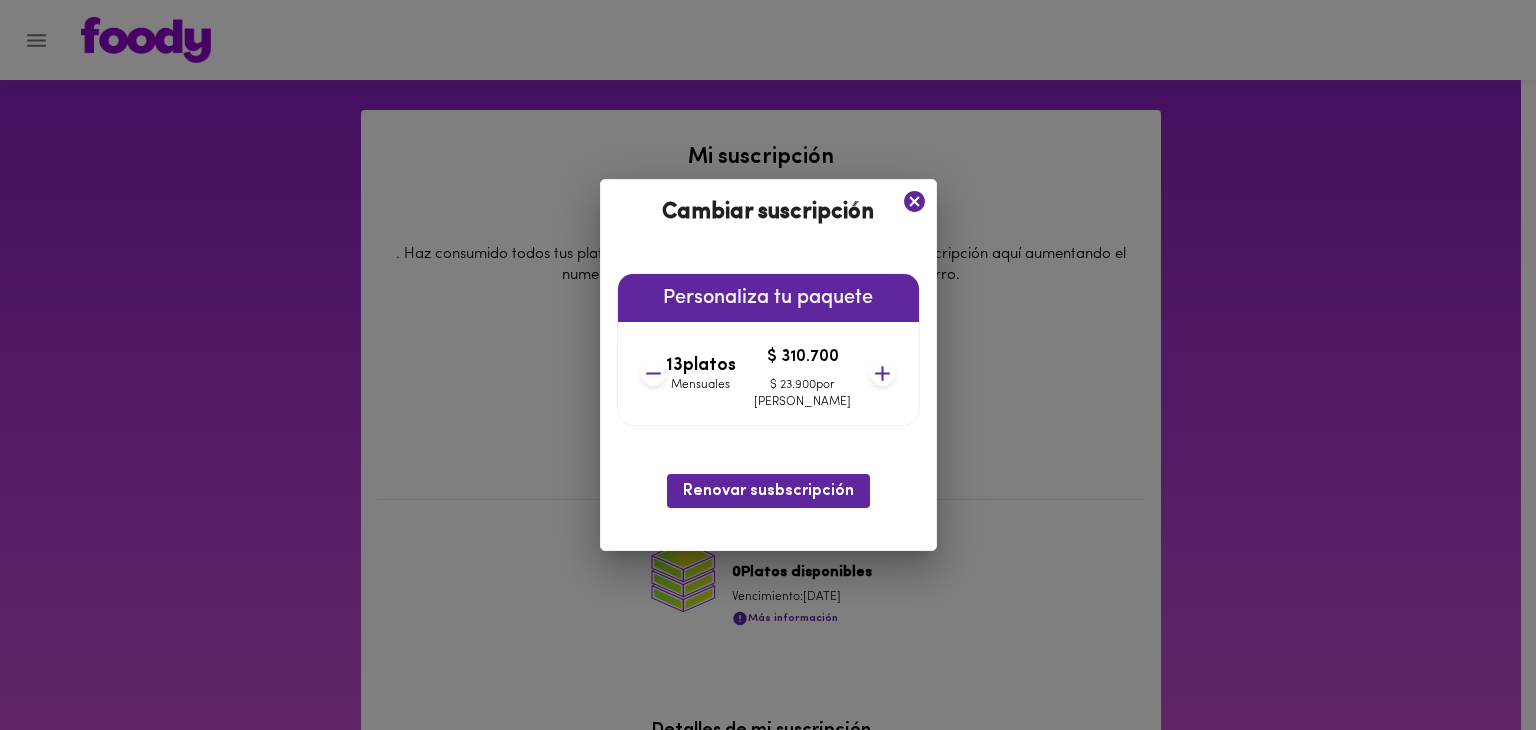 click 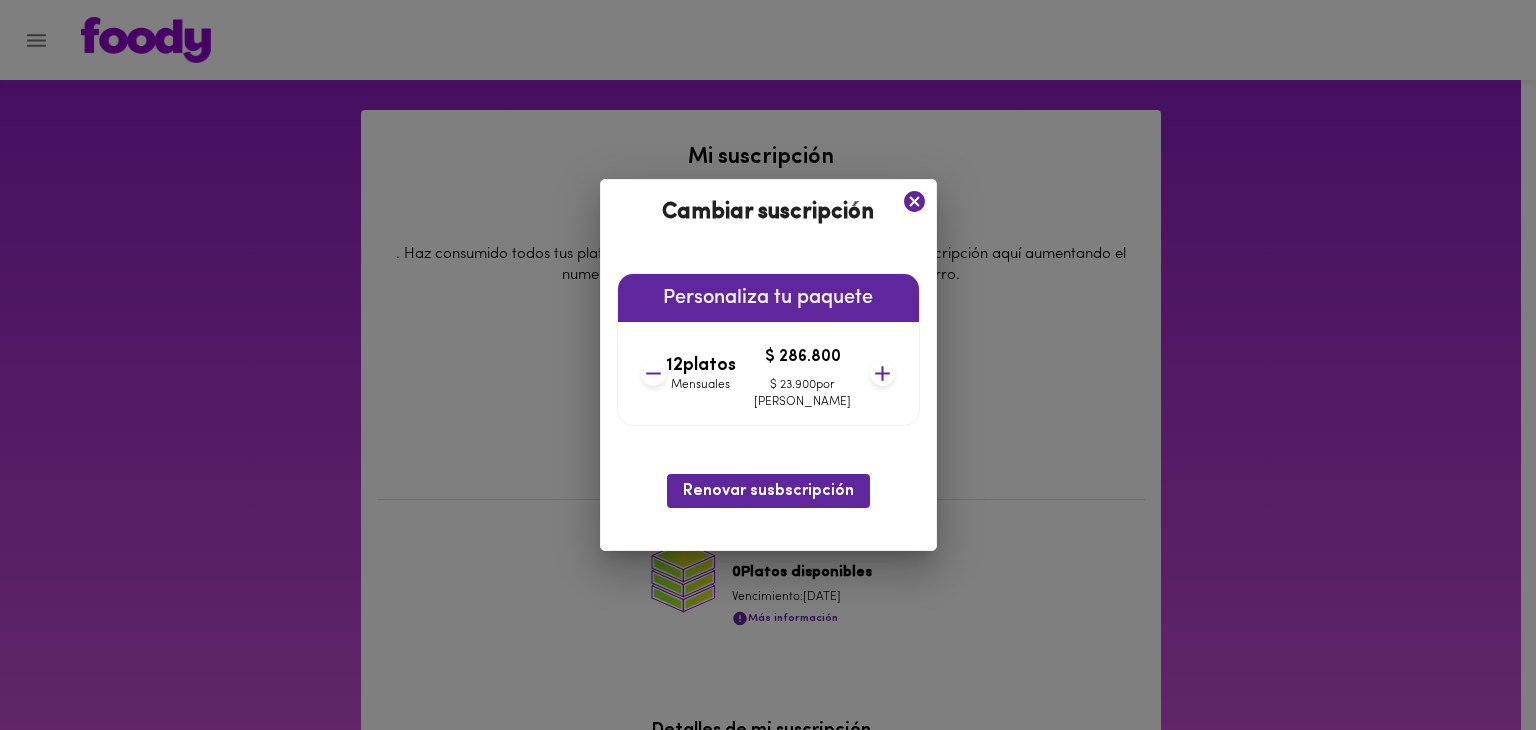 click 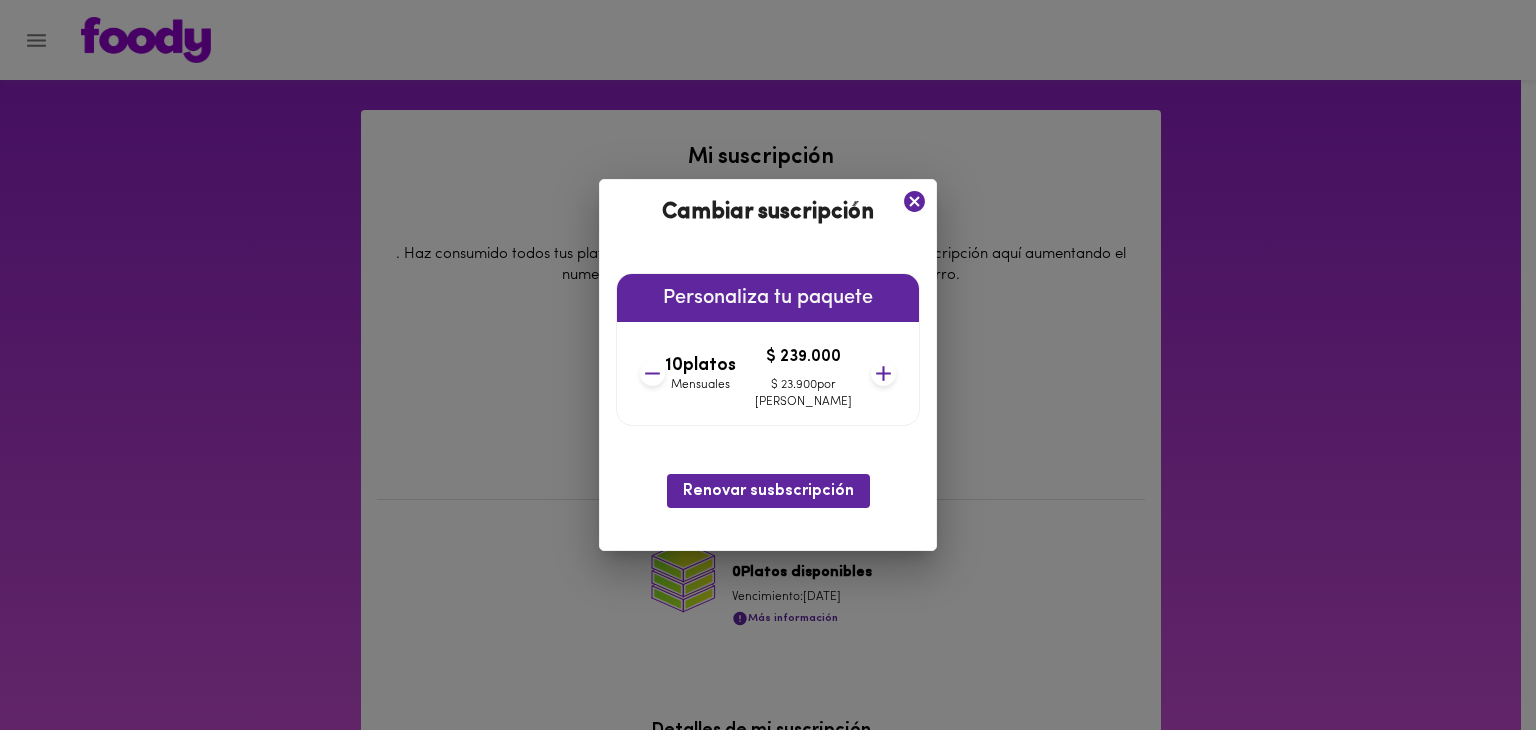 click 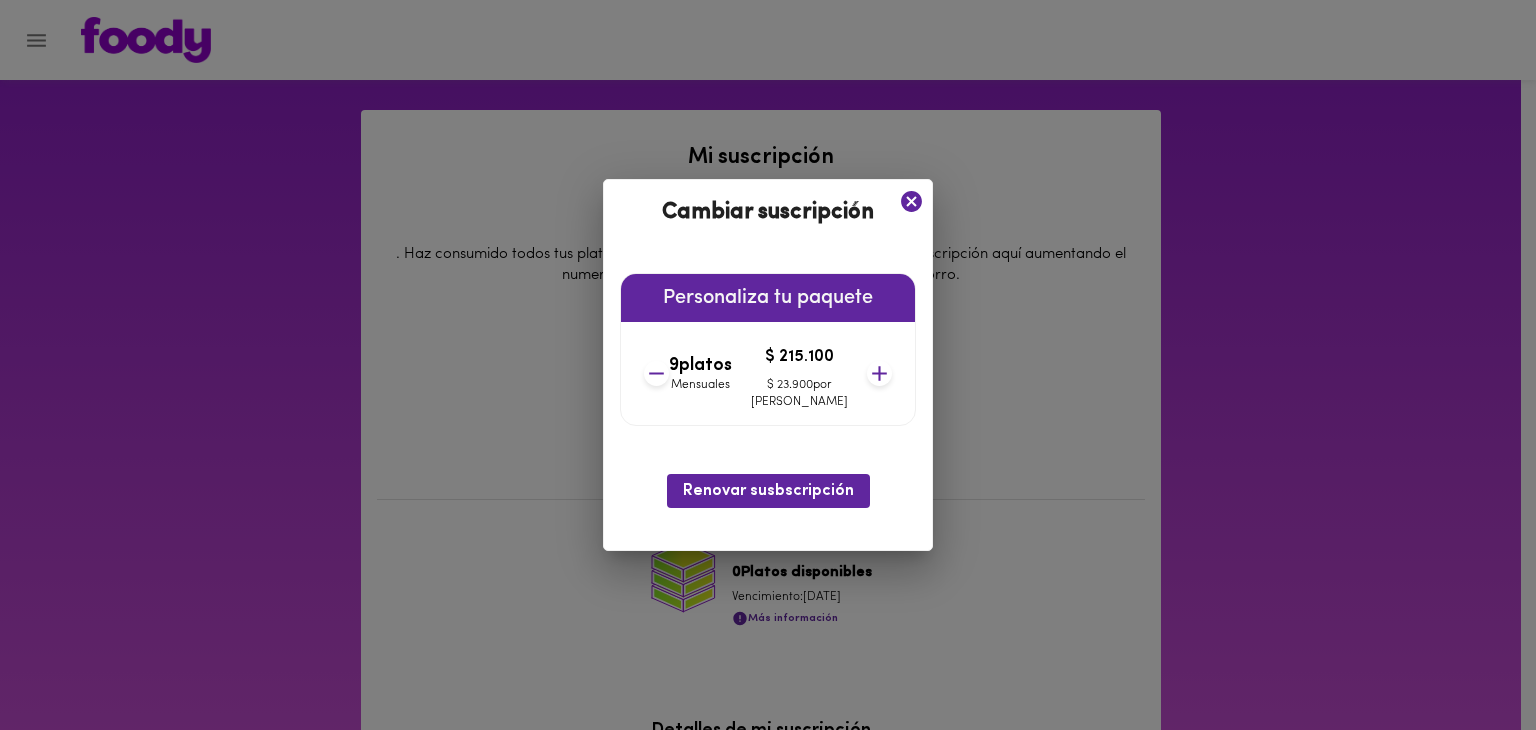 click 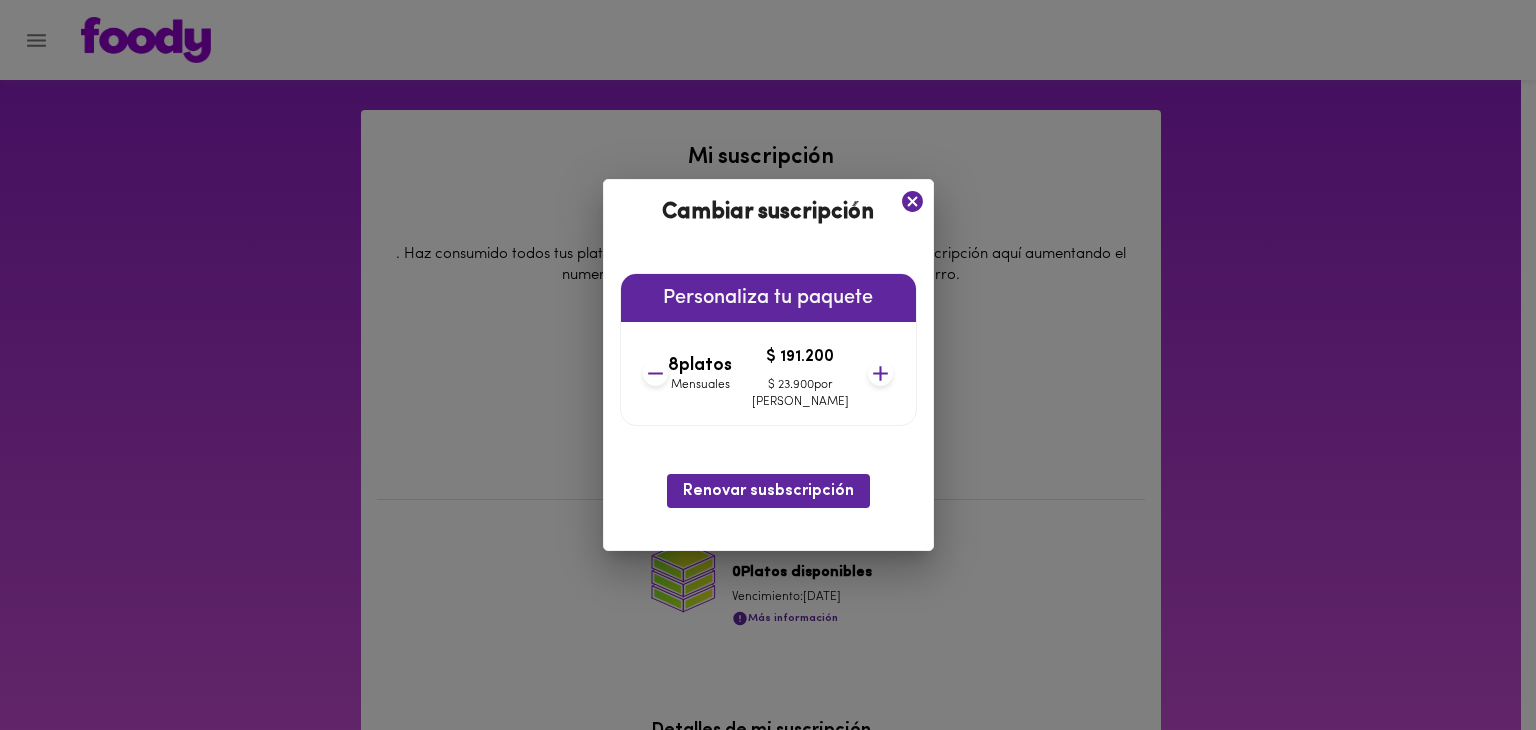 click 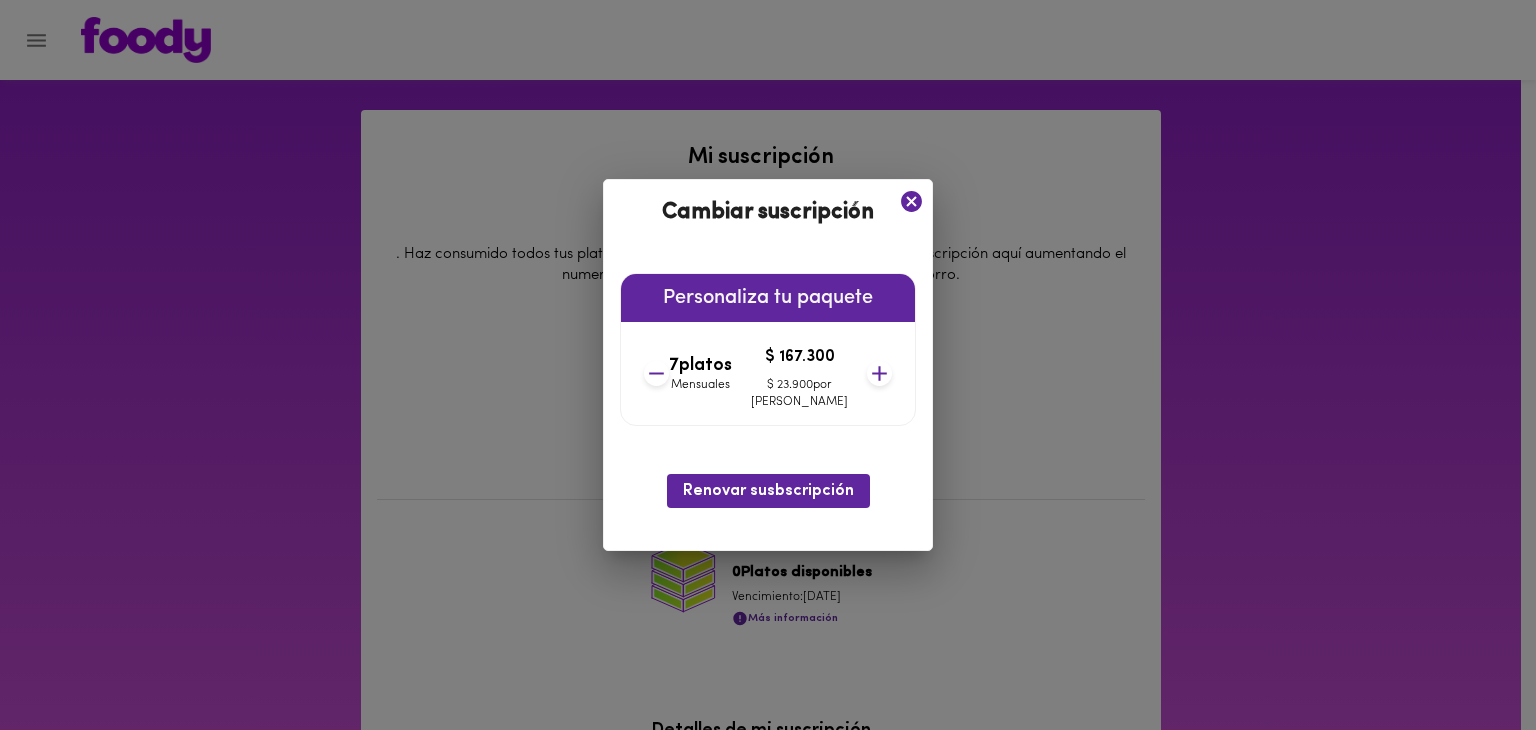 click 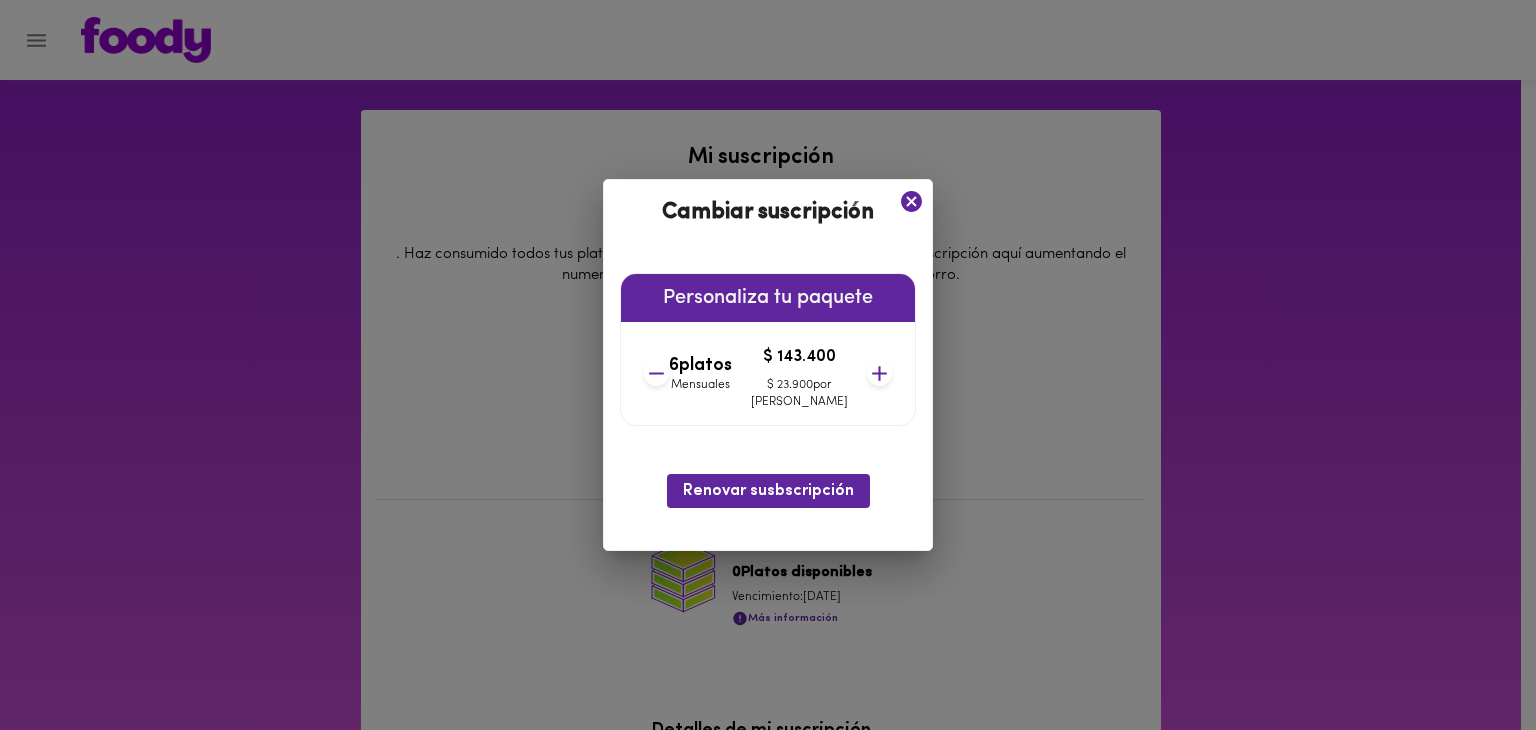 click 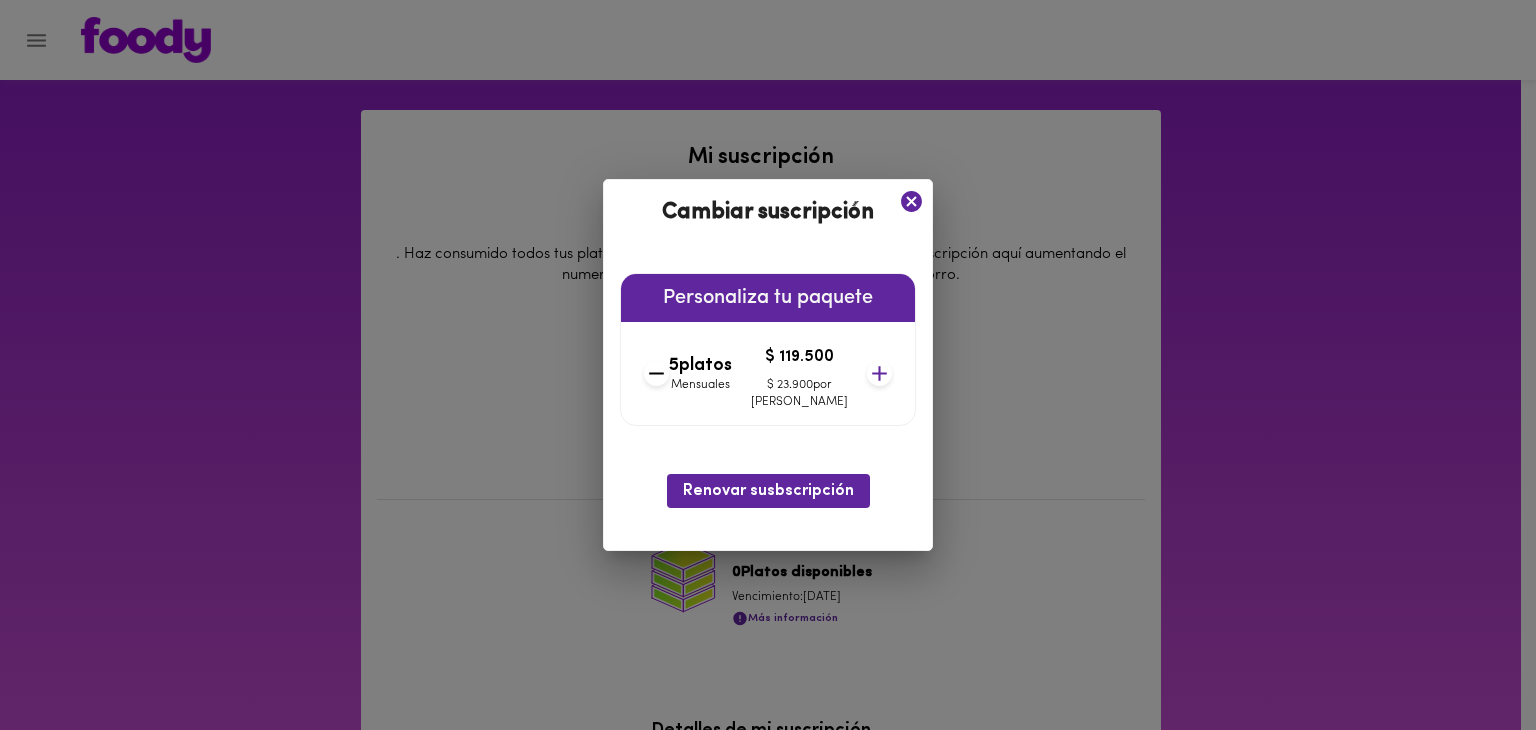 click 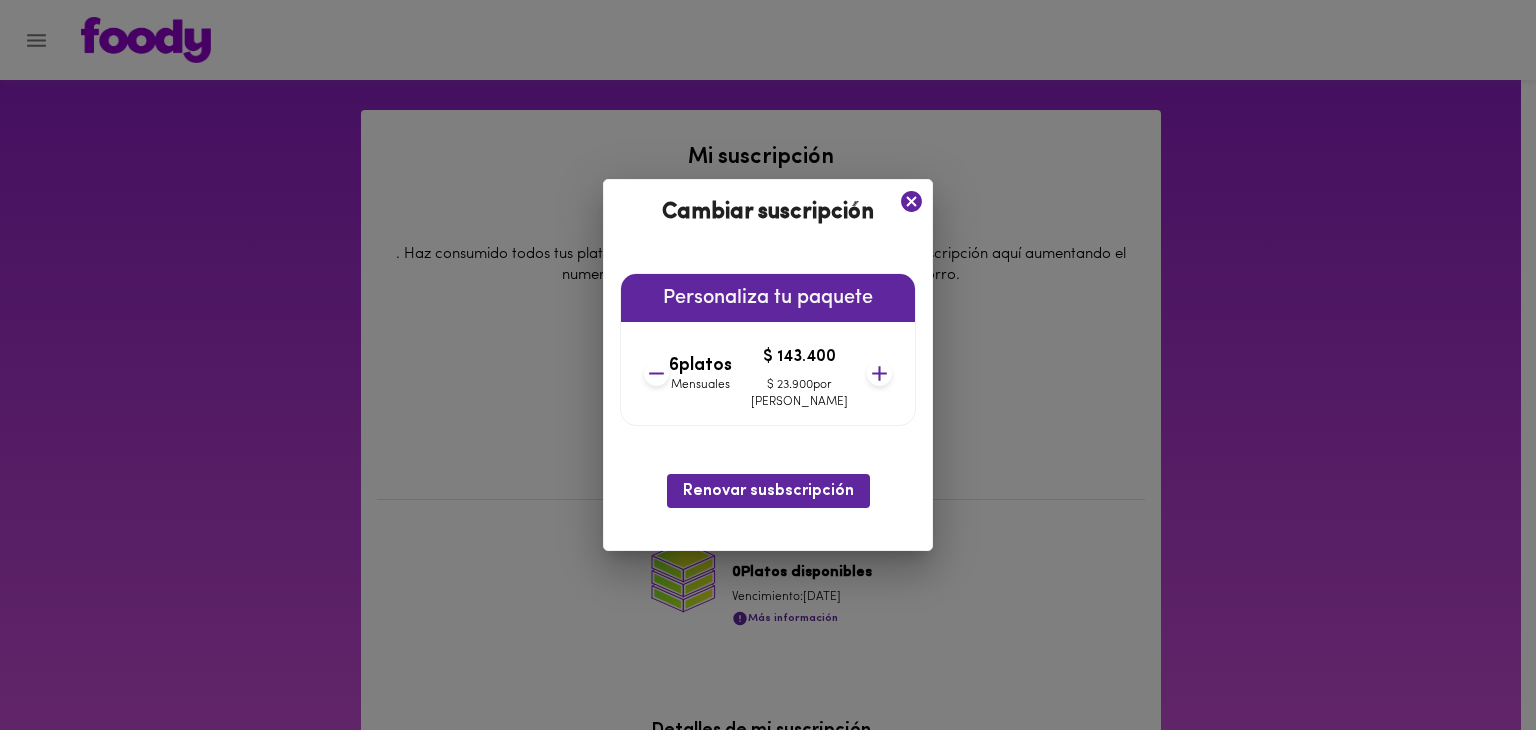 click 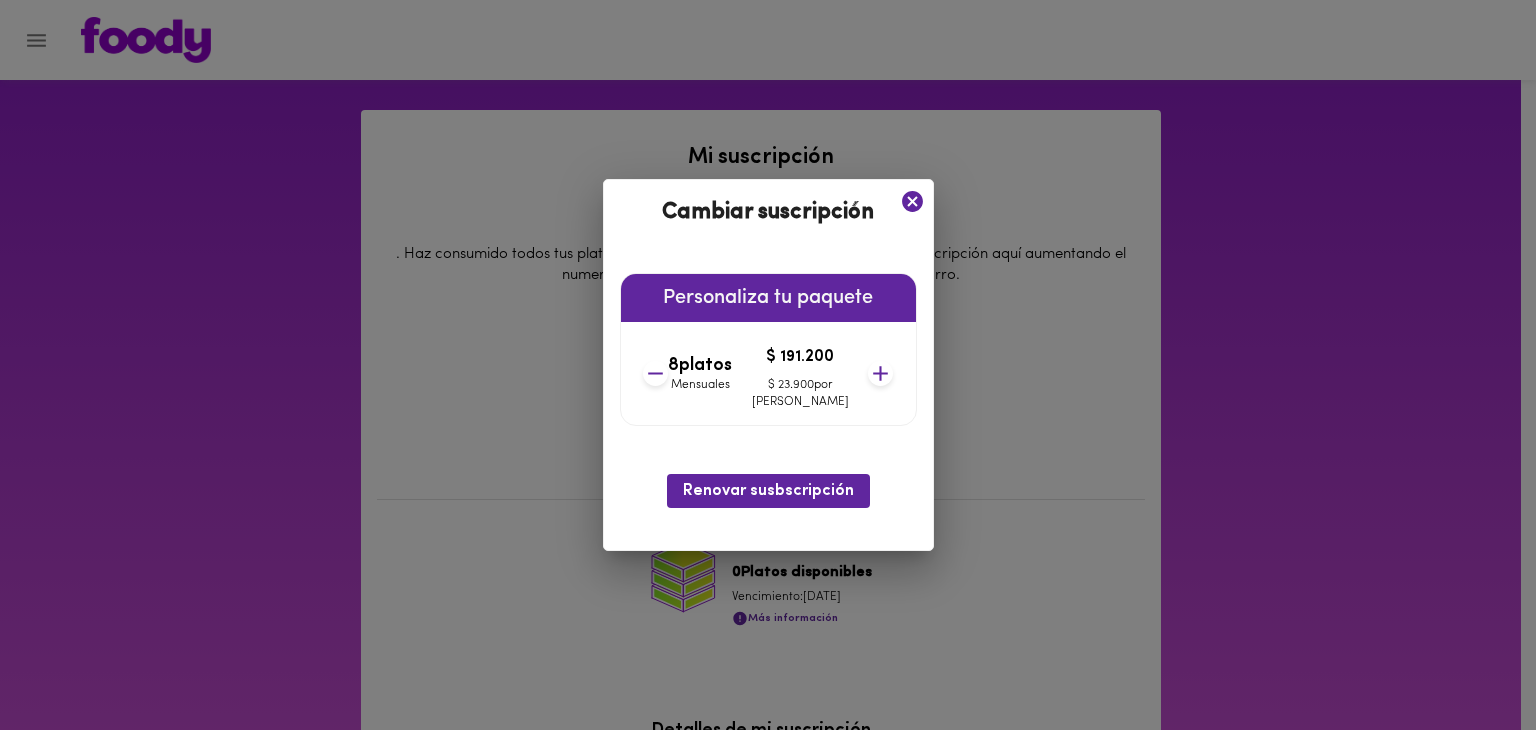 click 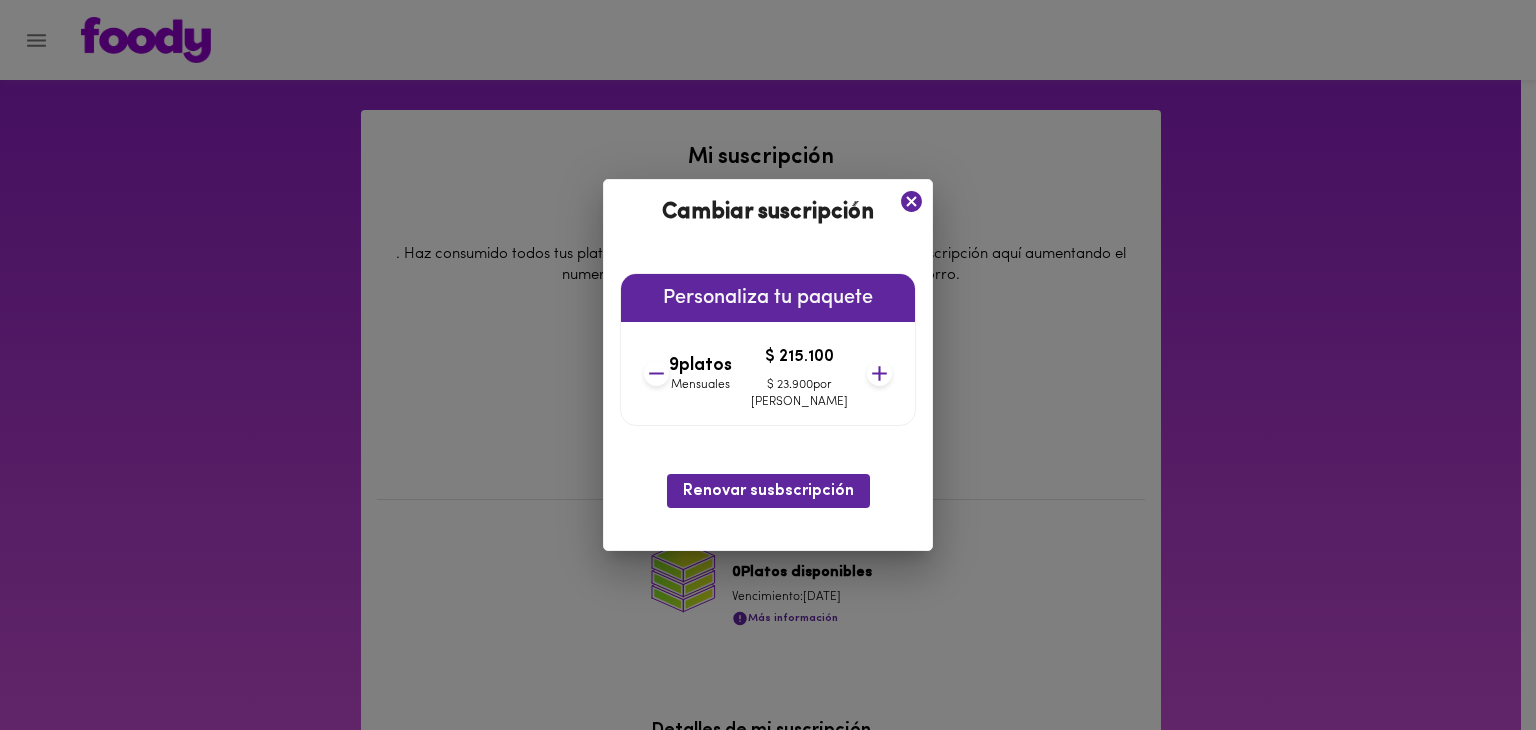 click 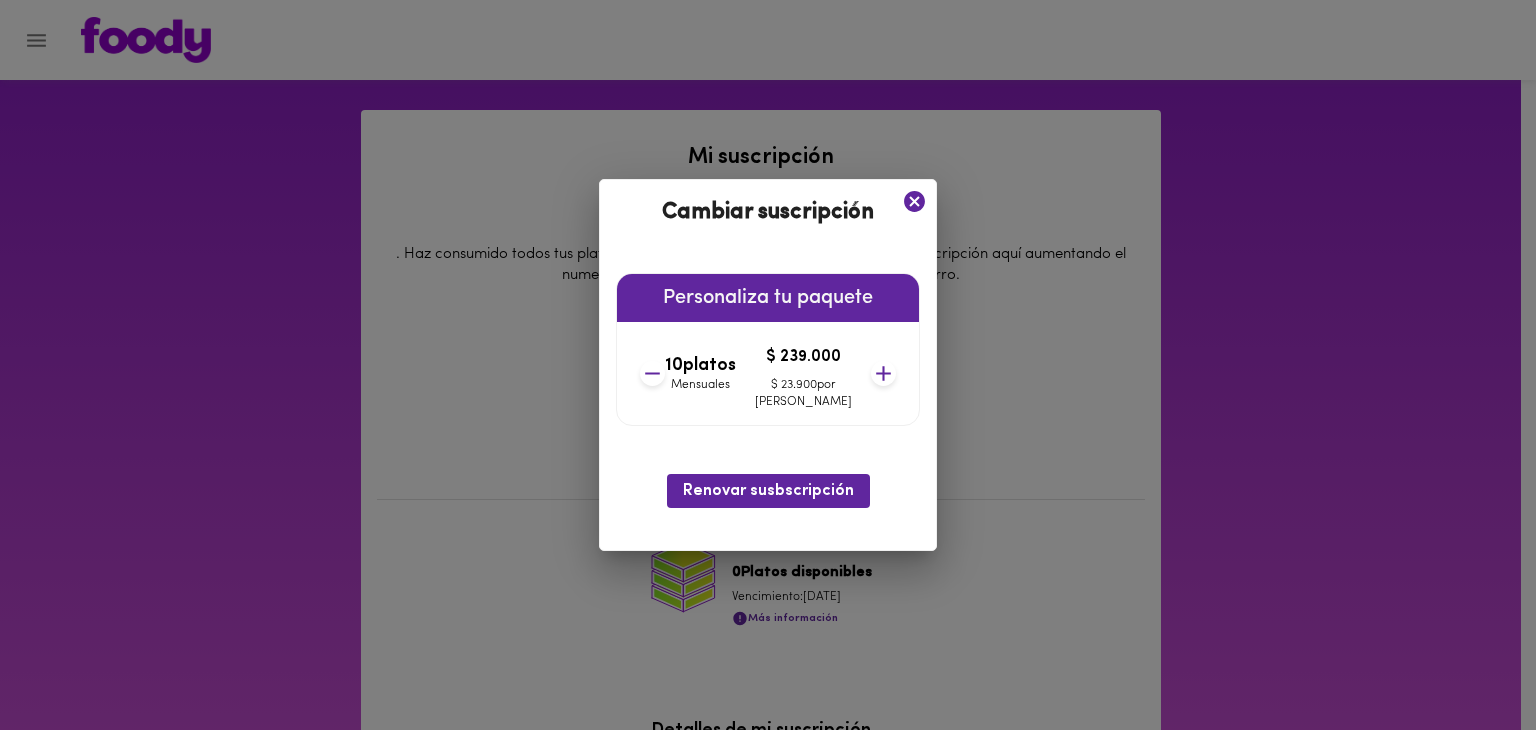 click 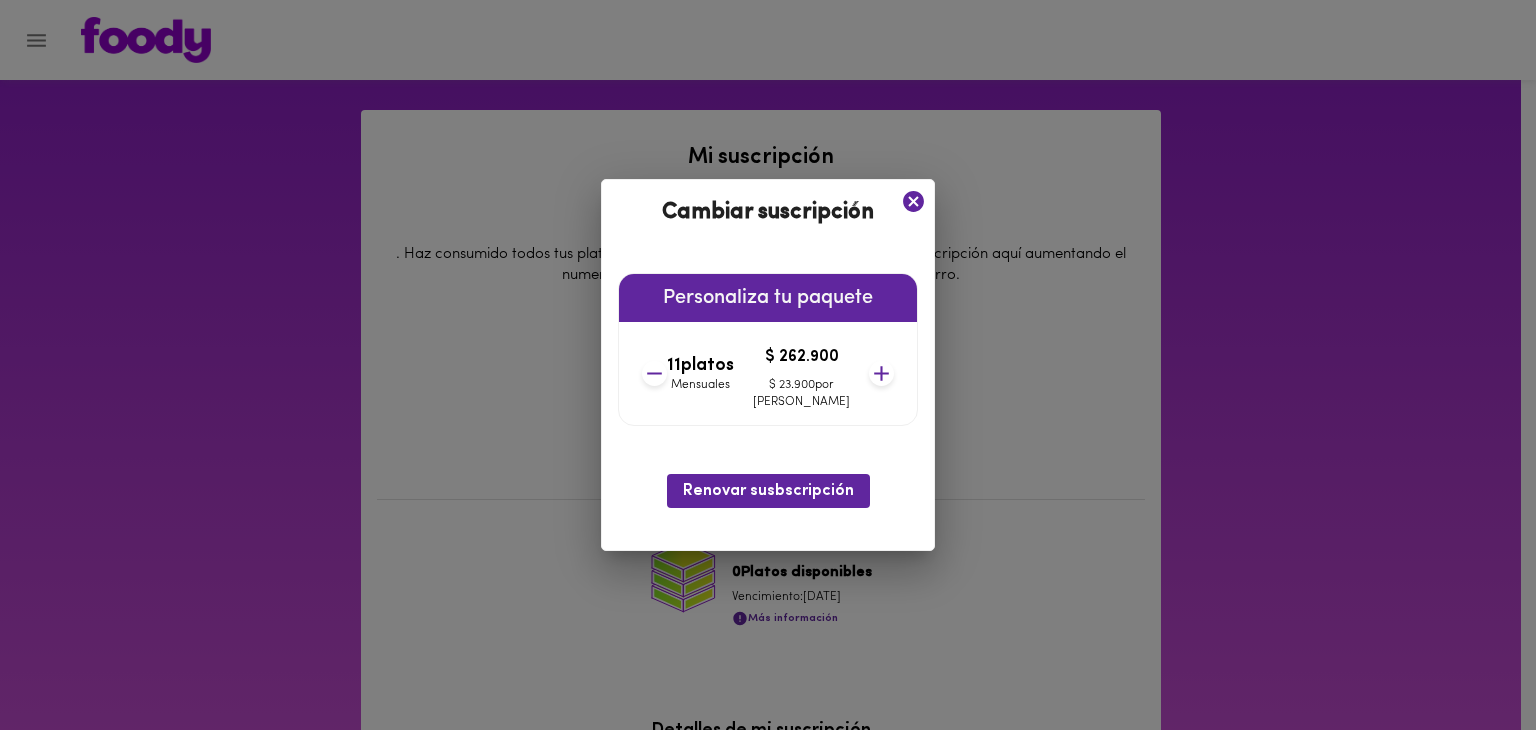 click 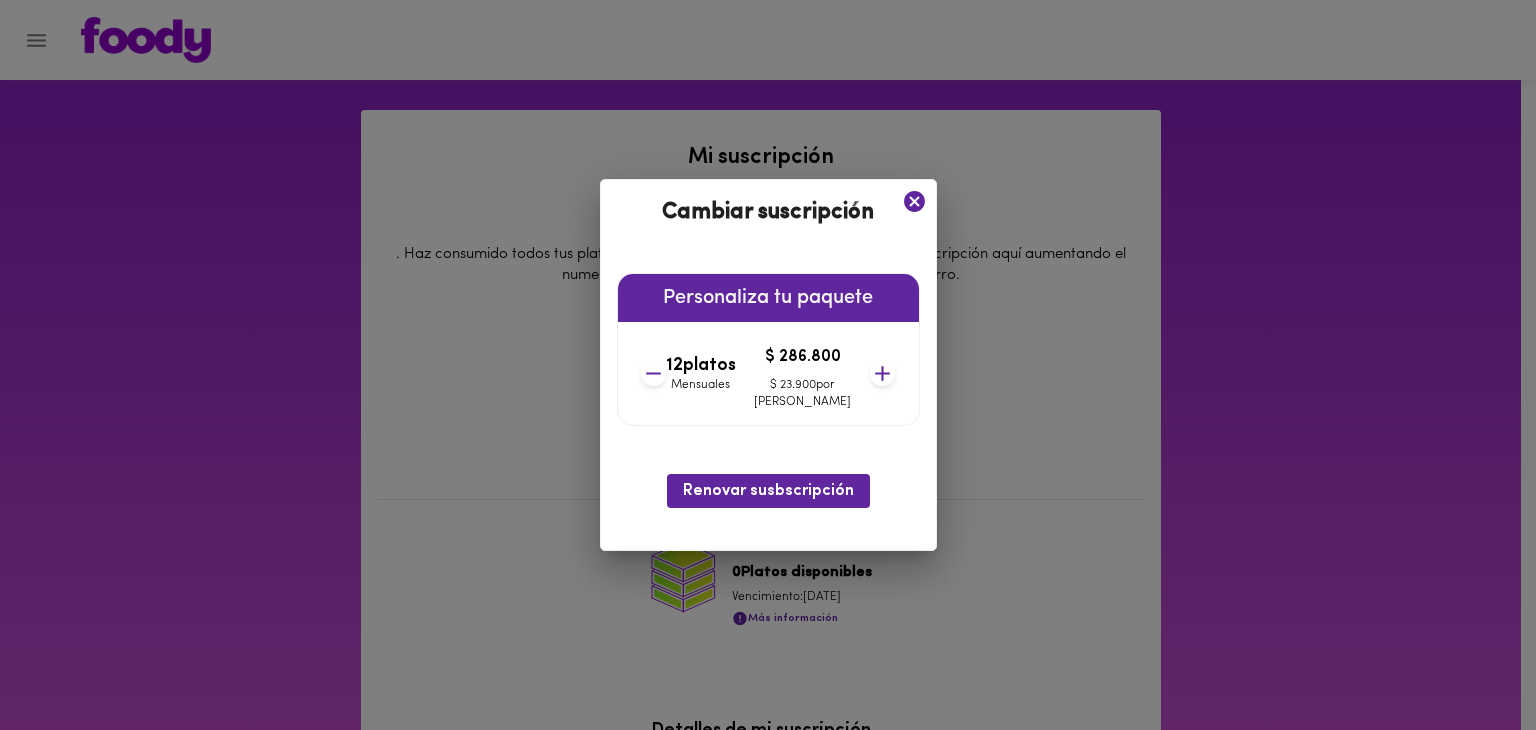 click 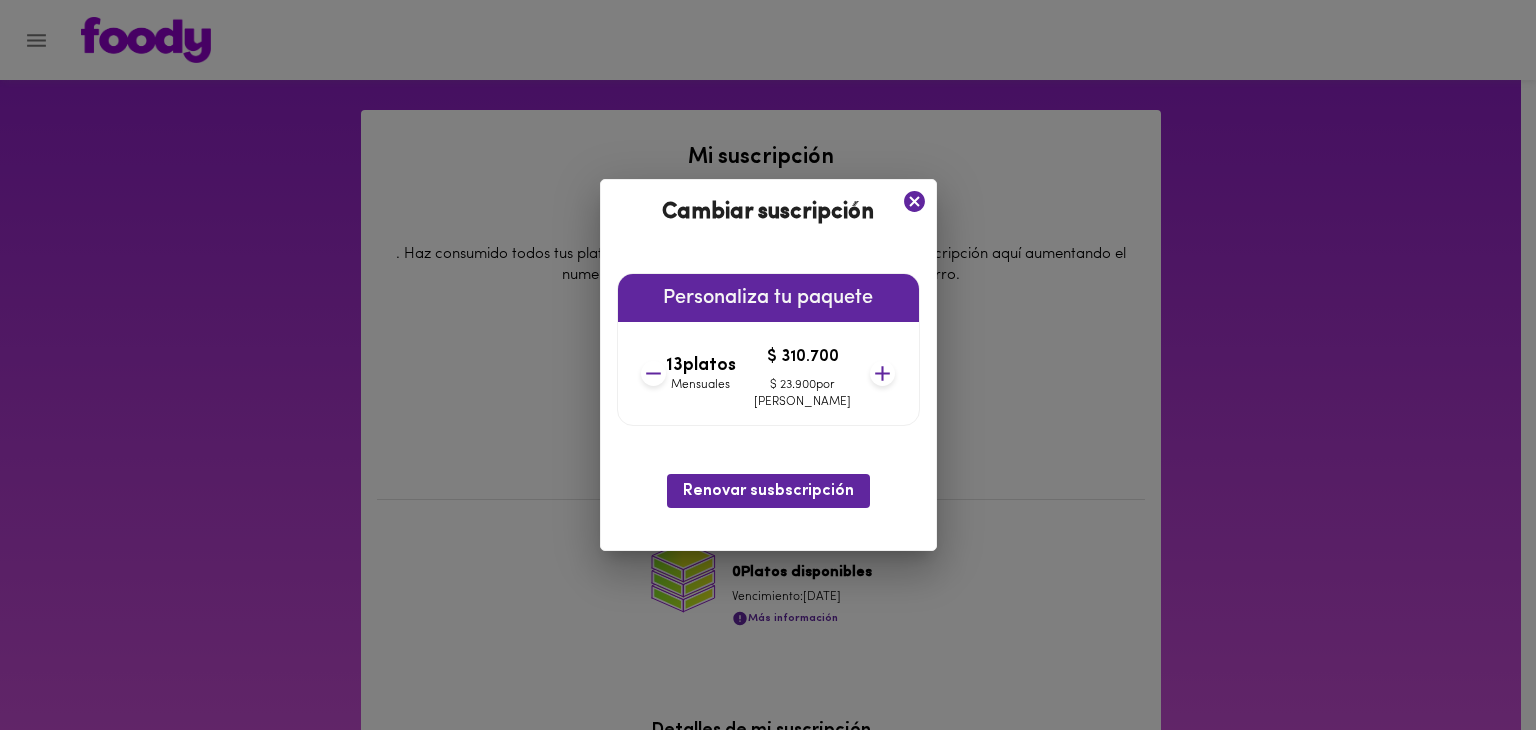 click 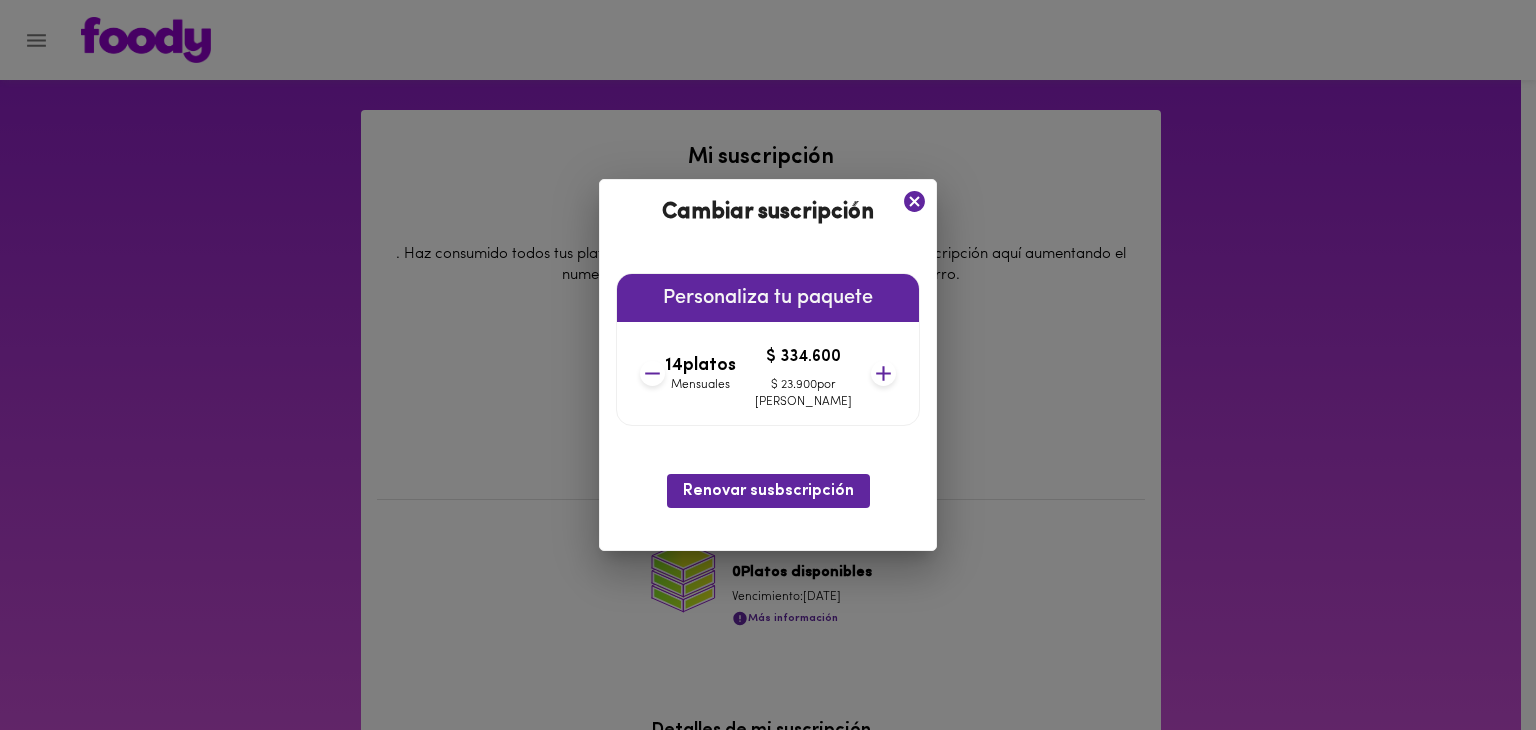 click 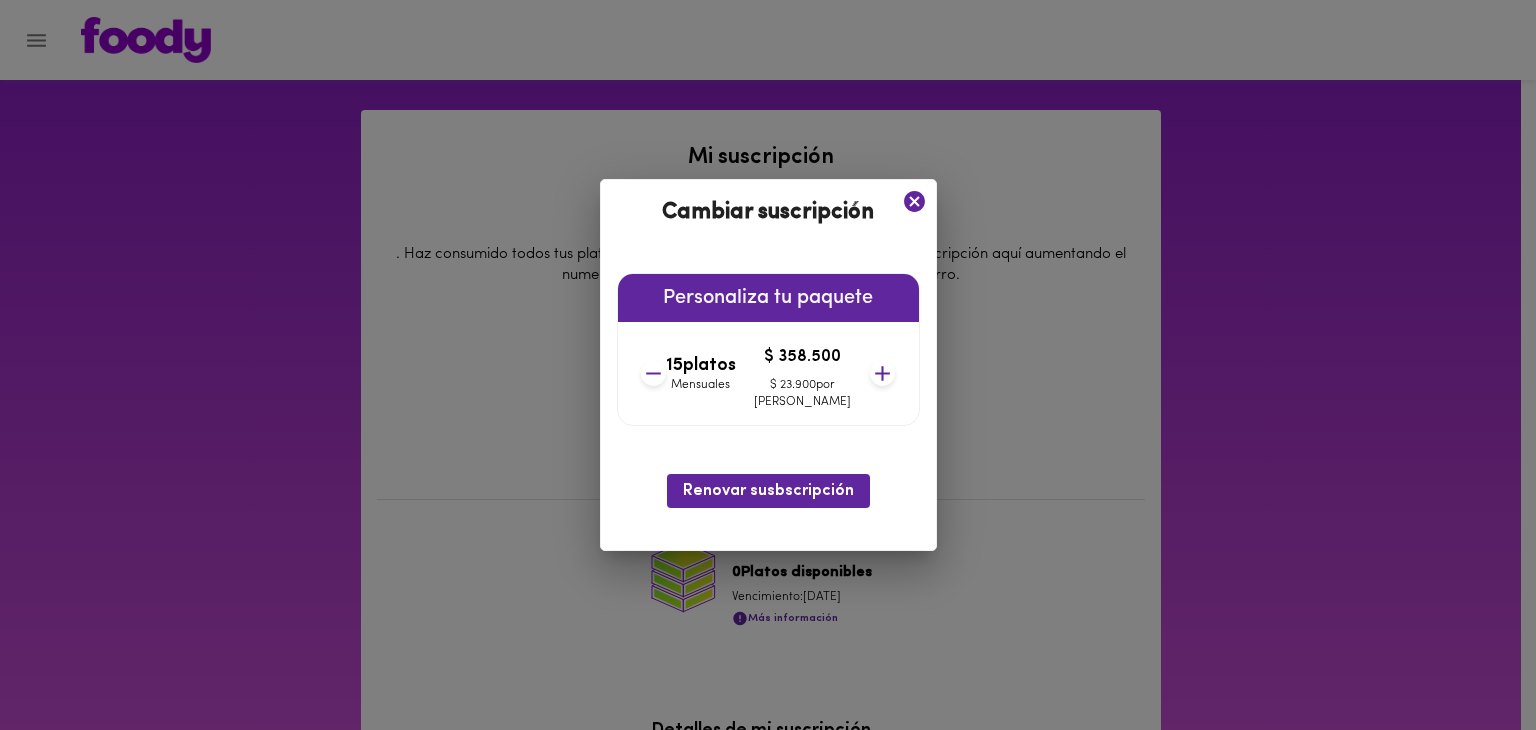 click 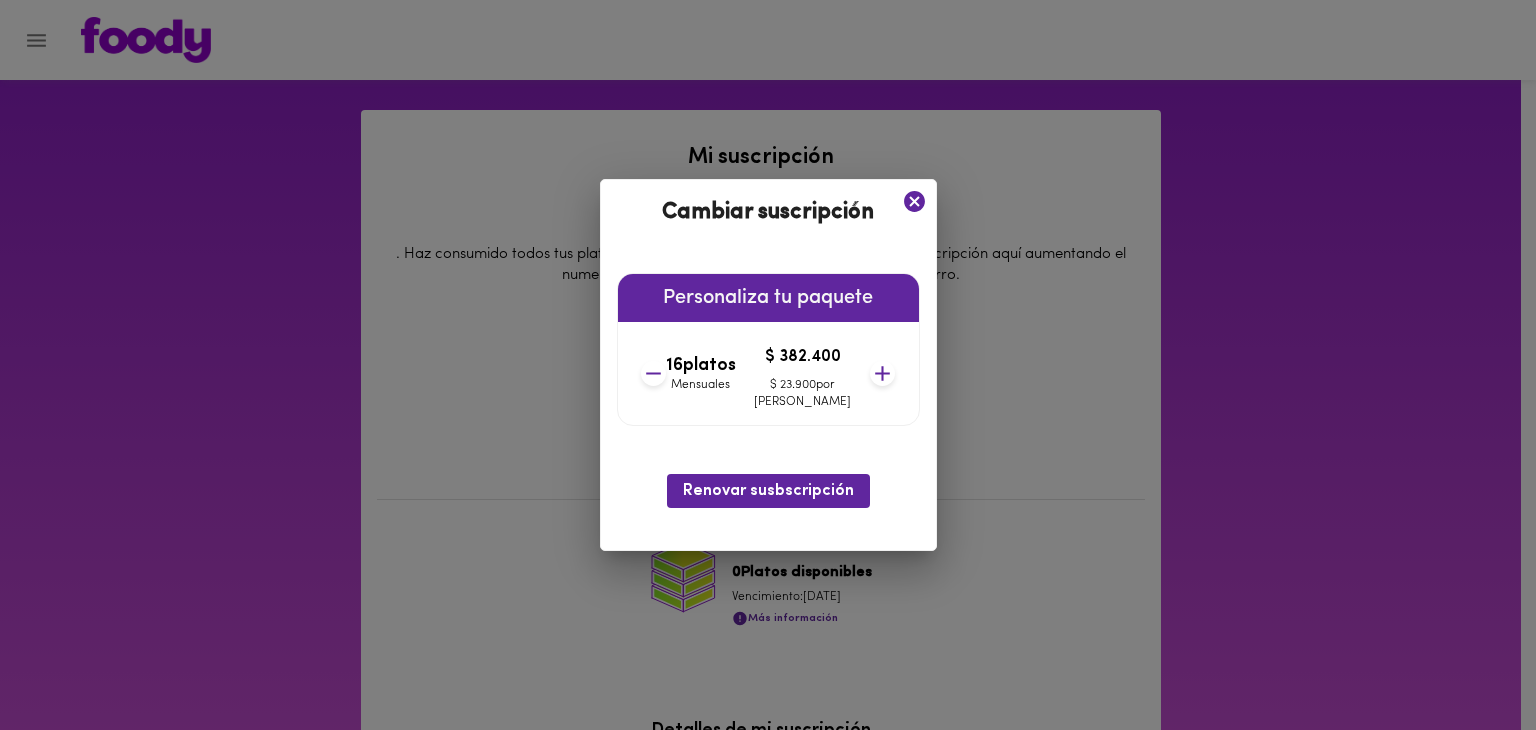 click 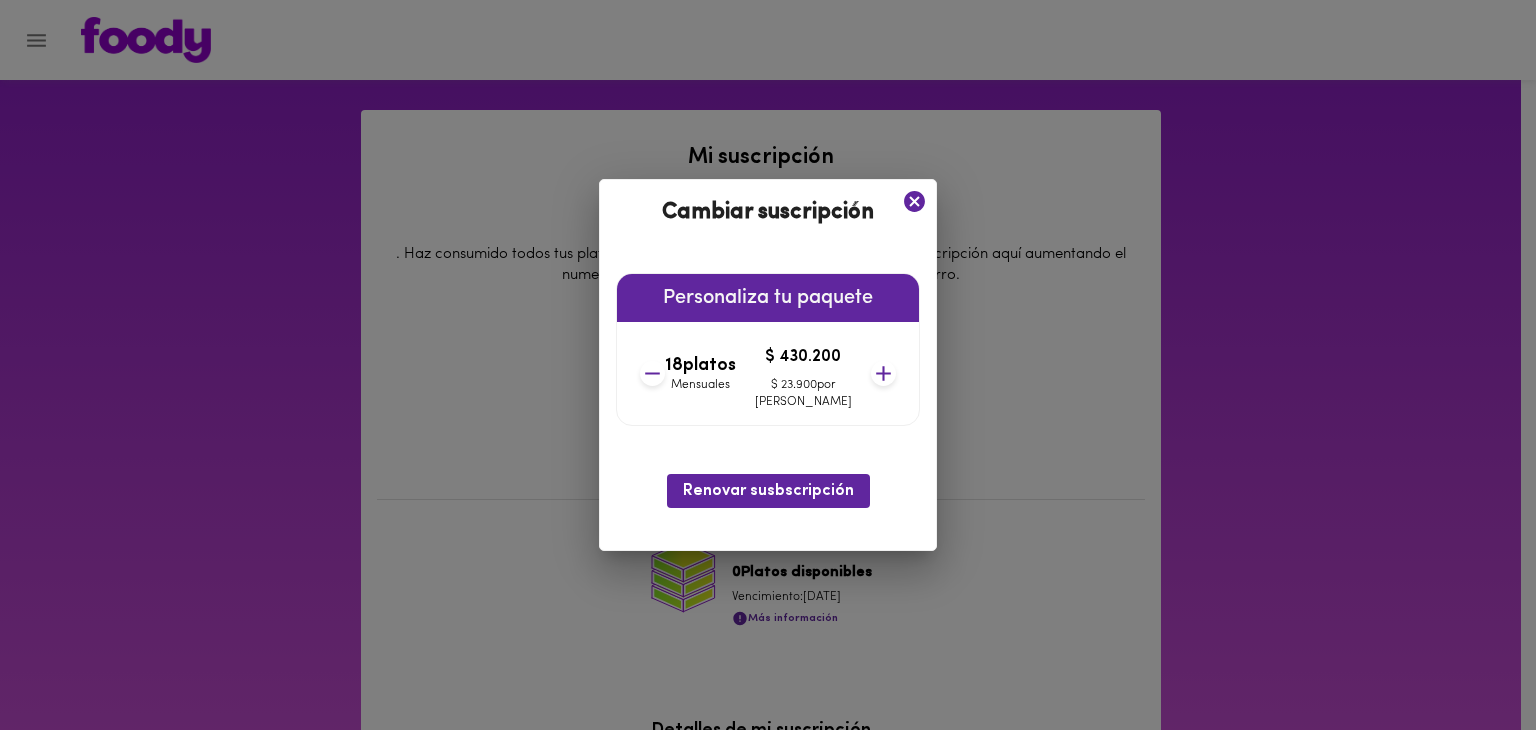 click 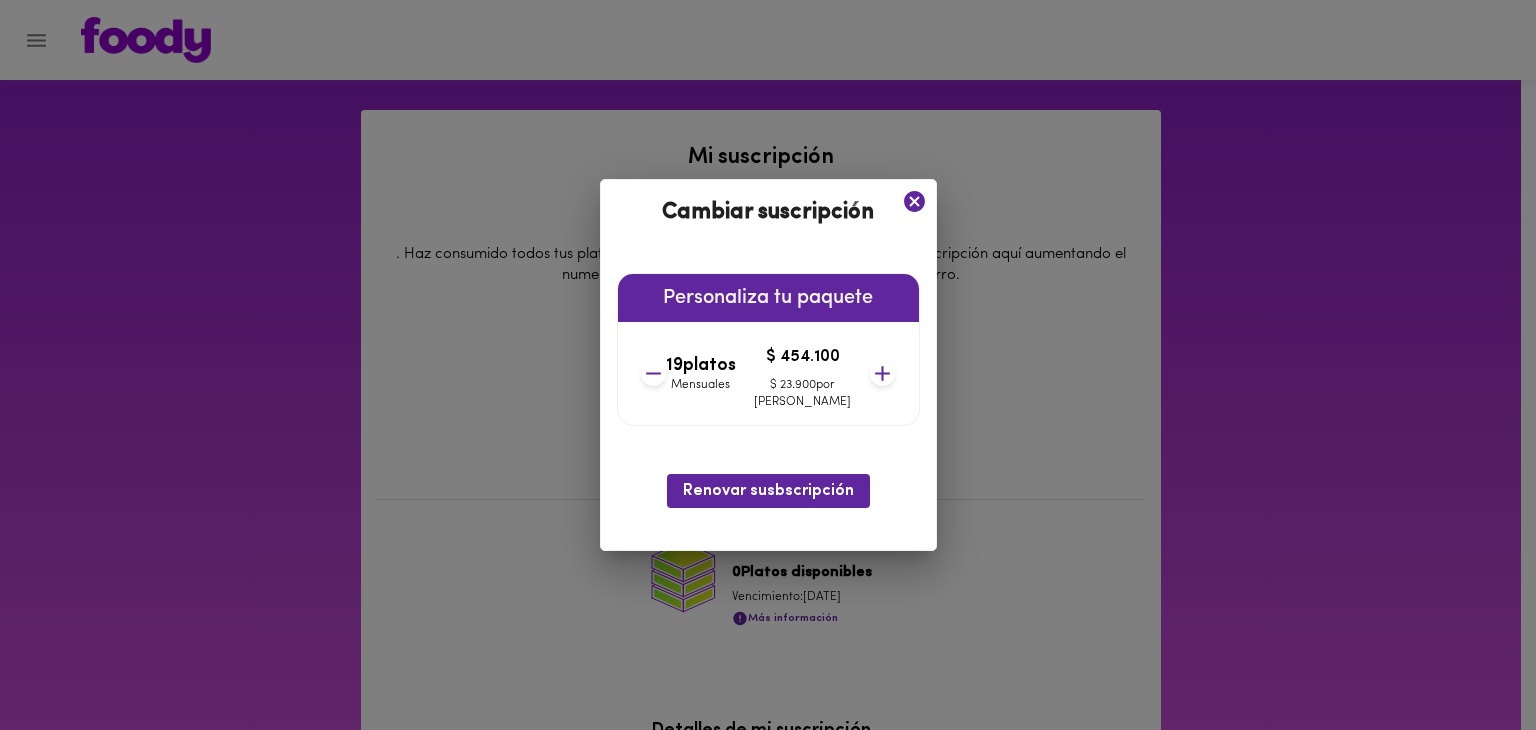 click 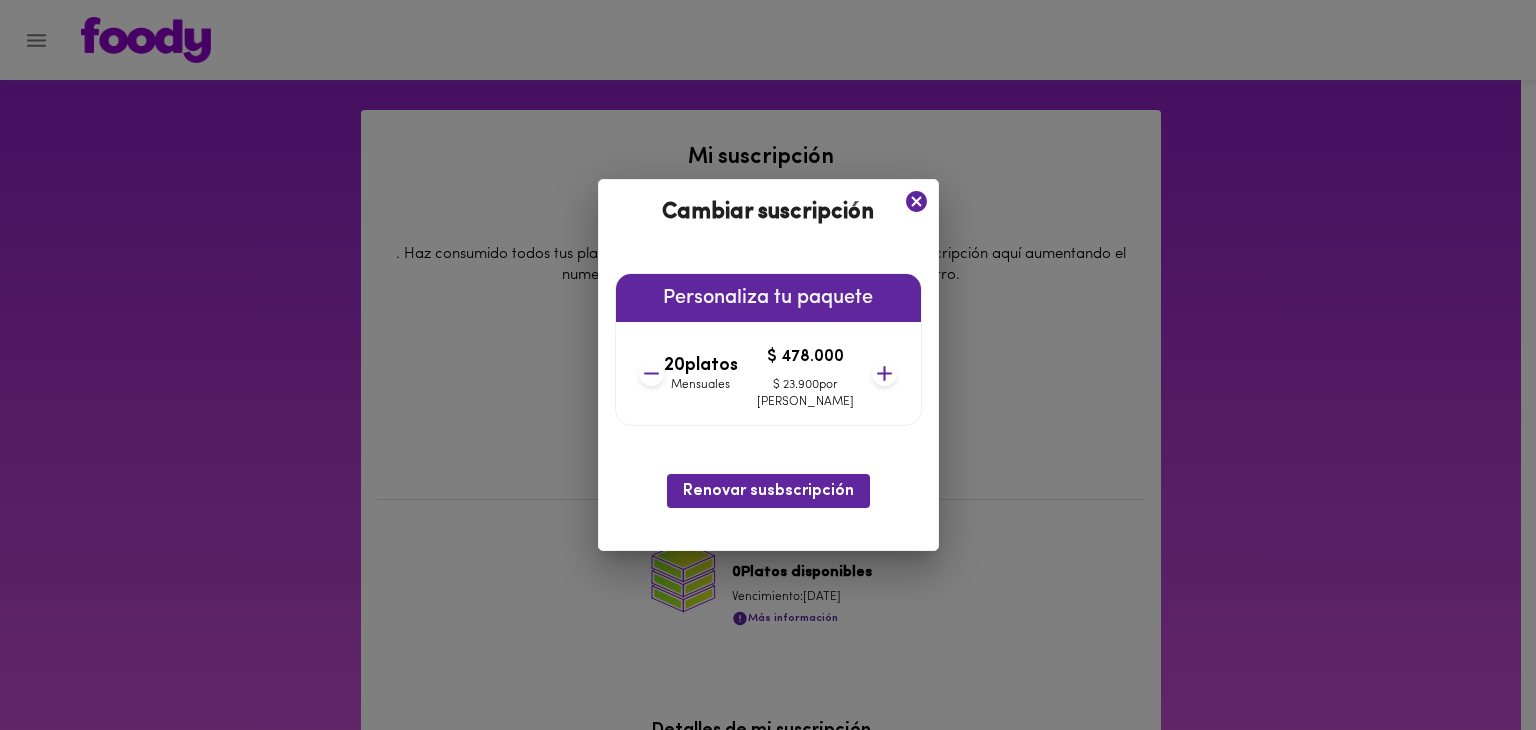 click 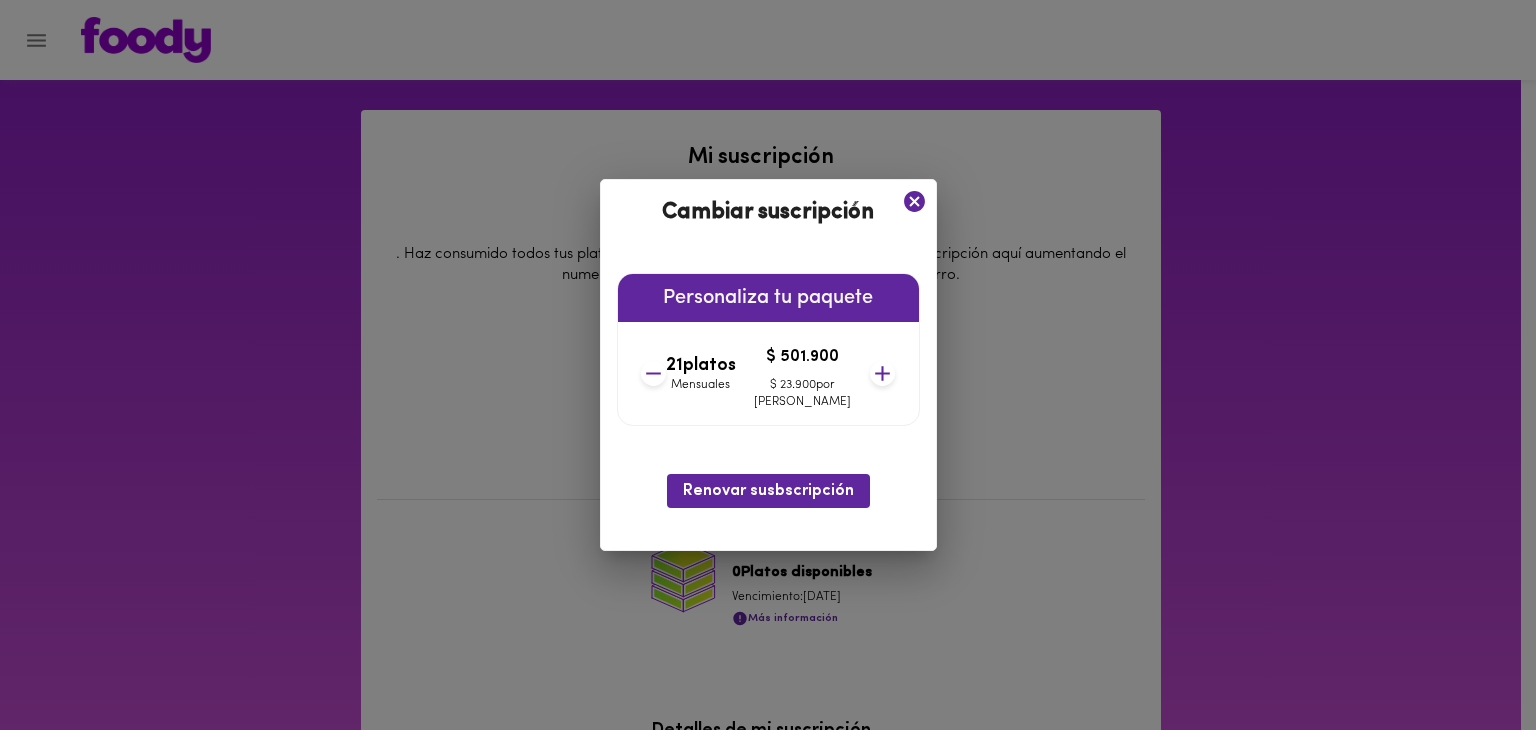 click 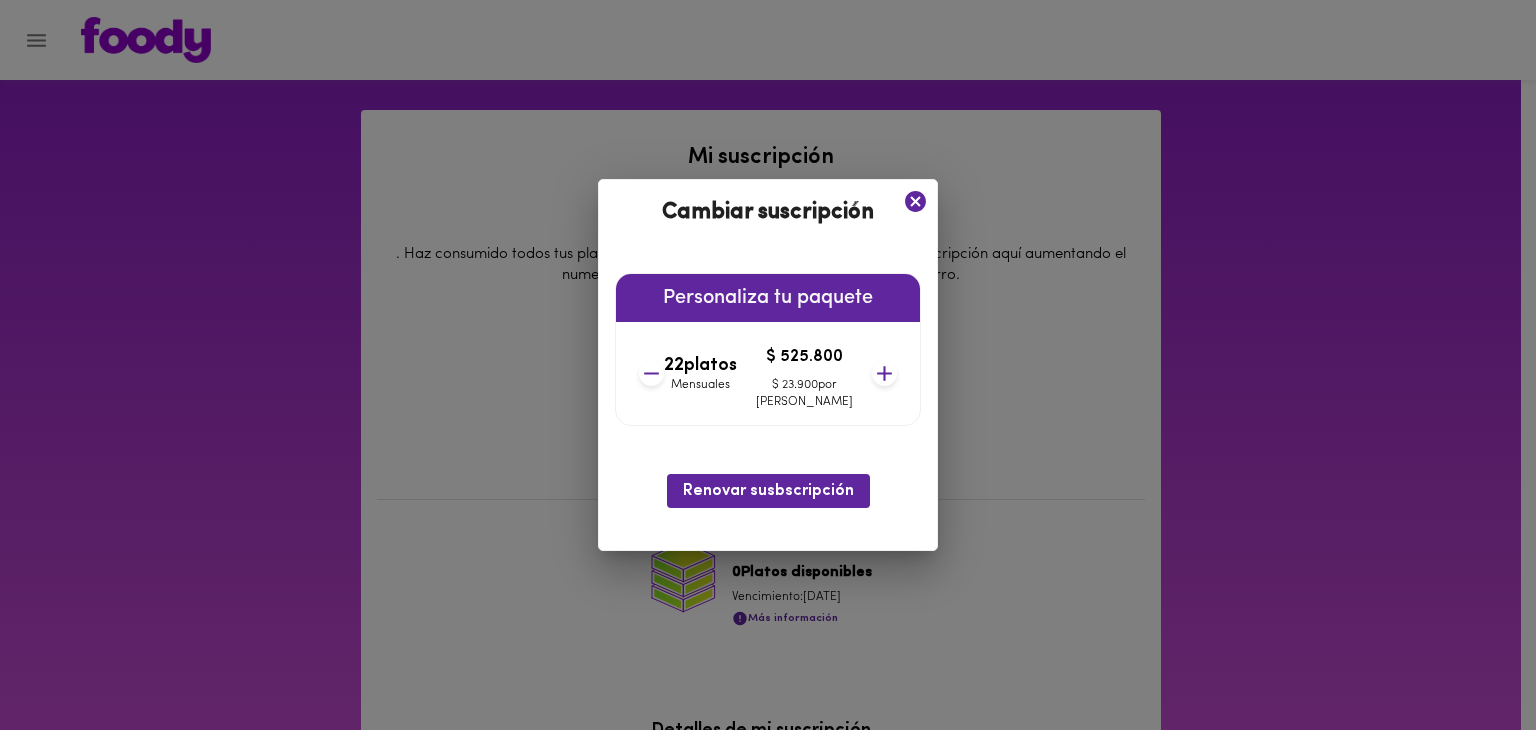 click 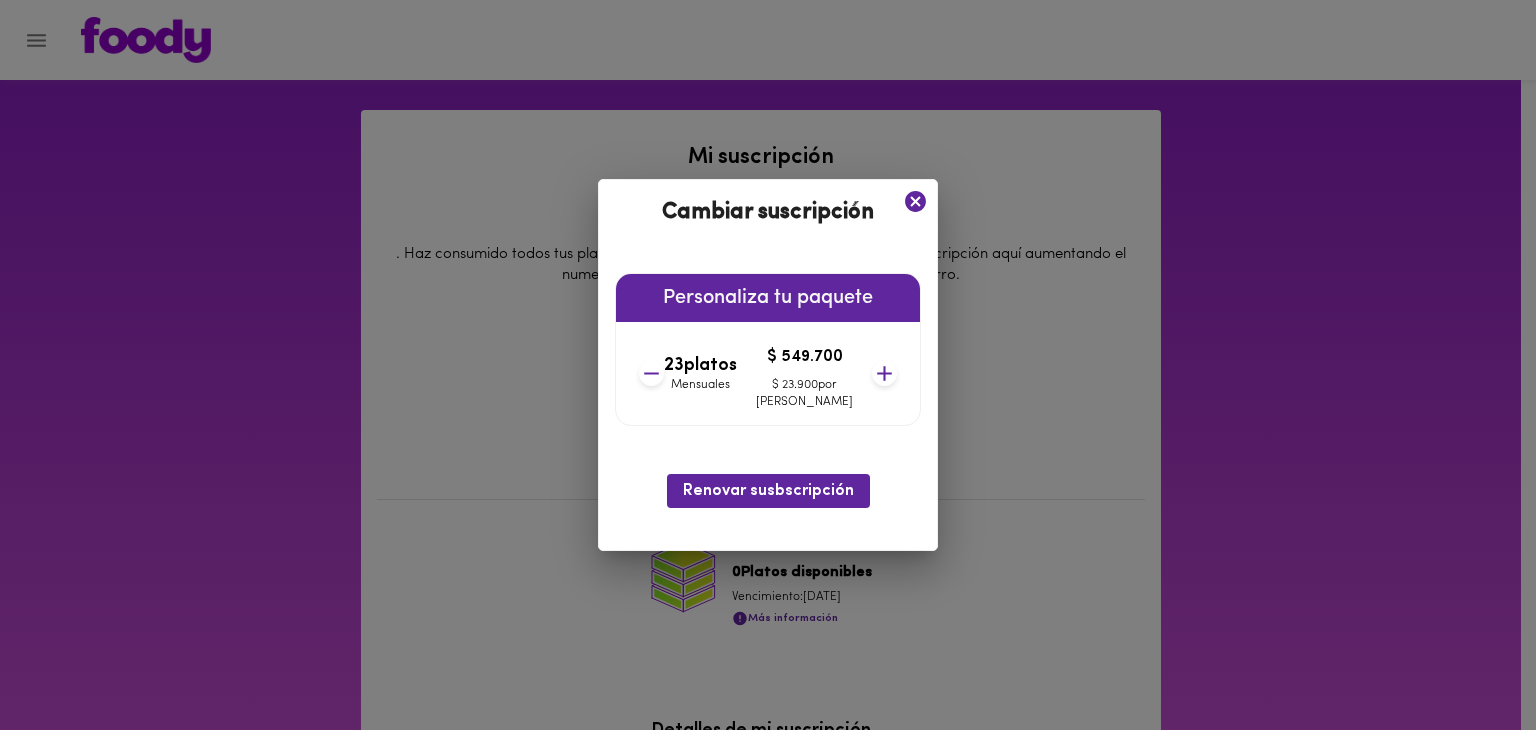click 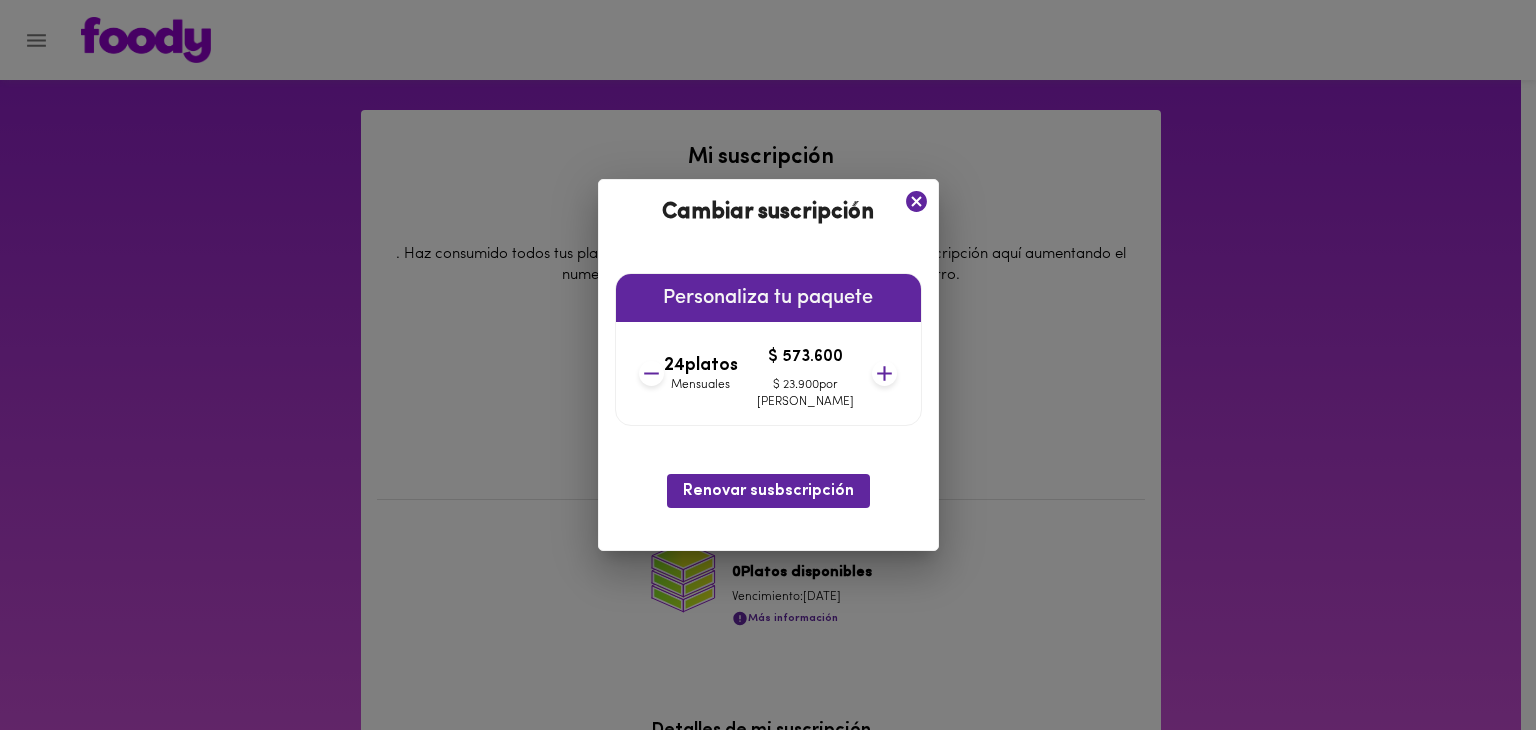 click 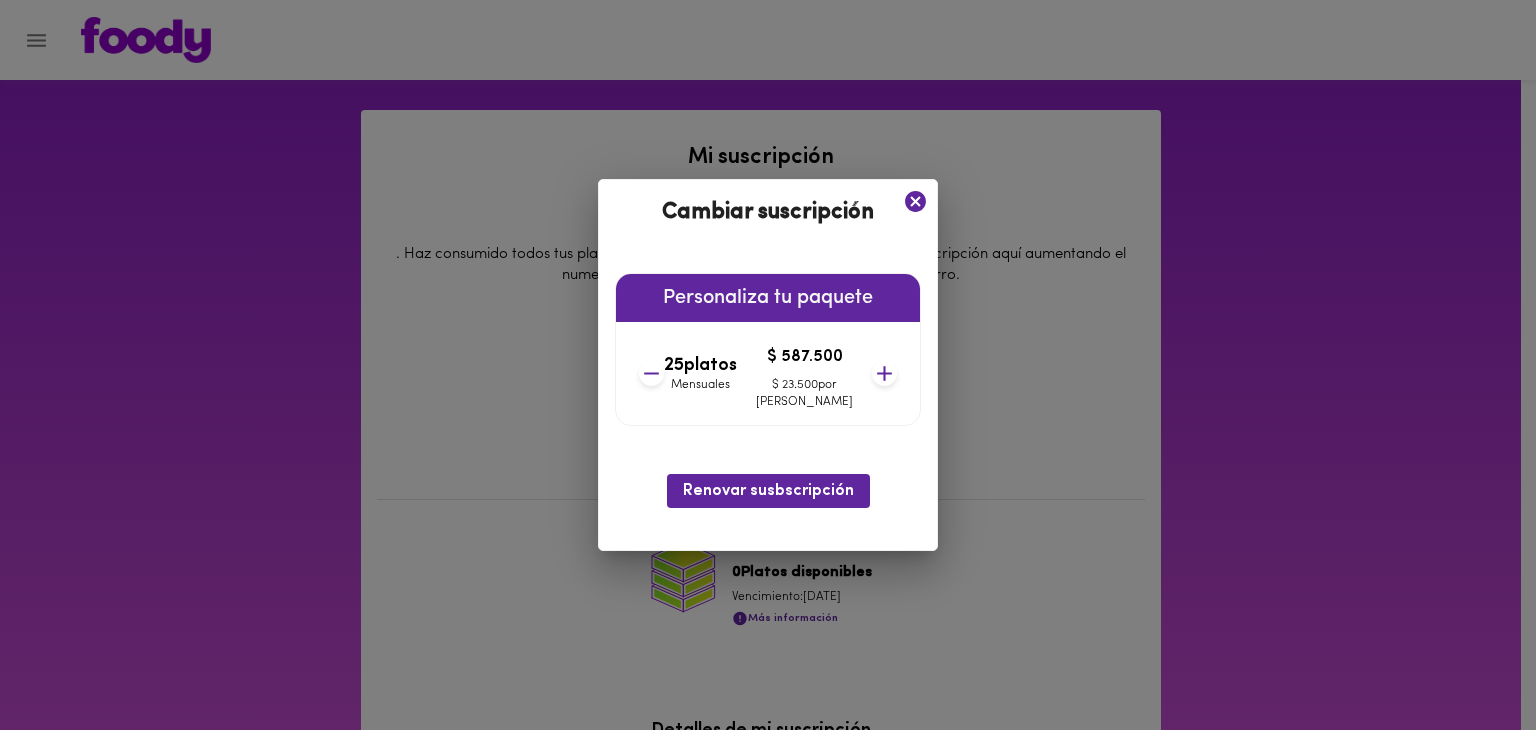 click 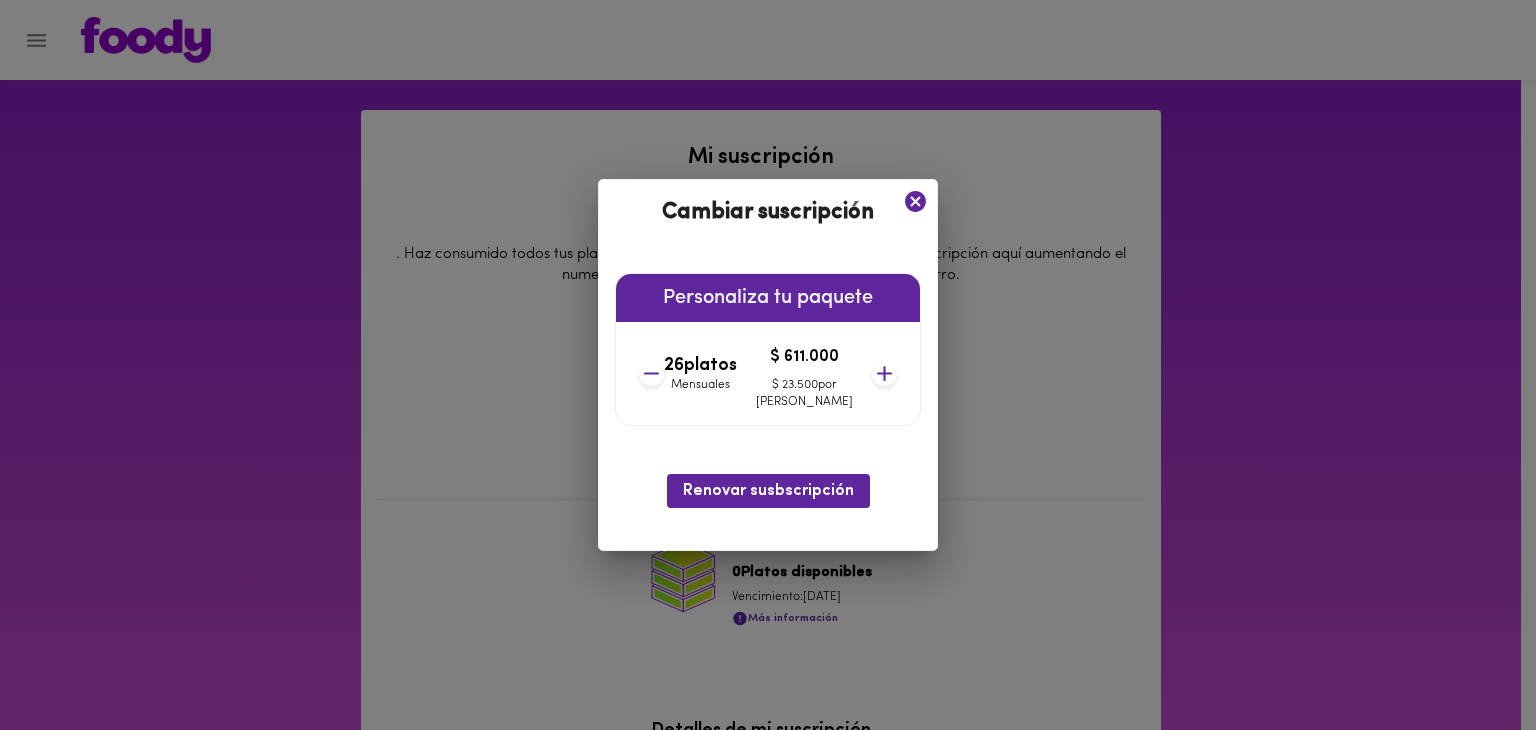 click 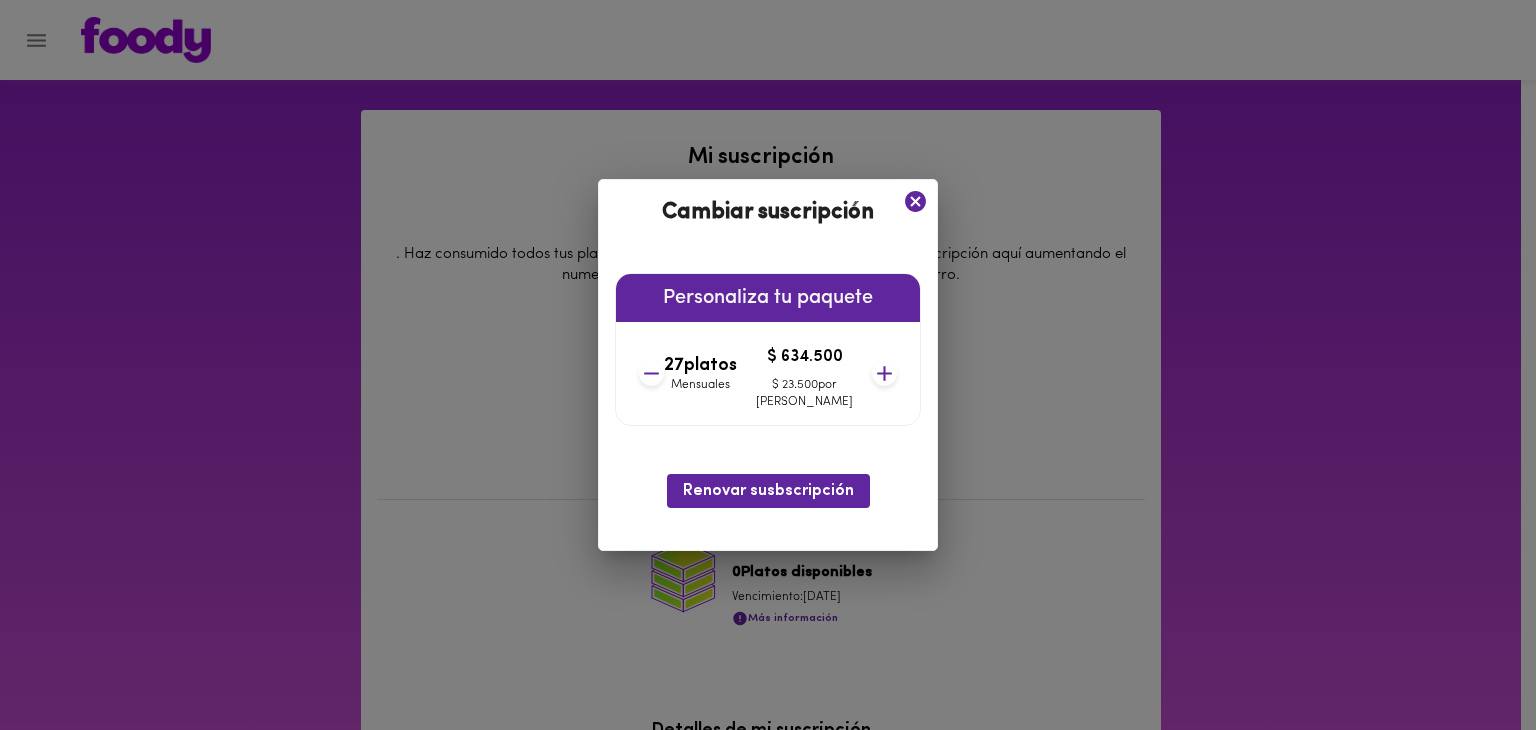 click 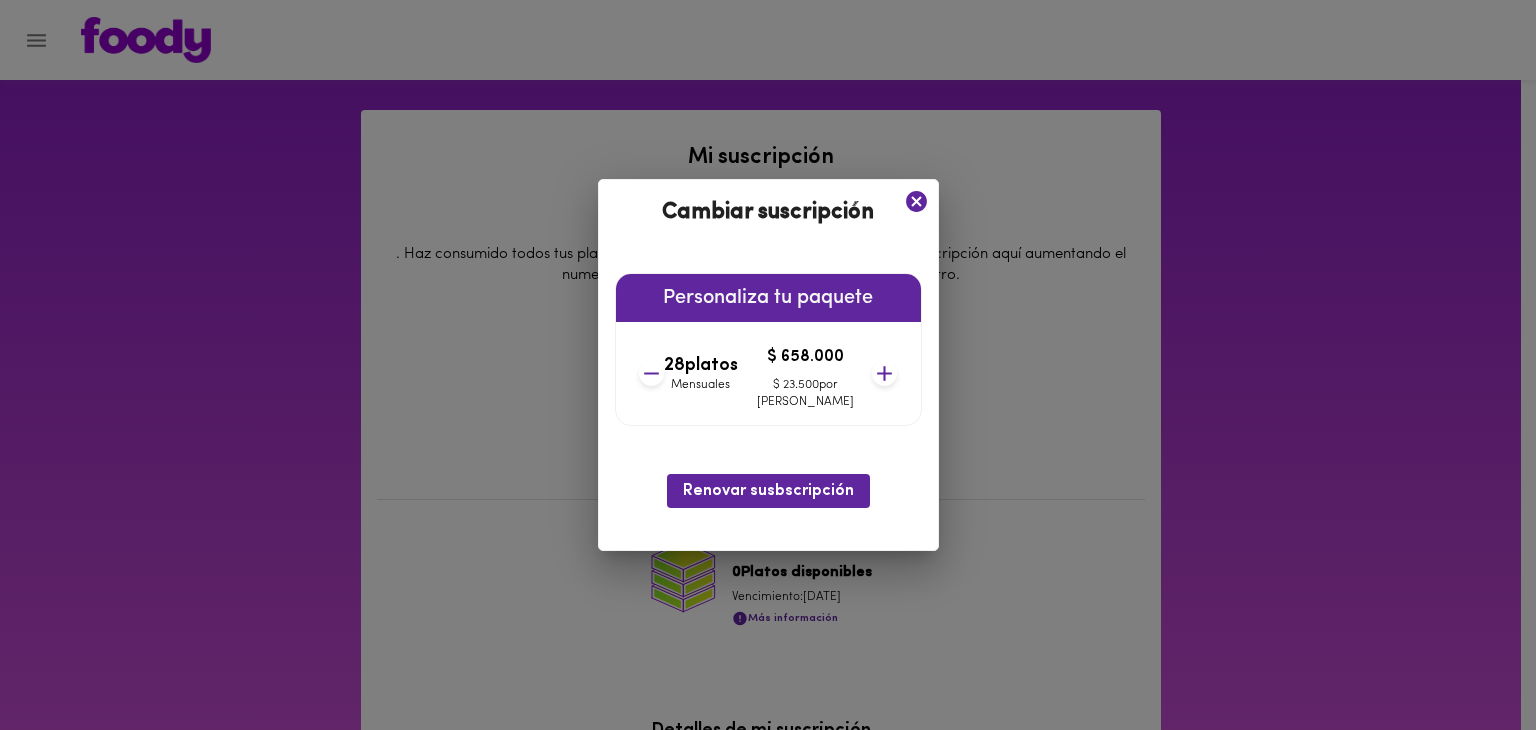 click 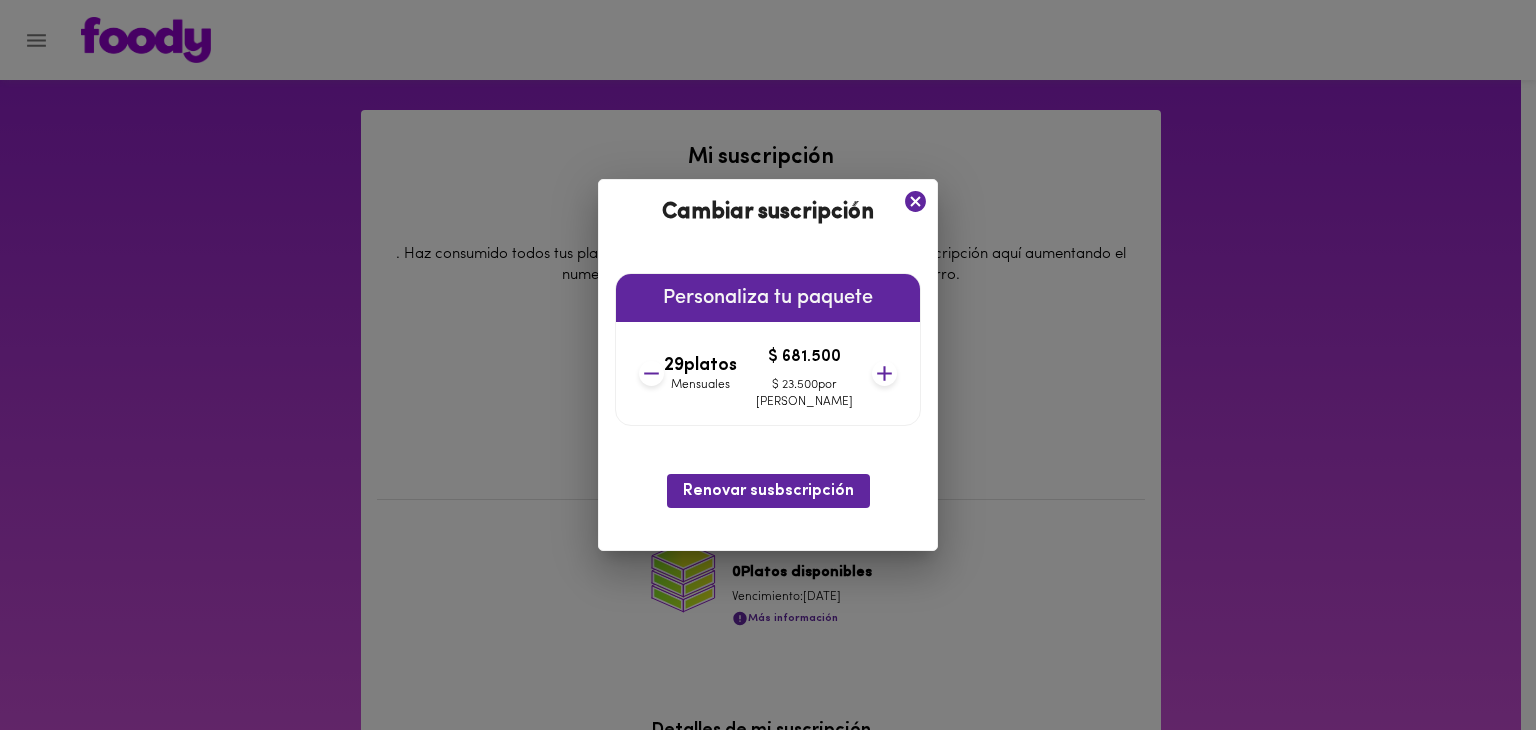 click 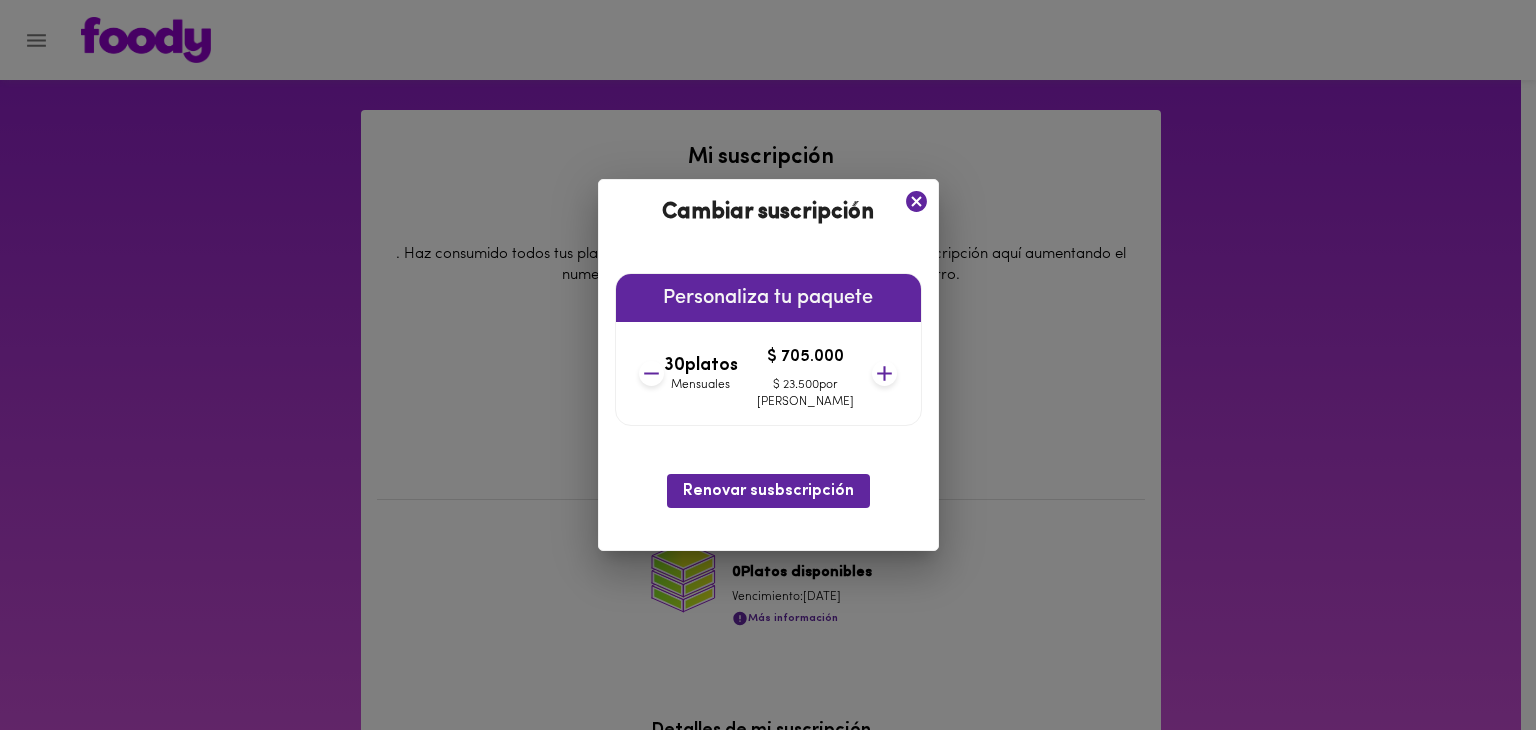 click 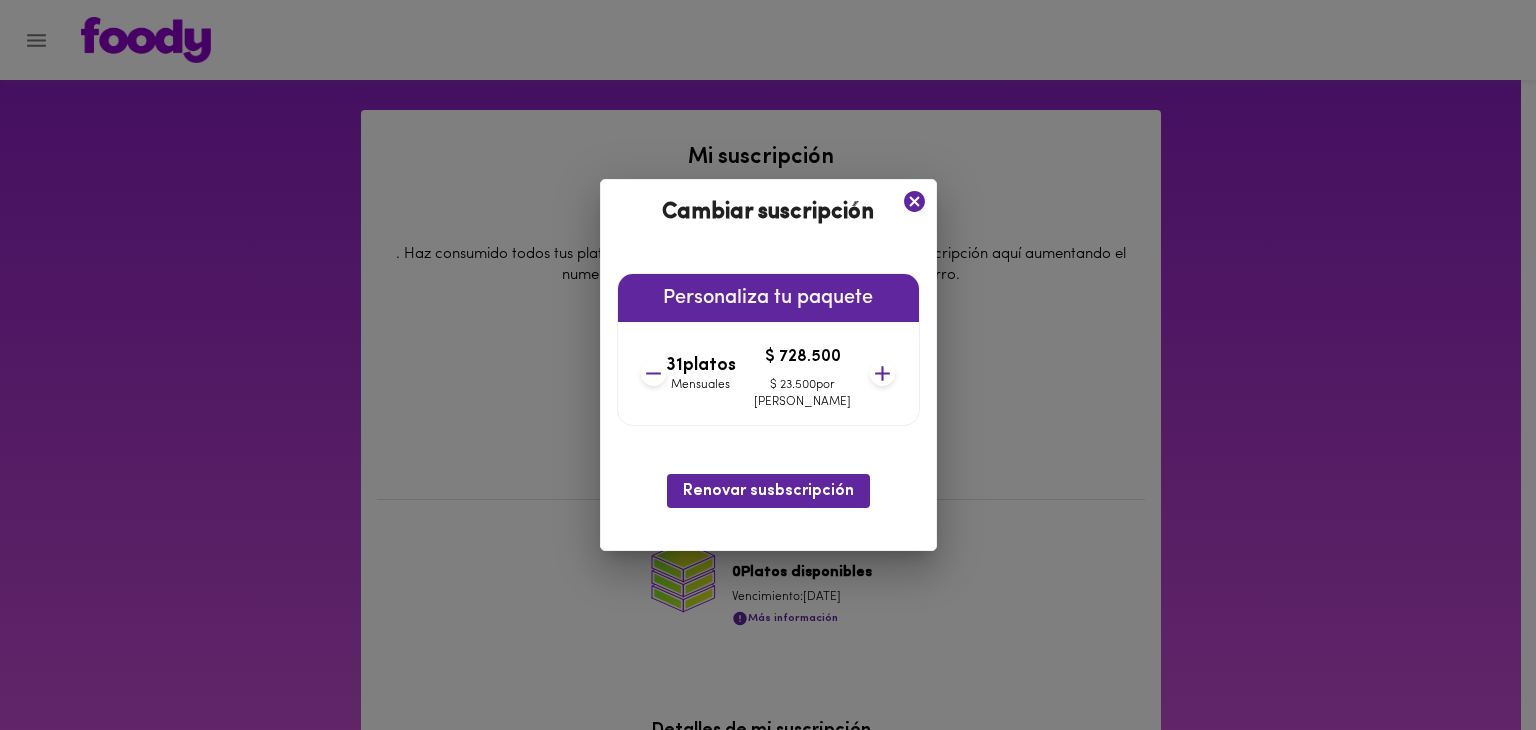 click 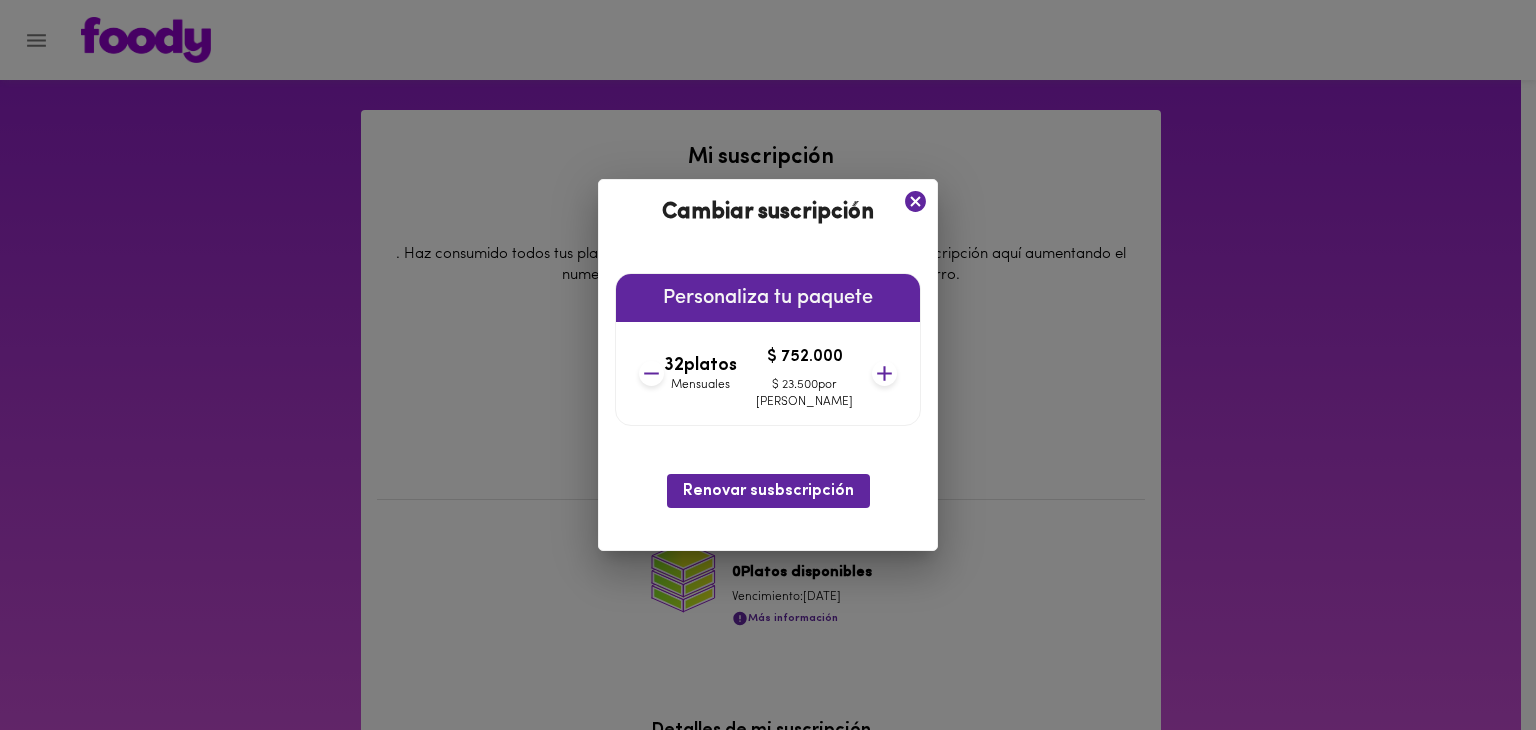 click 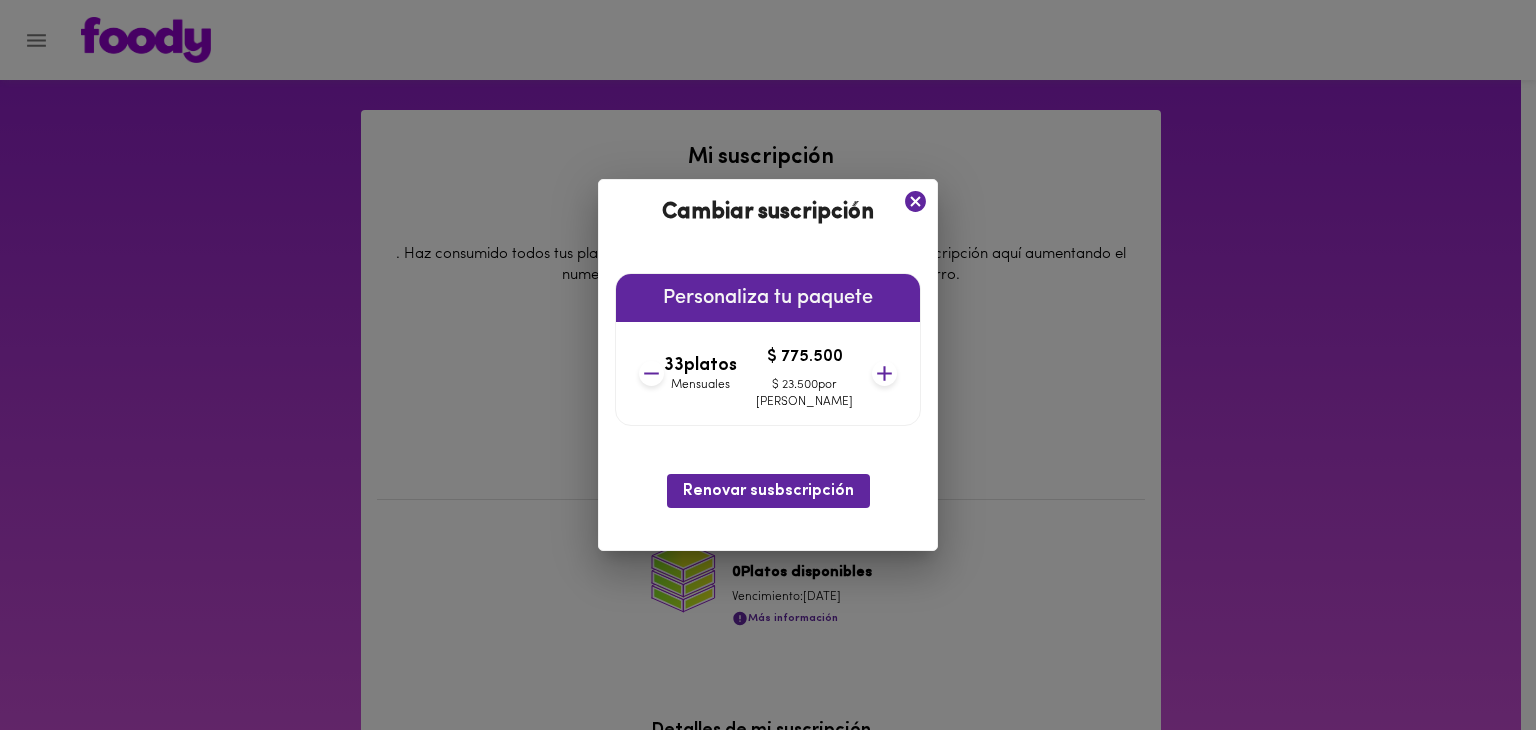 click 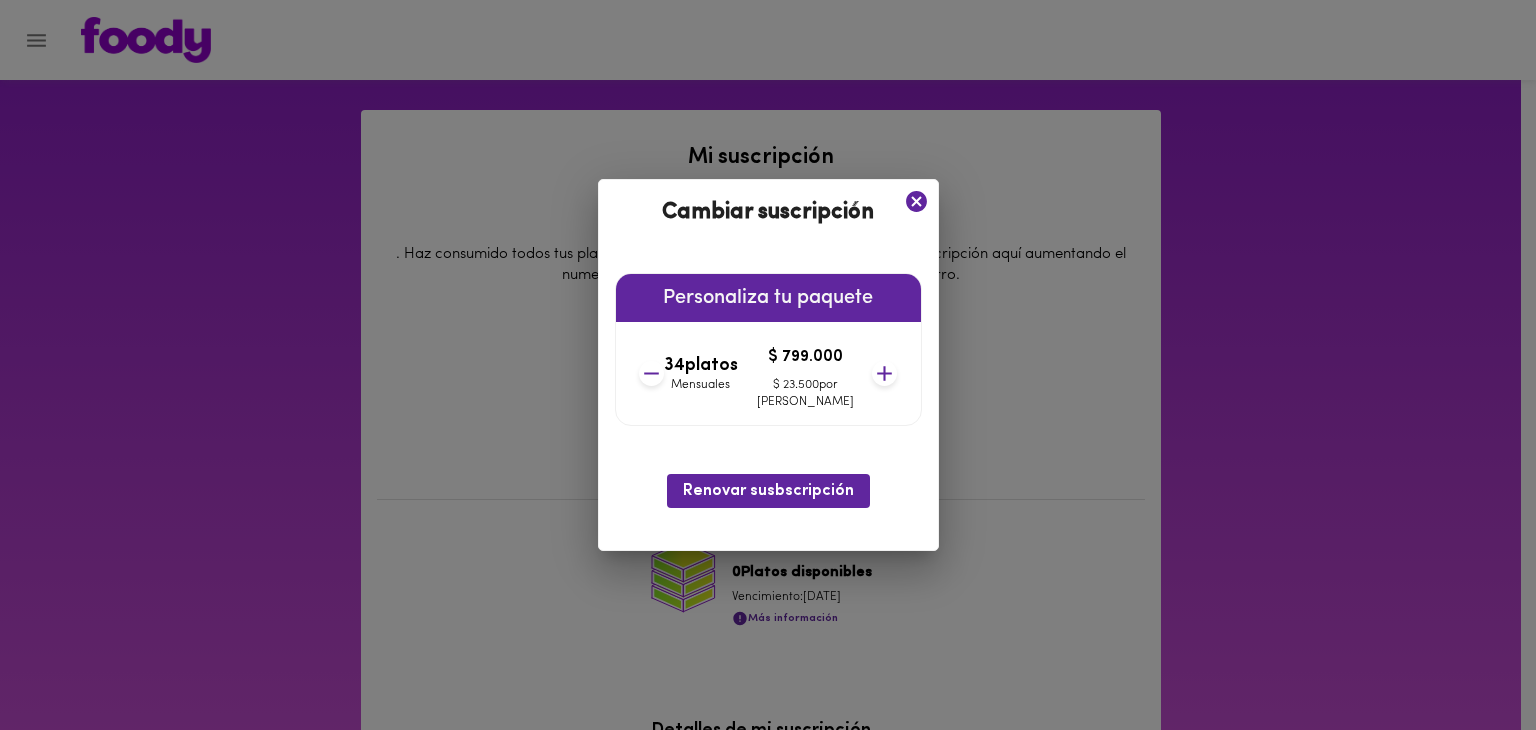 click 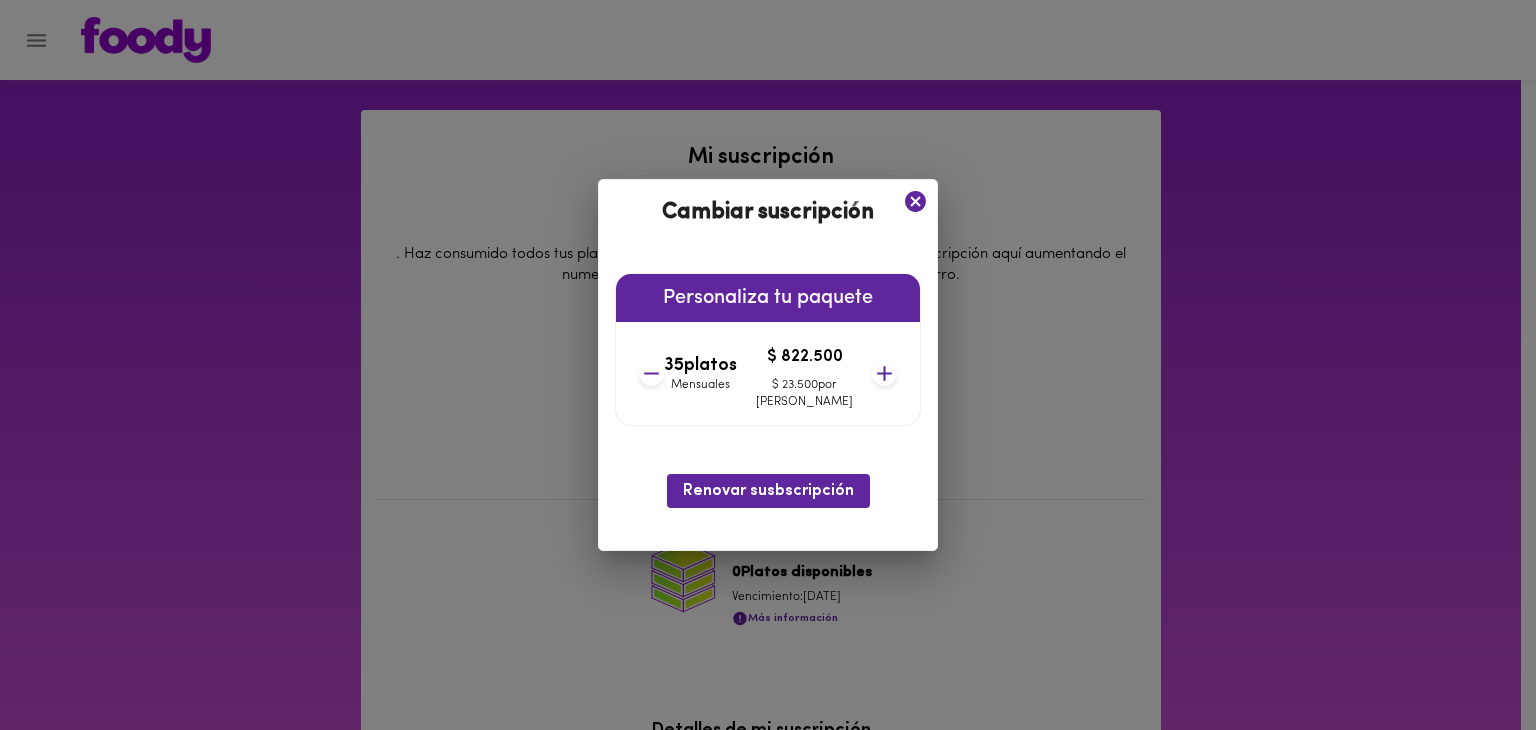 click 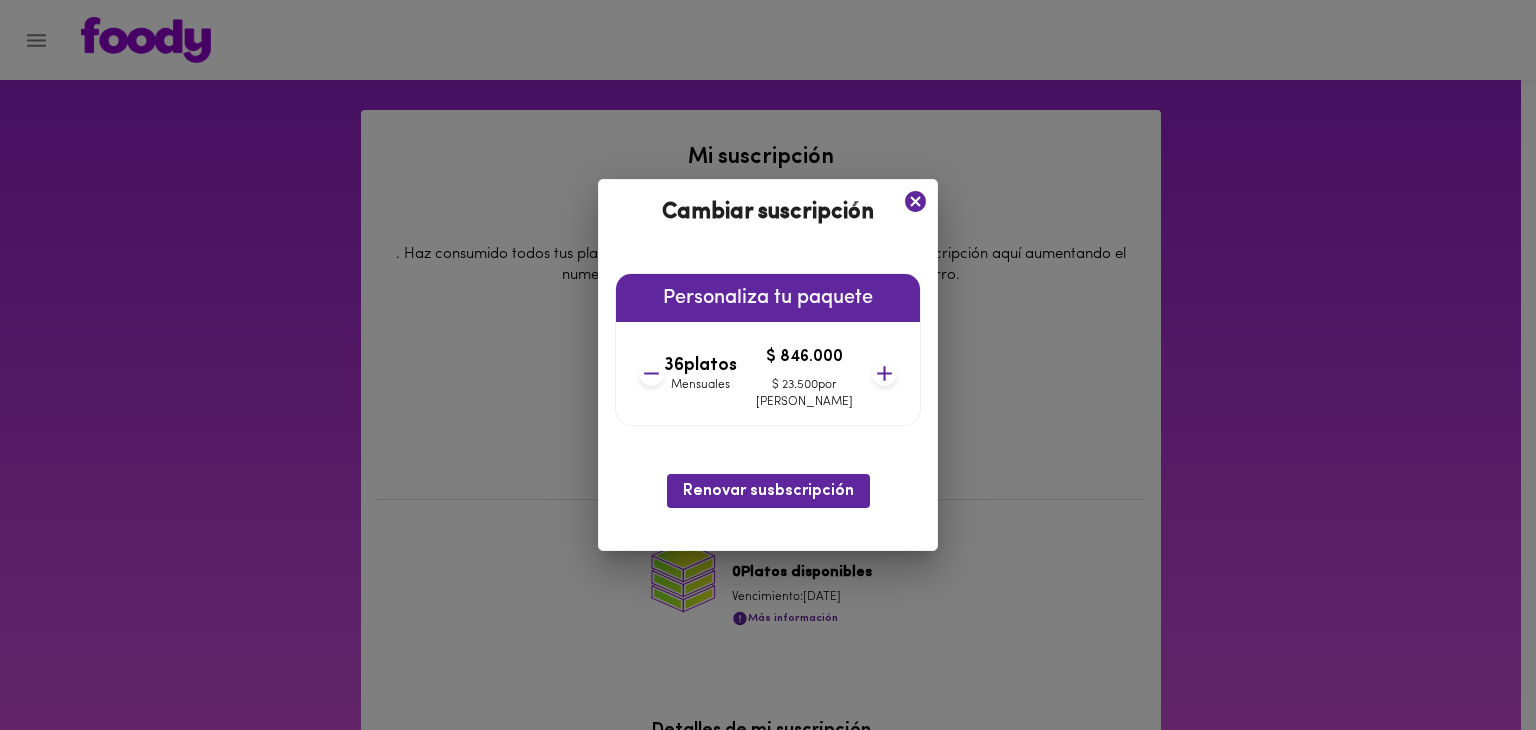 click 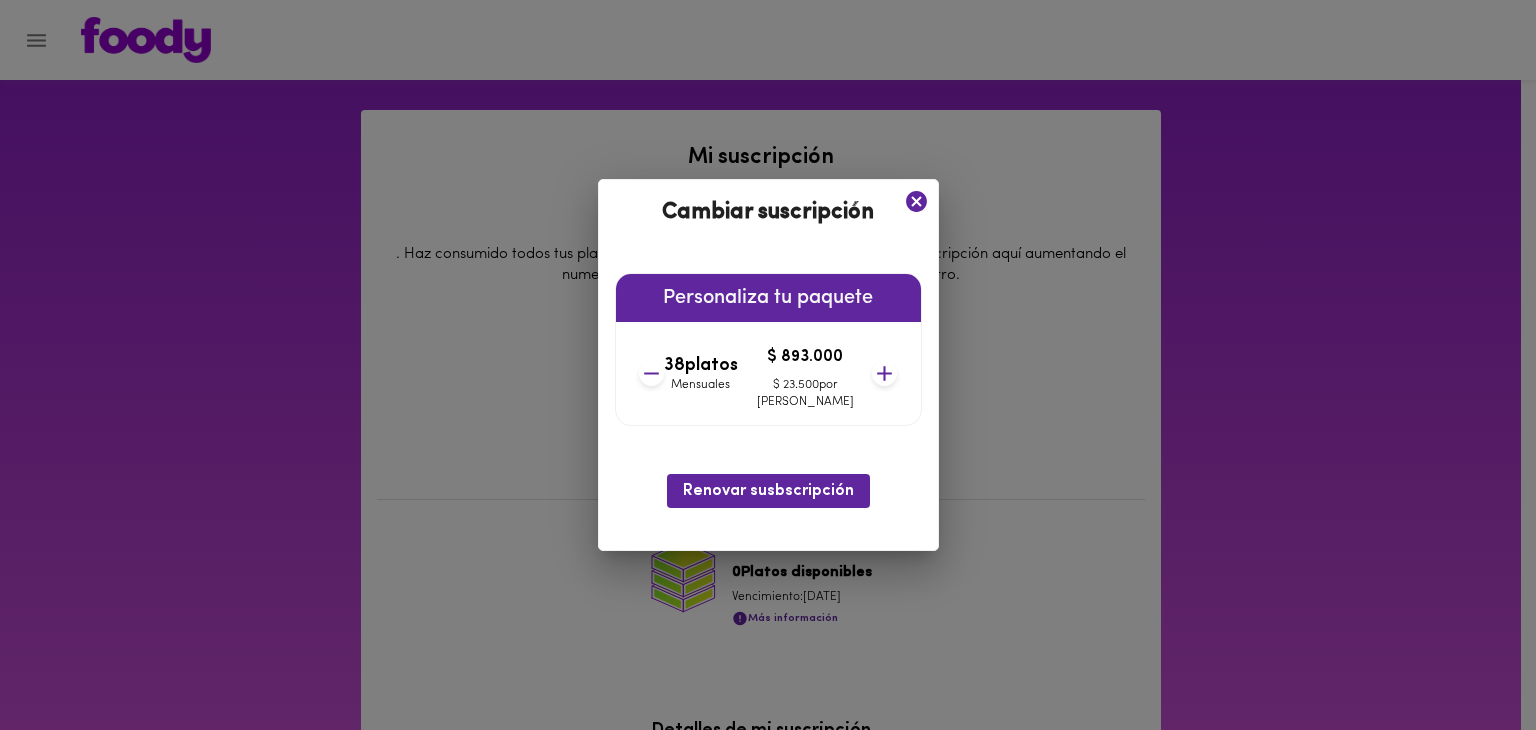 click 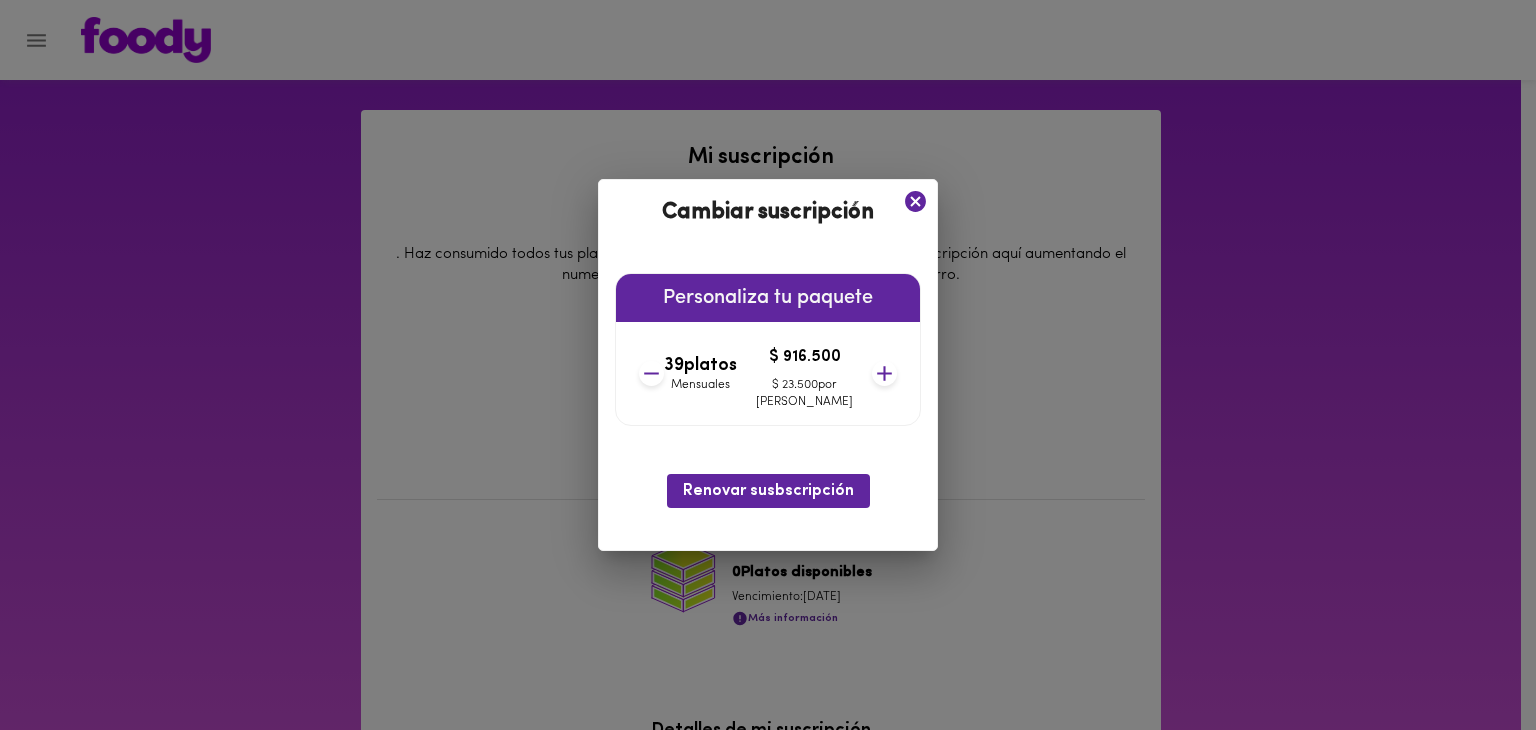 click 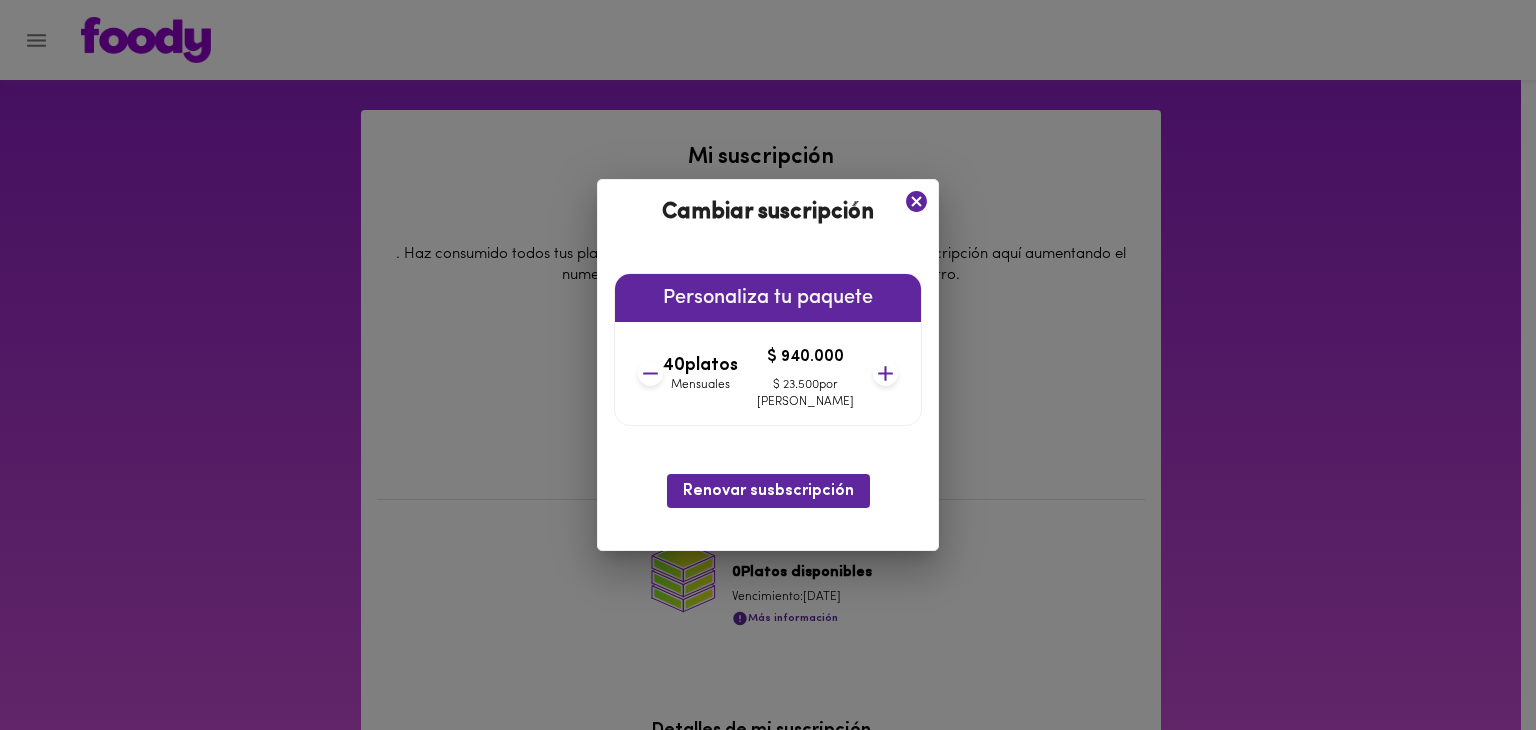 click 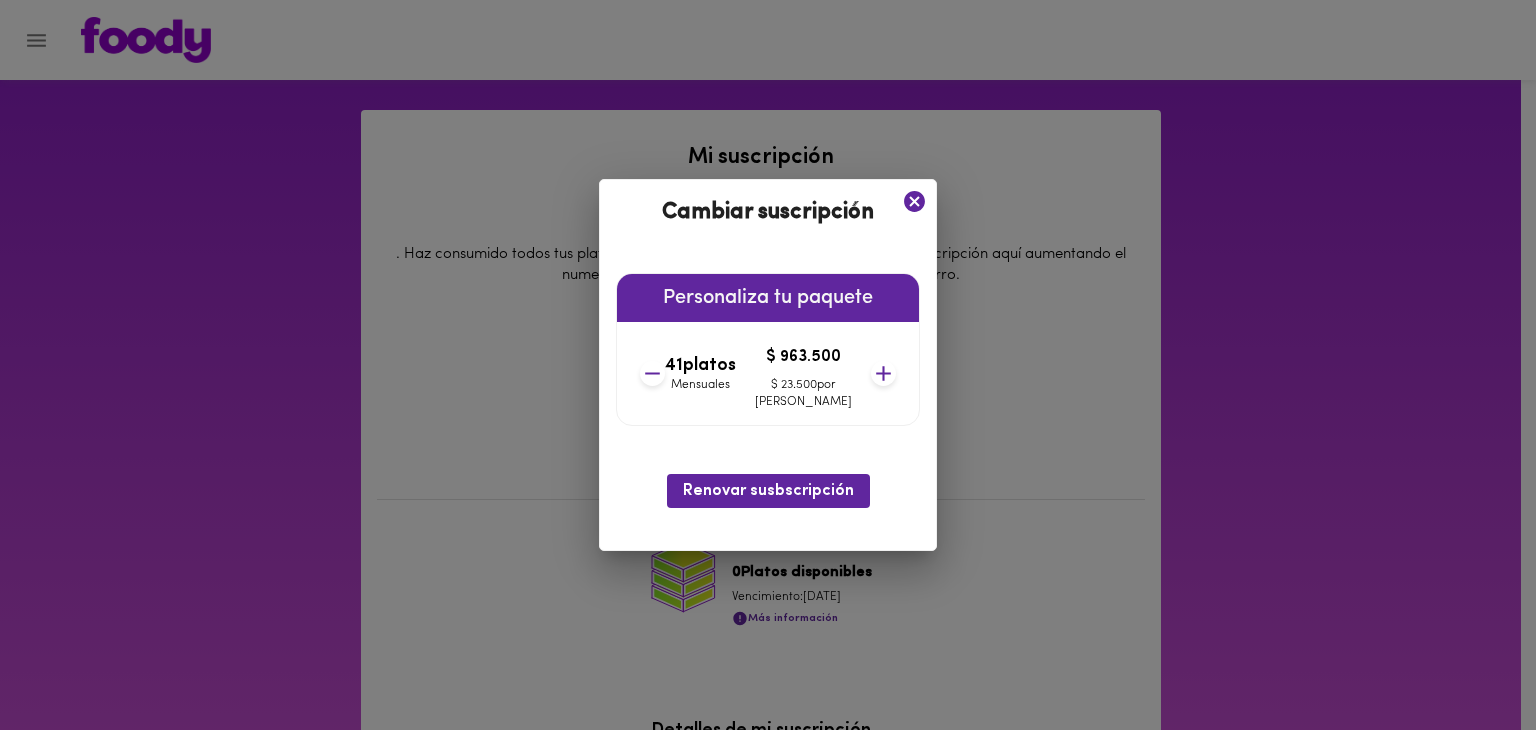 click 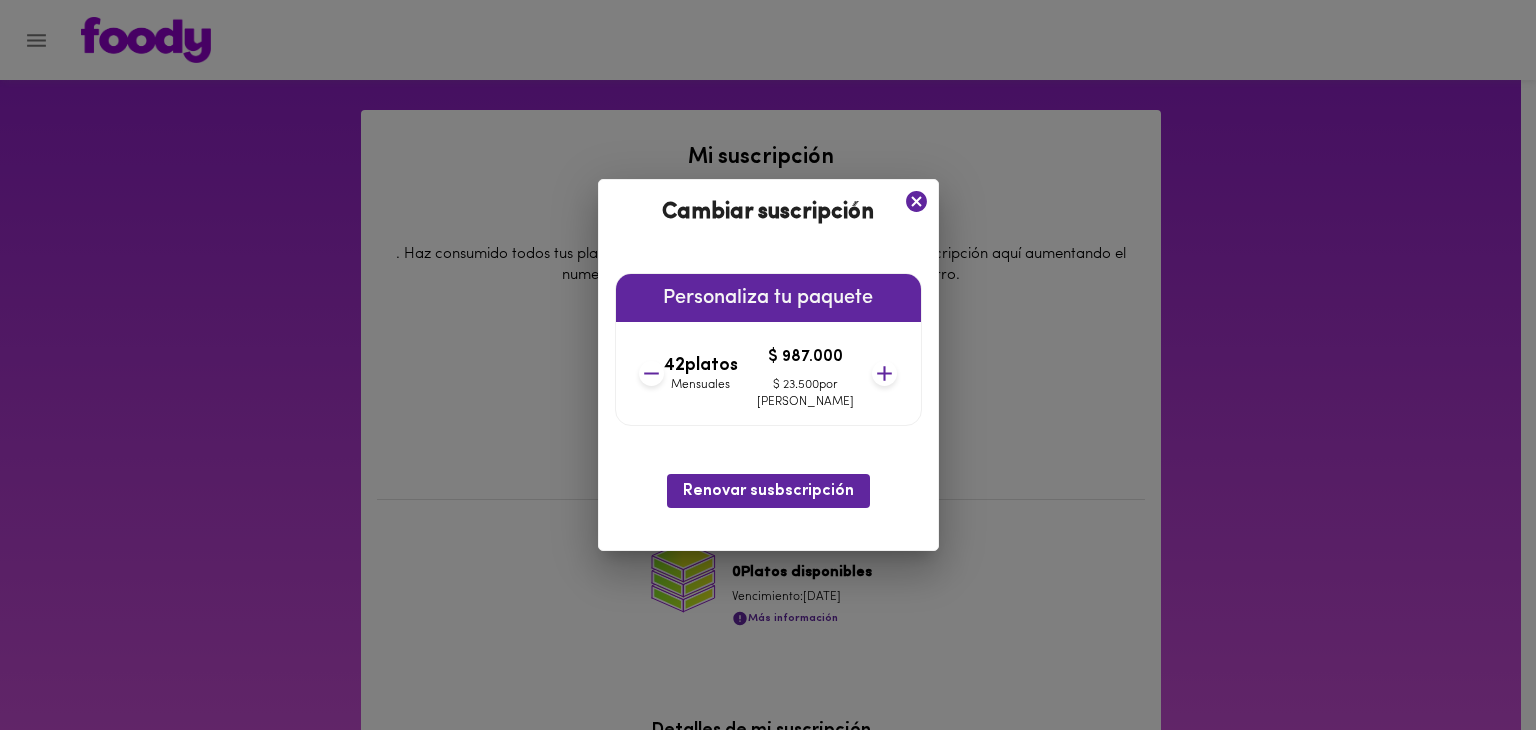 click 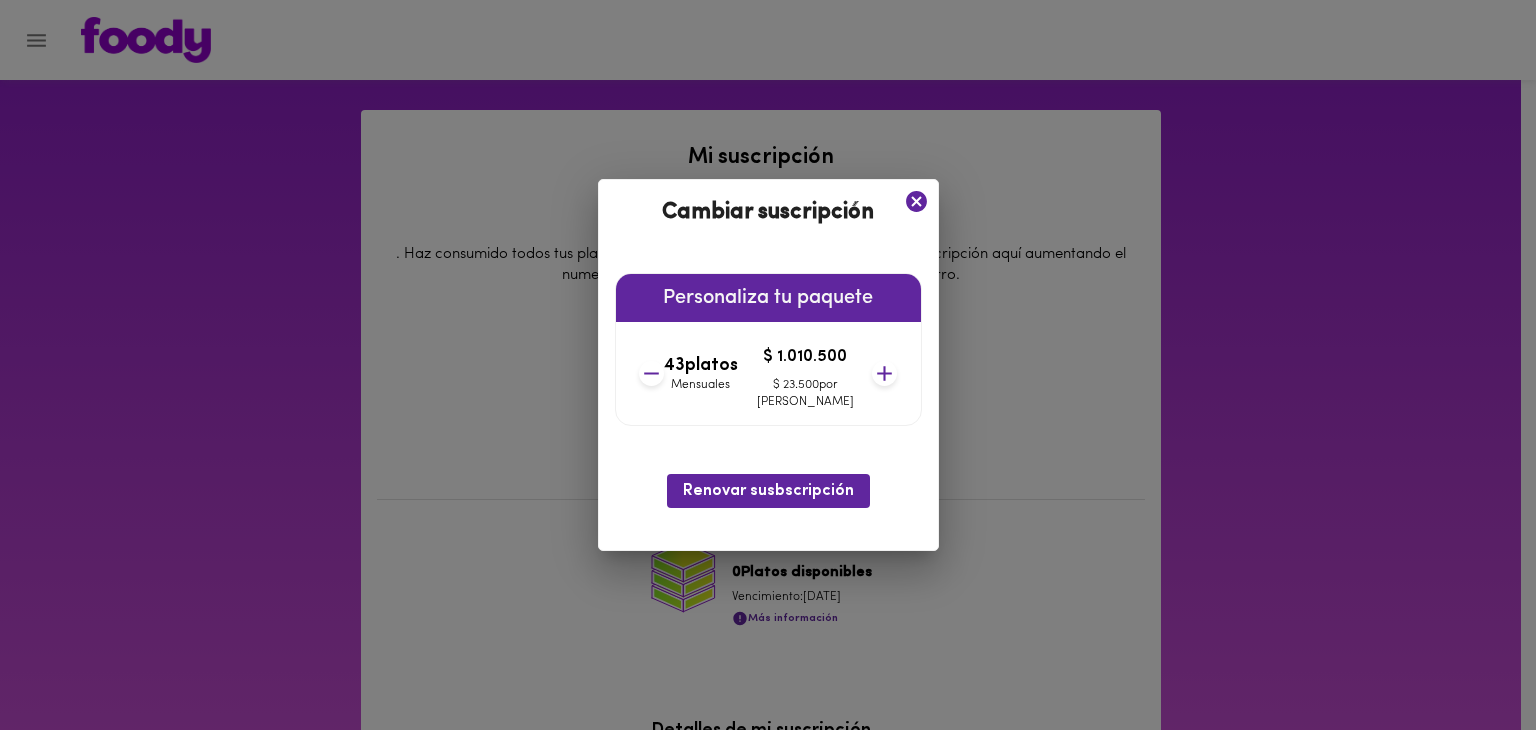 click 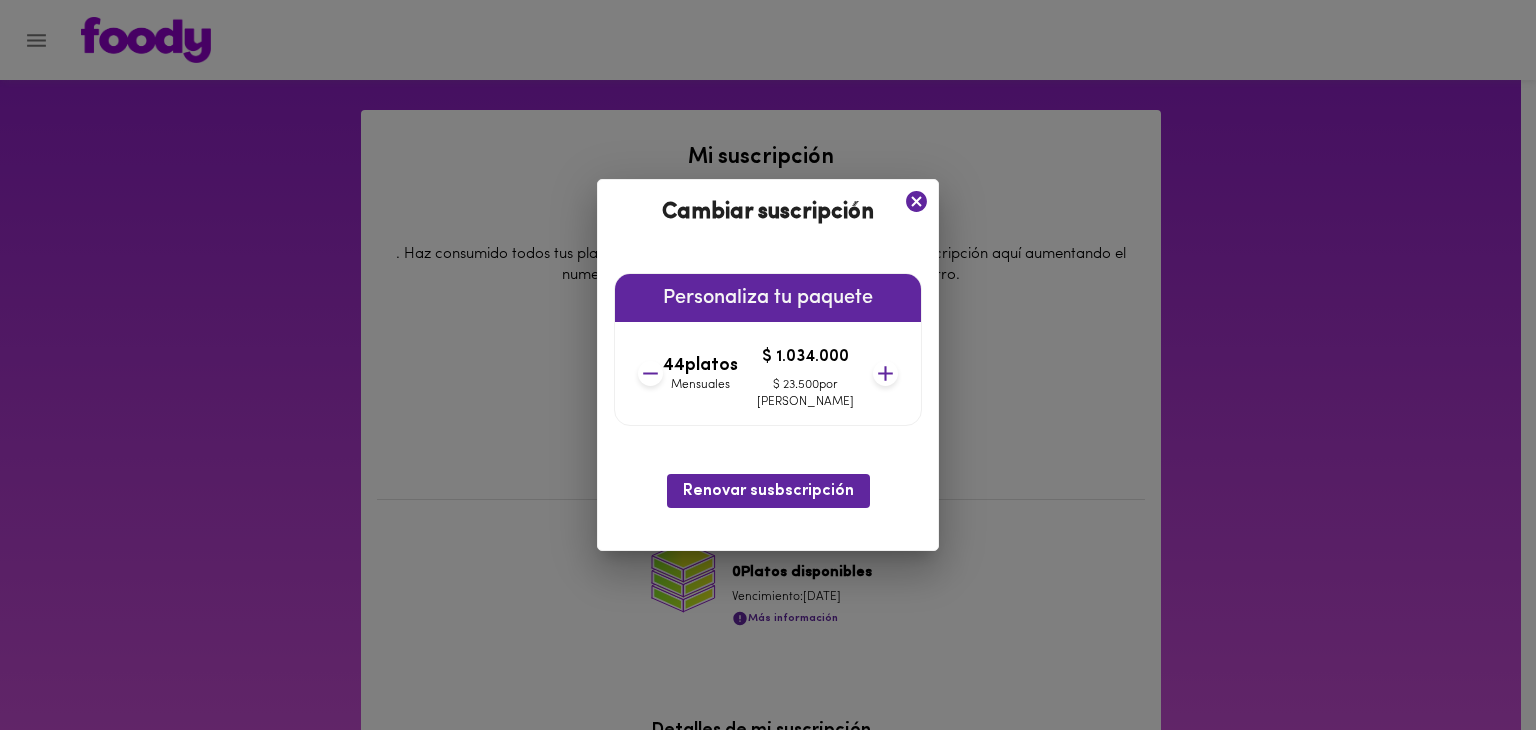 click 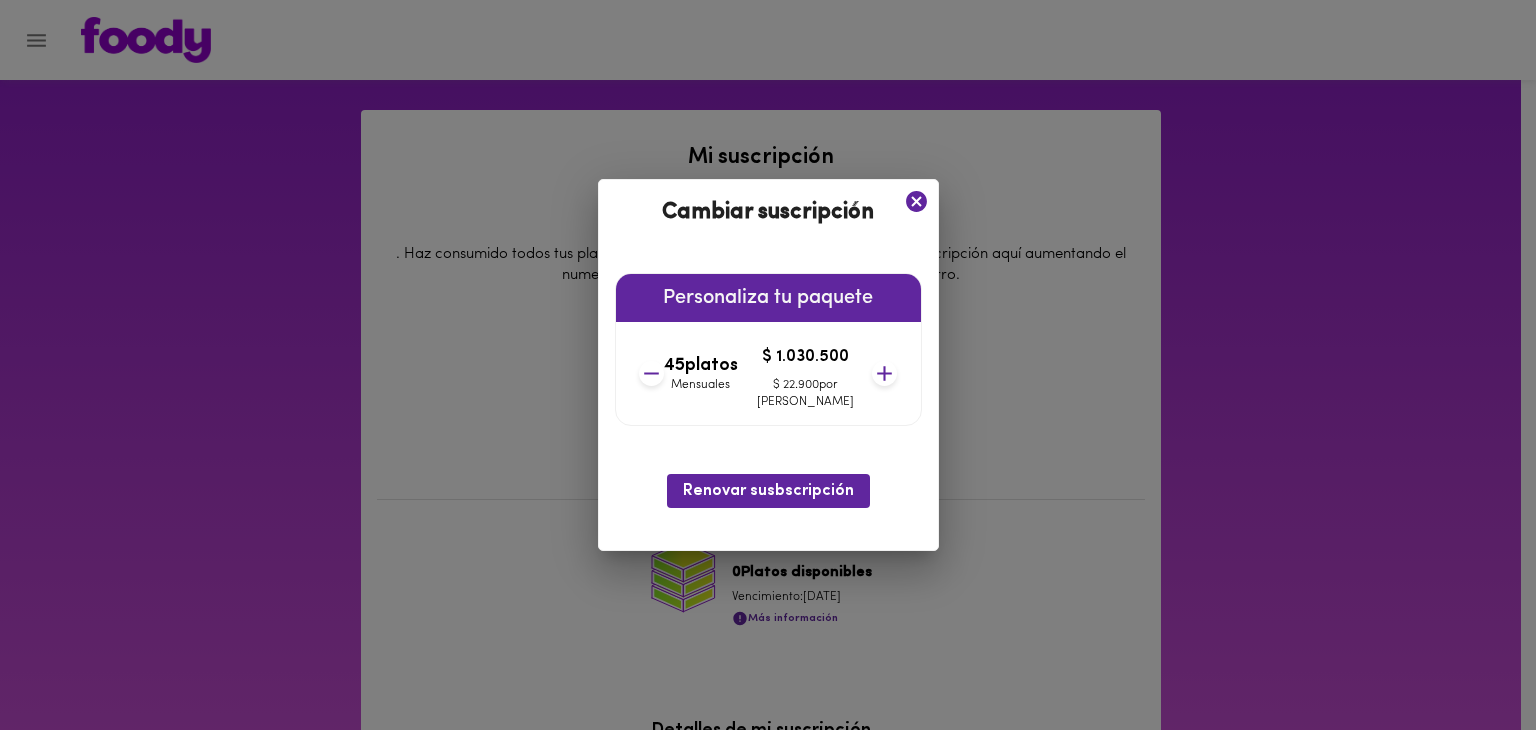 click 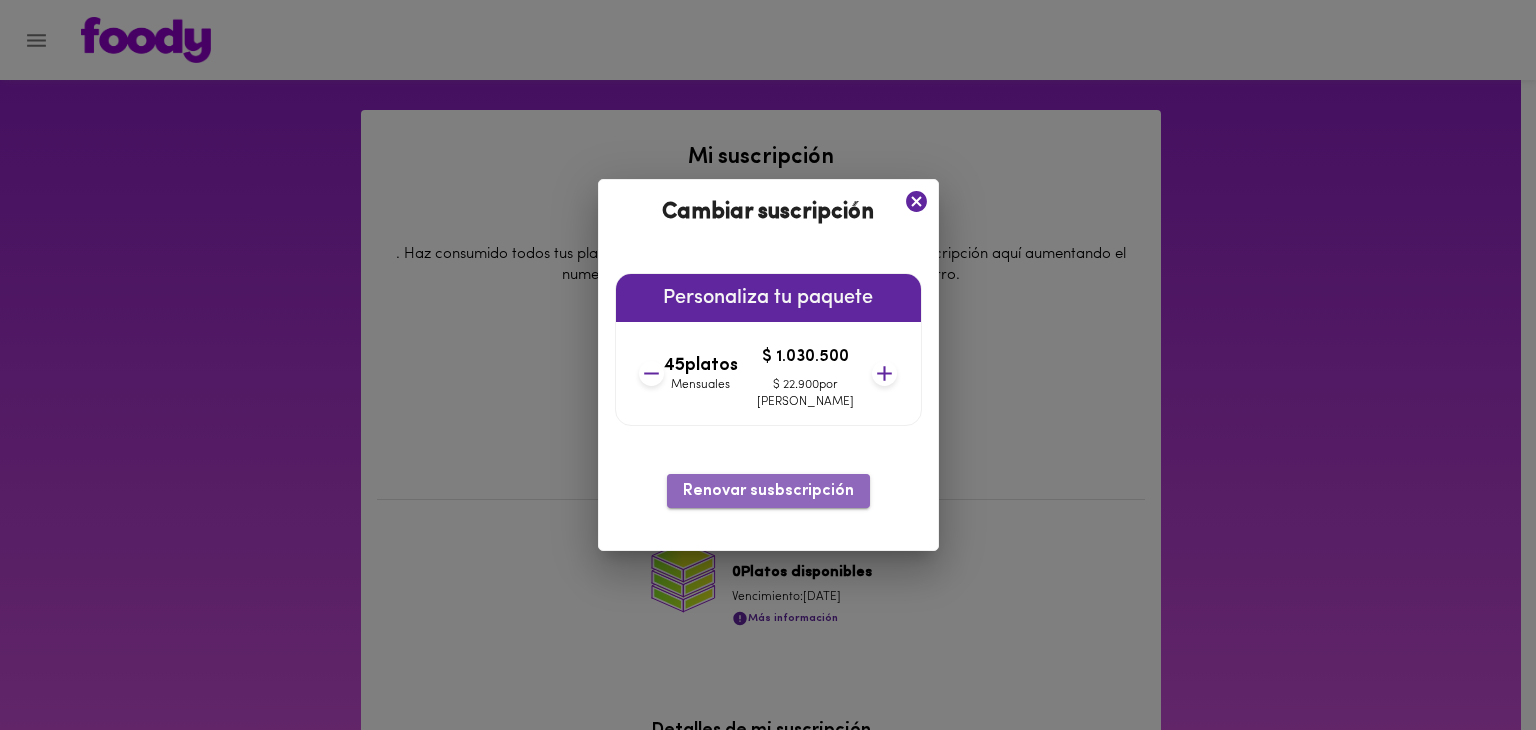 click on "Renovar susbscripción" at bounding box center [768, 491] 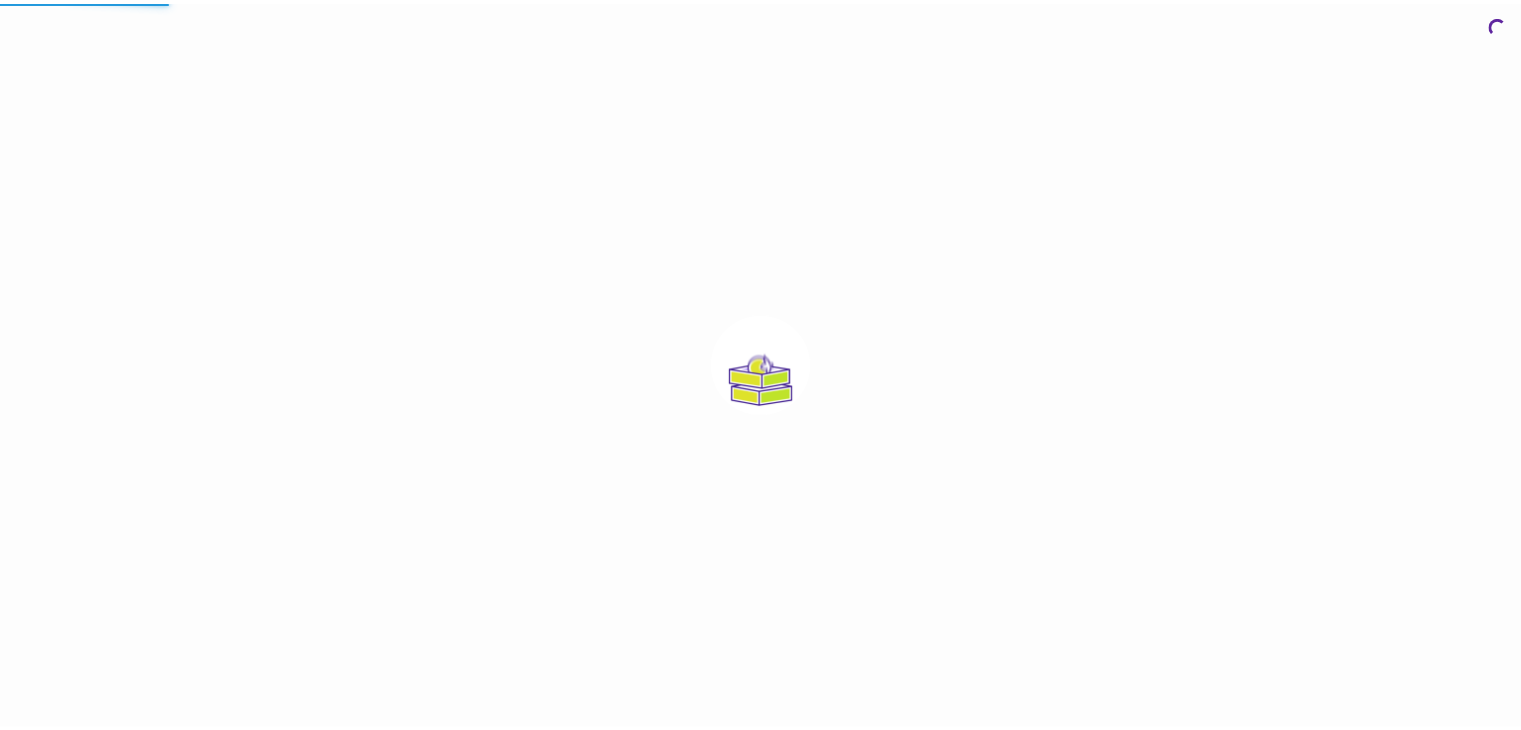 scroll, scrollTop: 0, scrollLeft: 0, axis: both 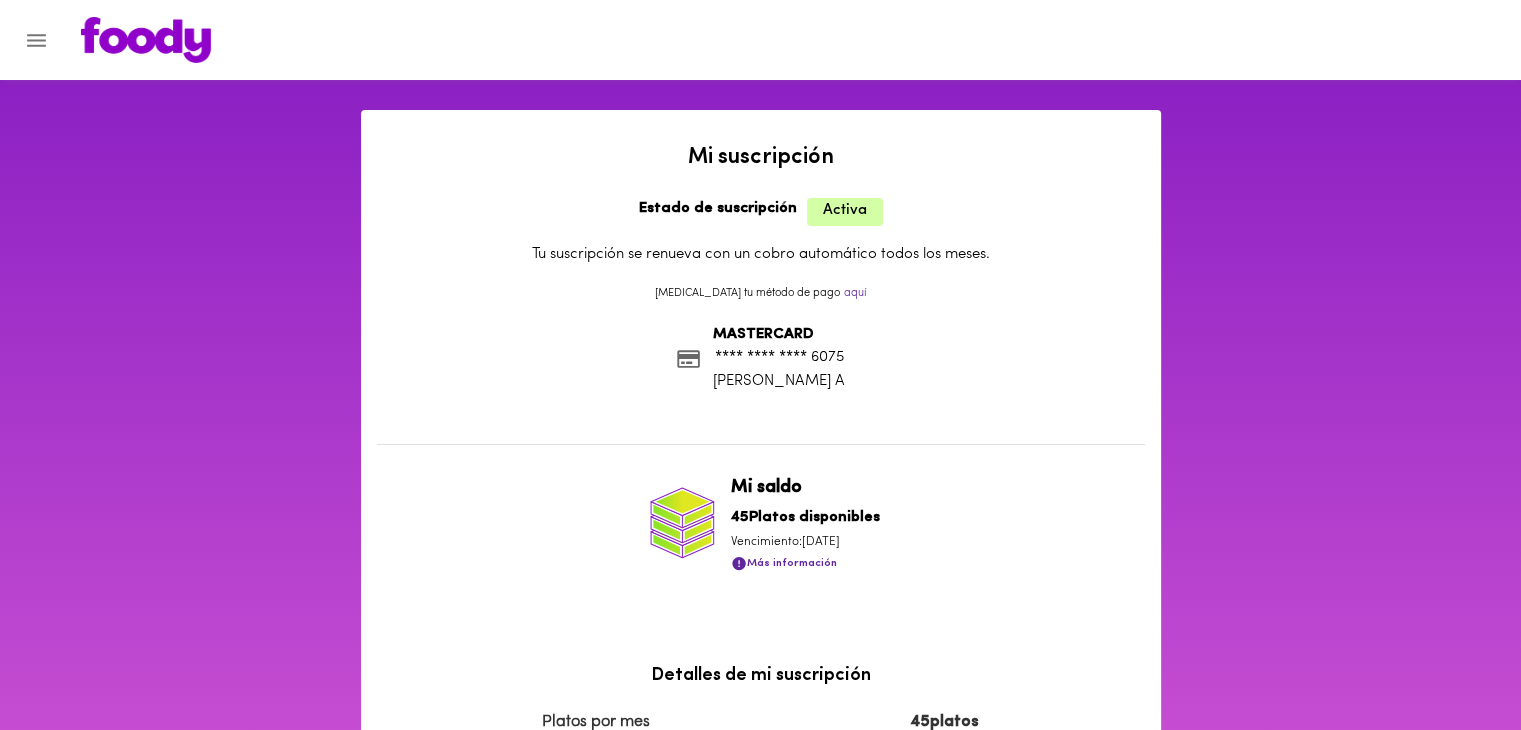 click 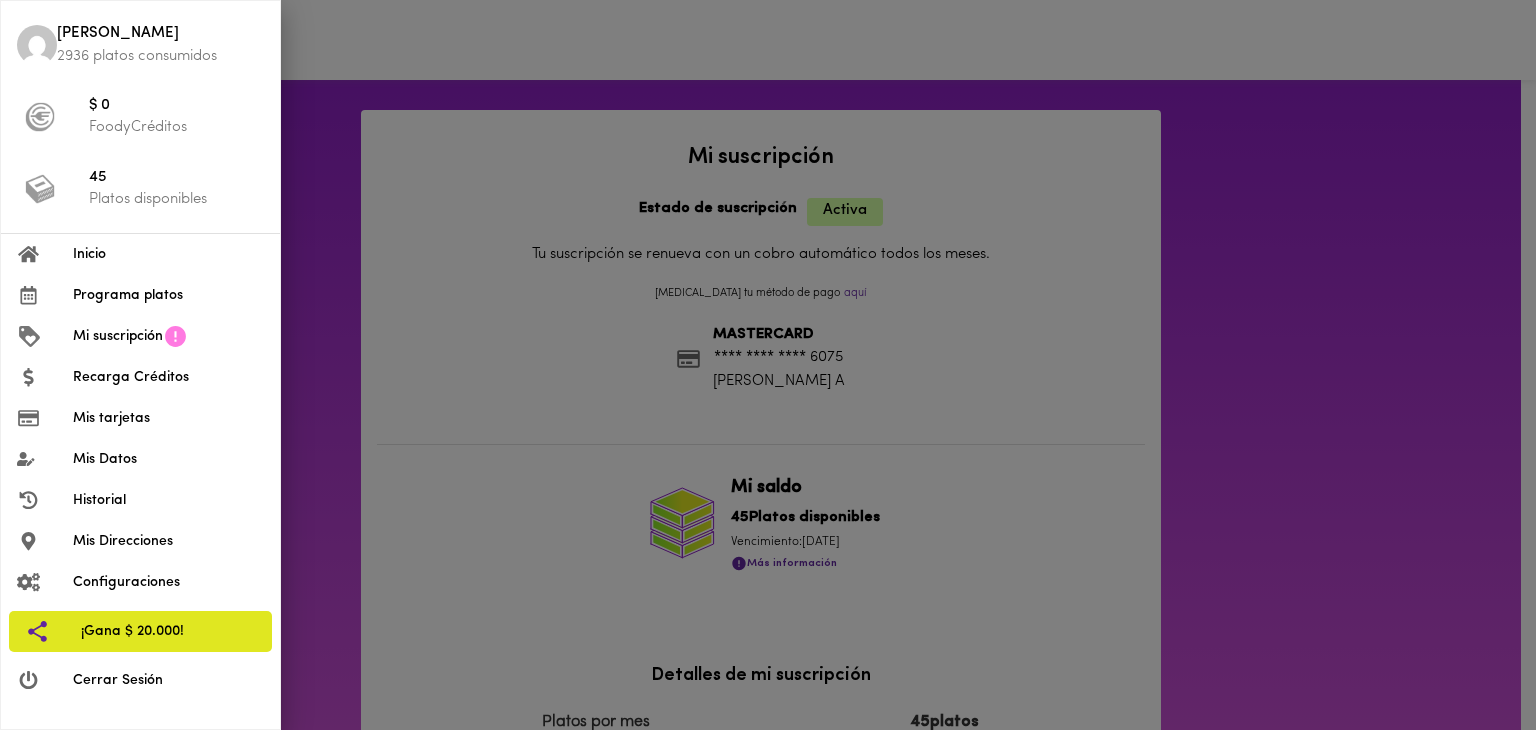 click on "Inicio" at bounding box center [140, 254] 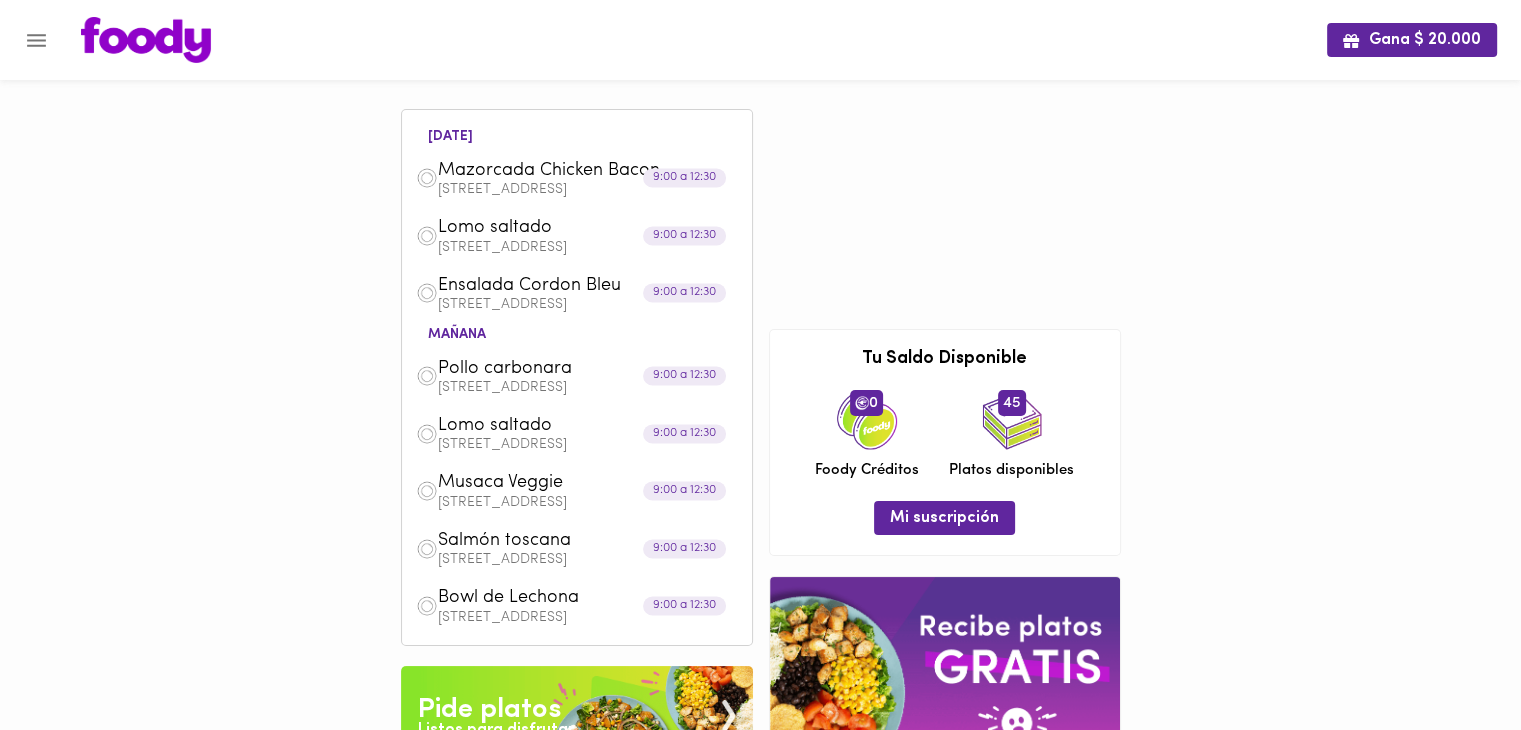 click at bounding box center (36, 40) 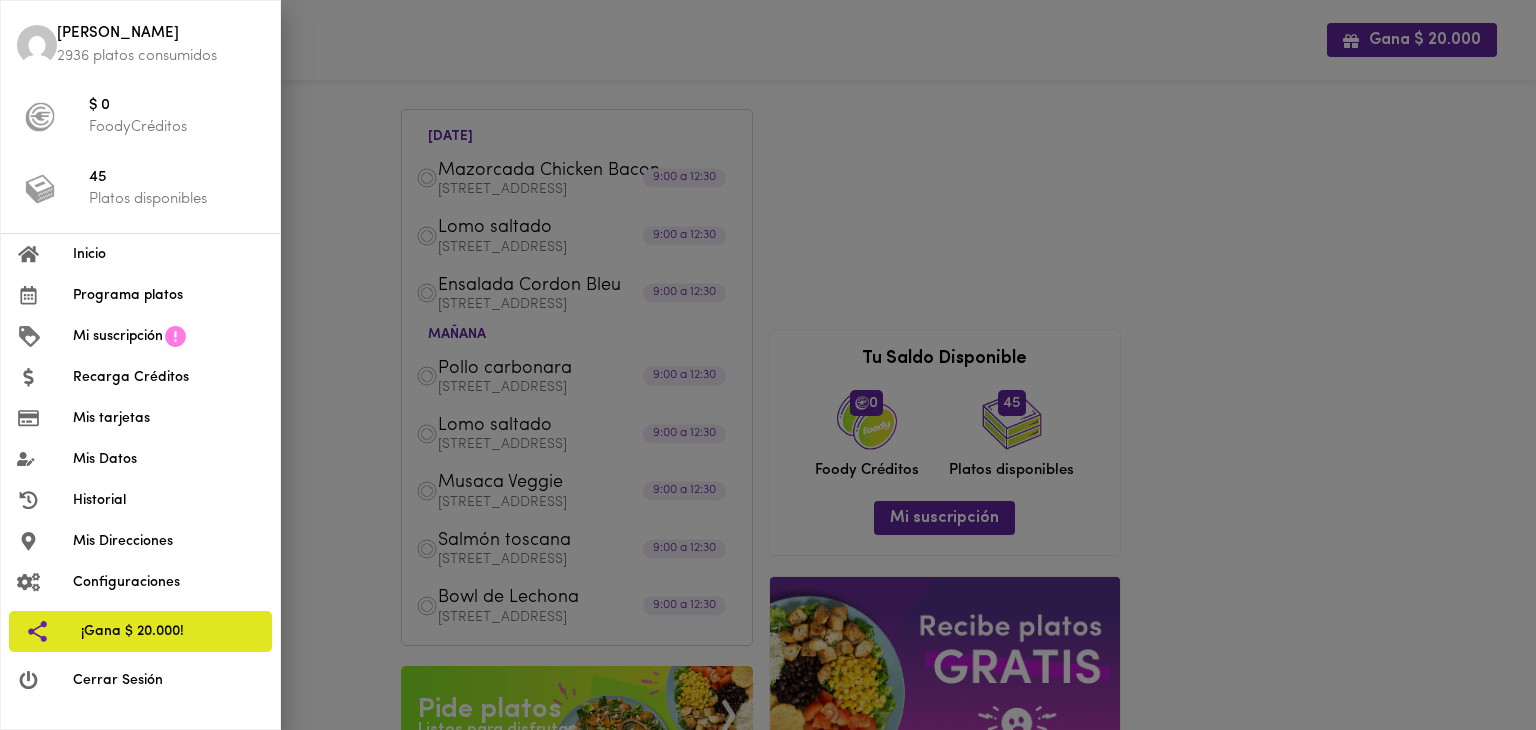 click on "Programa platos" at bounding box center (168, 295) 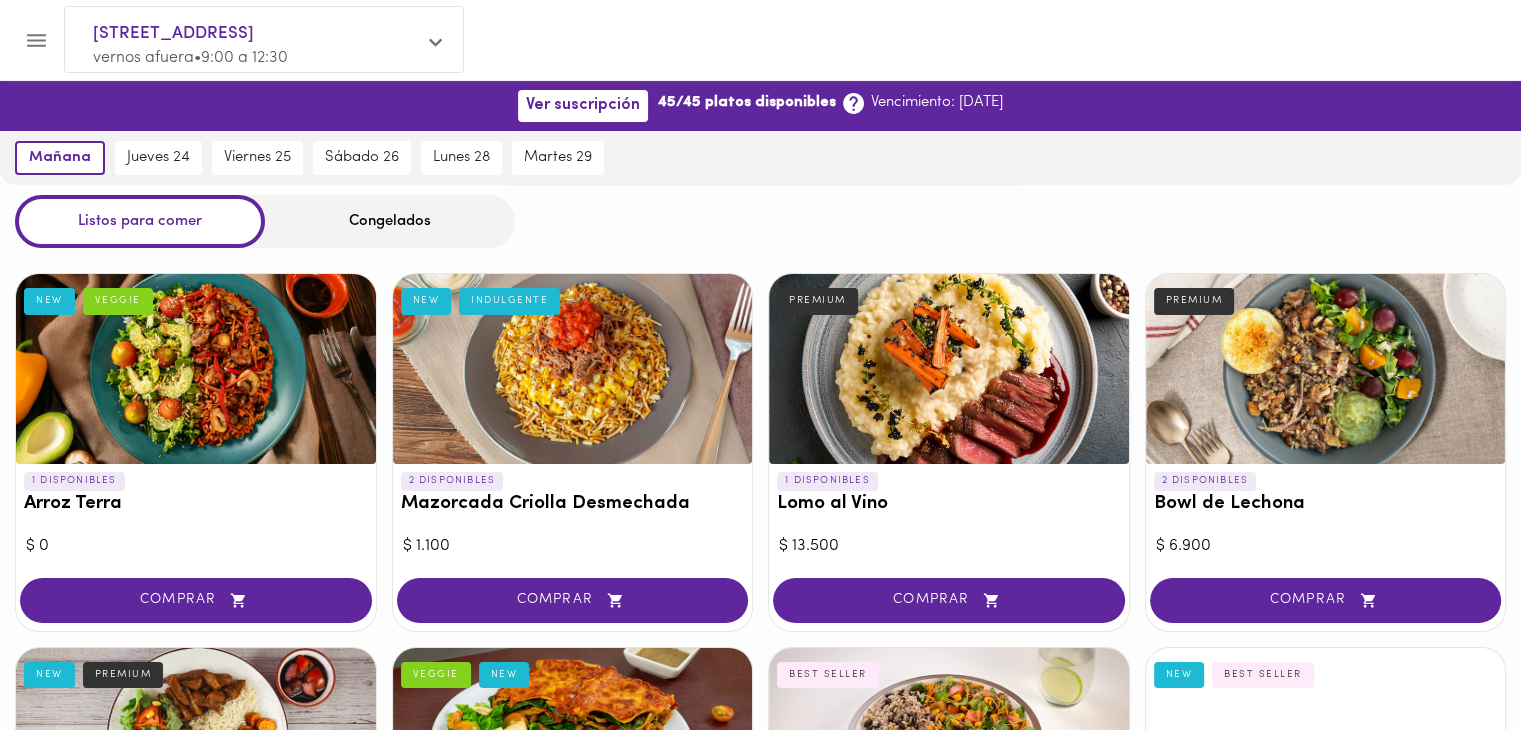 scroll, scrollTop: 366, scrollLeft: 0, axis: vertical 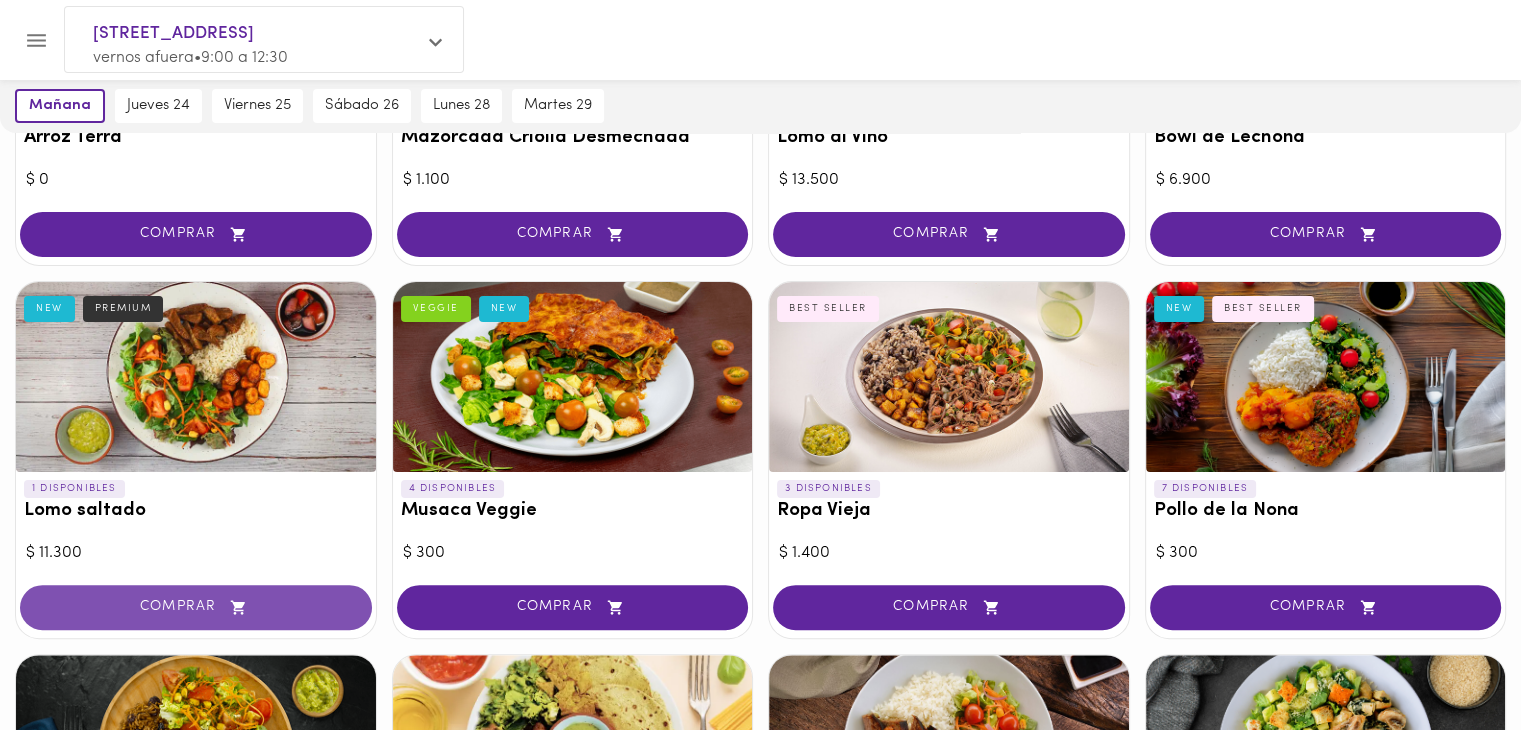 click on "COMPRAR" at bounding box center (196, 607) 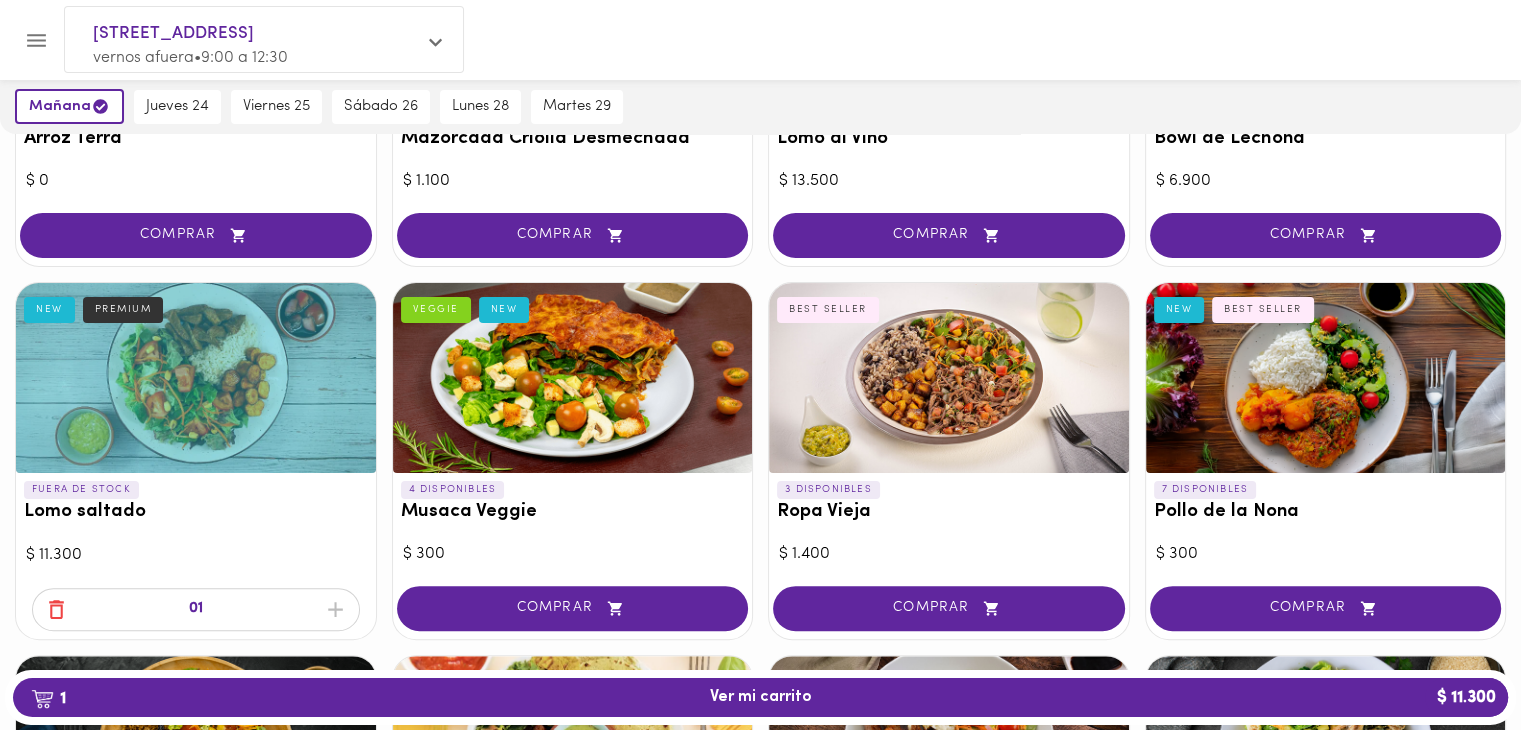 click on "01" at bounding box center [196, 609] 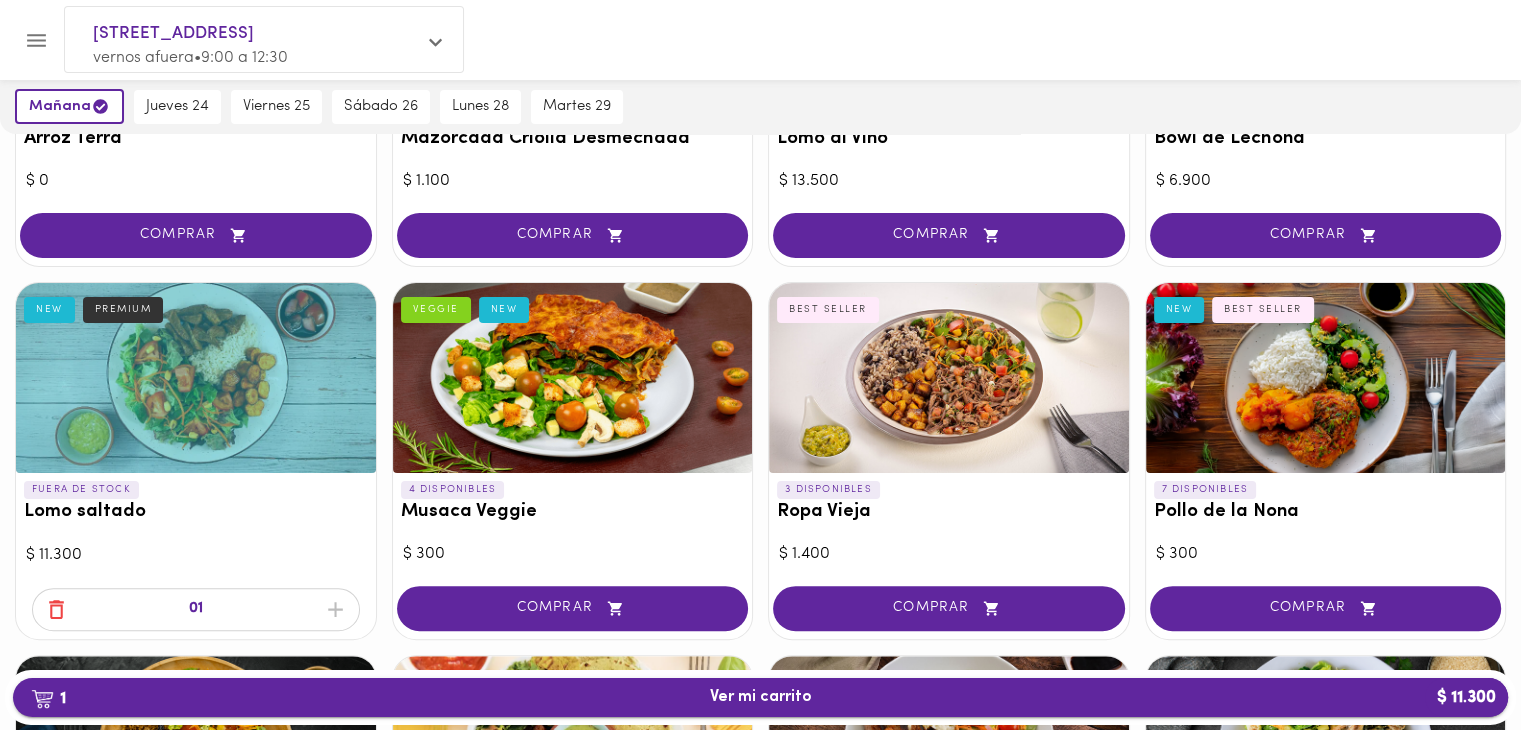 click on "1 Ver mi carrito $ 11.300" at bounding box center (760, 697) 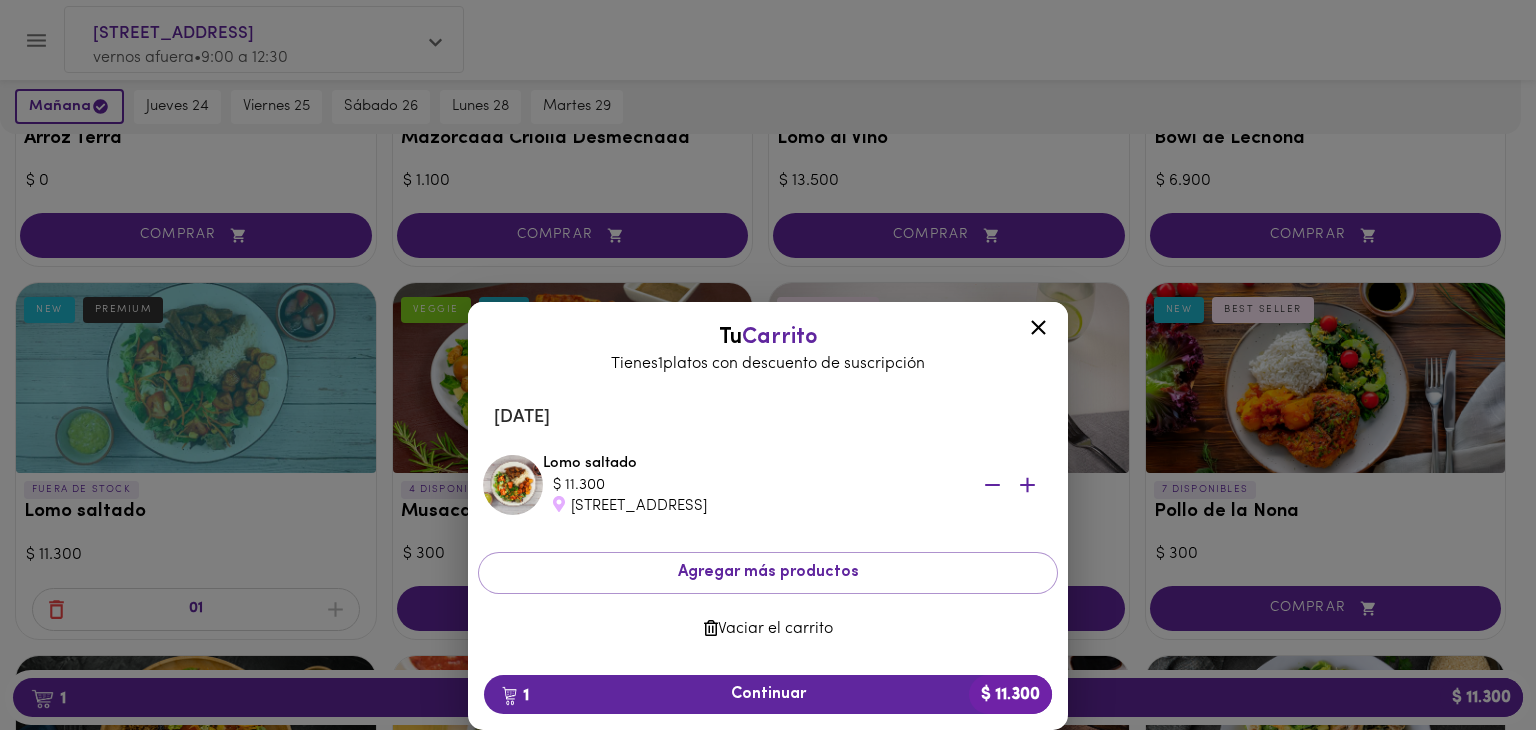 click 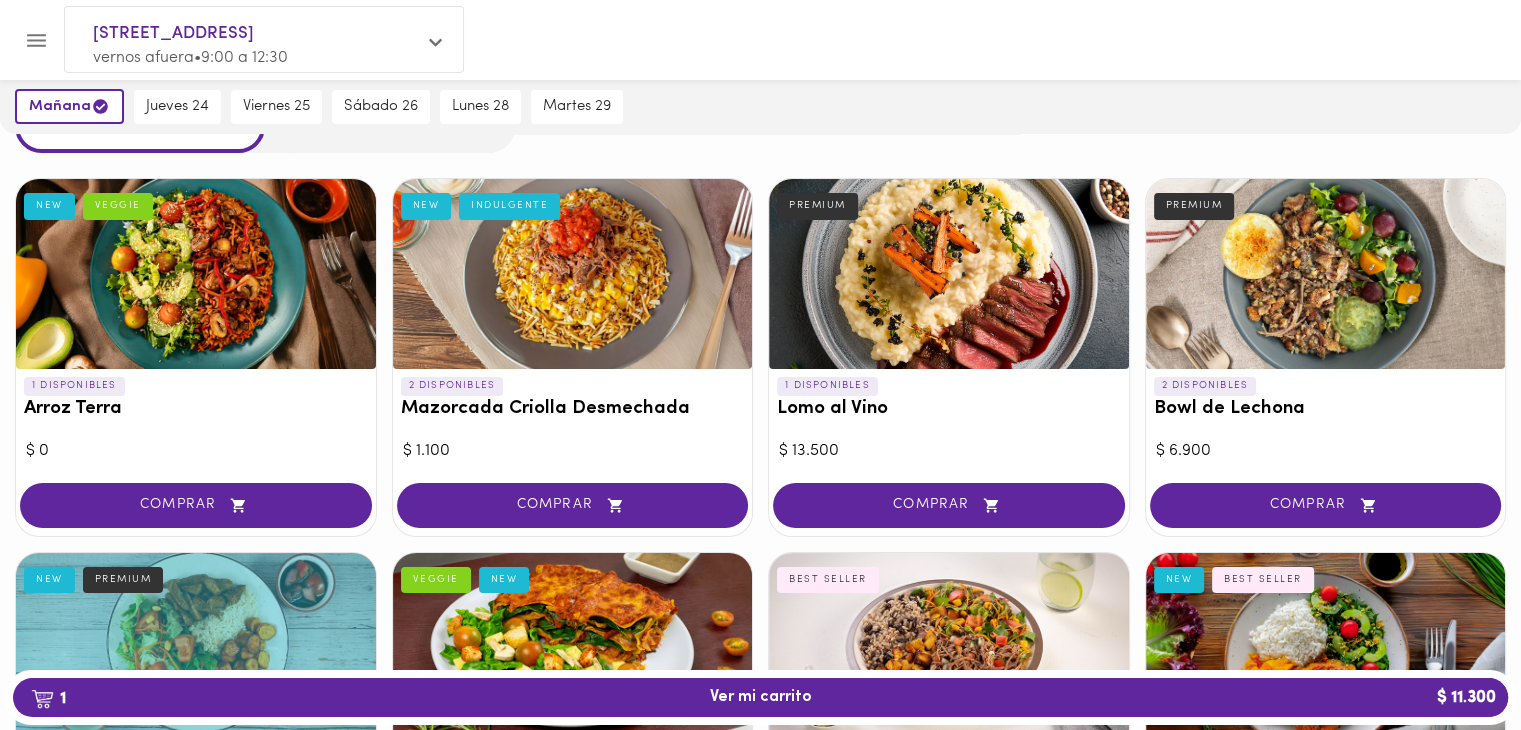 scroll, scrollTop: 0, scrollLeft: 0, axis: both 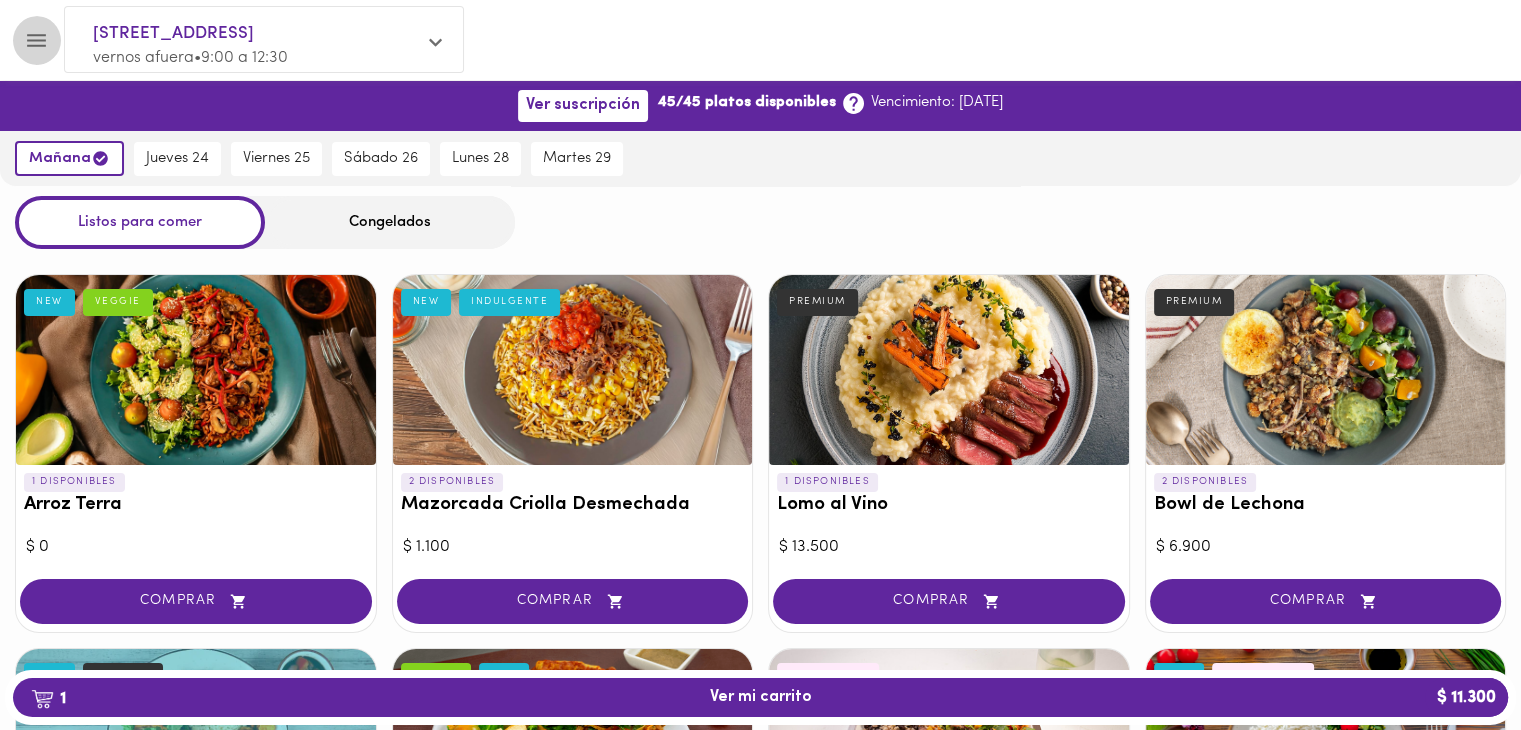 click at bounding box center (36, 40) 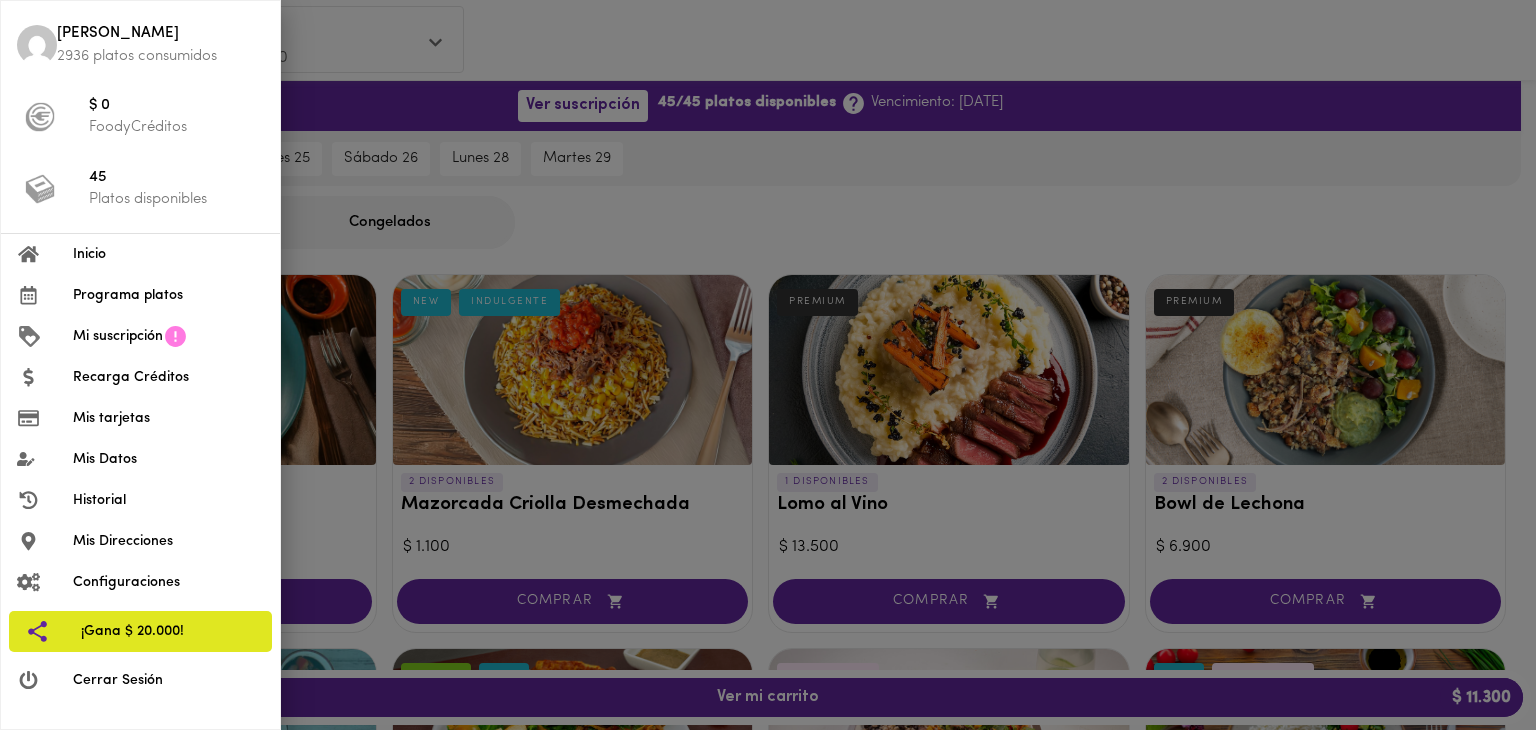 click on "Programa platos" at bounding box center (168, 295) 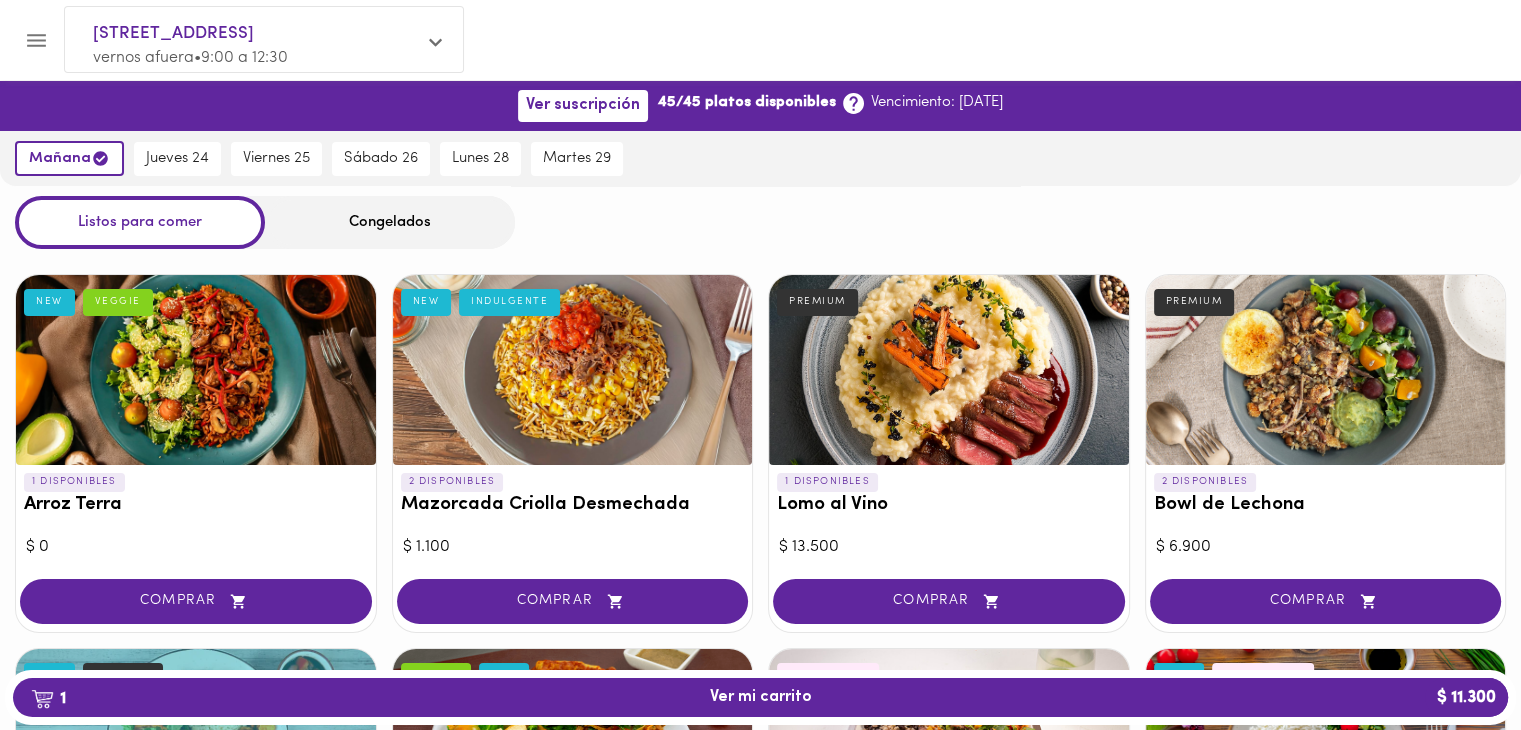 click 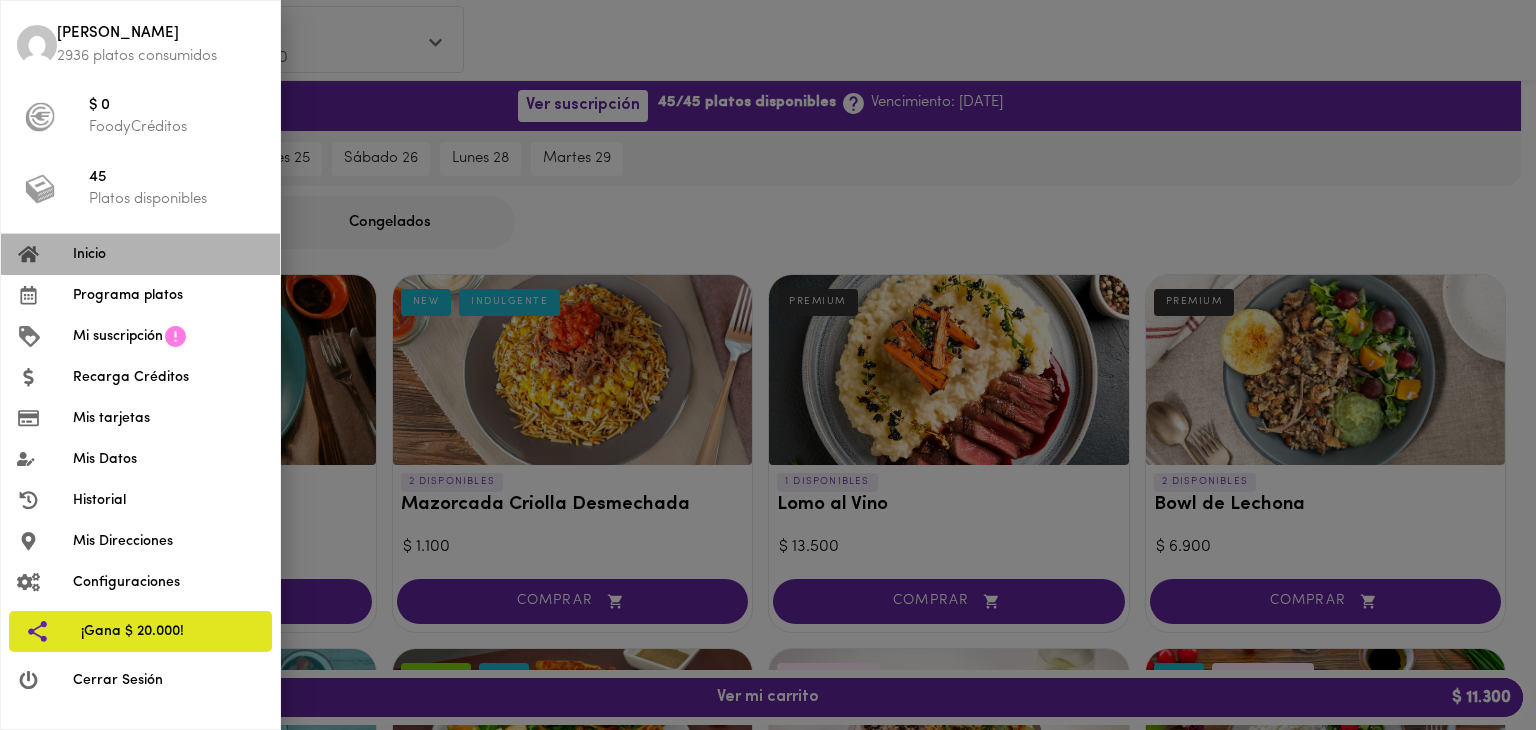 click on "Inicio" at bounding box center (168, 254) 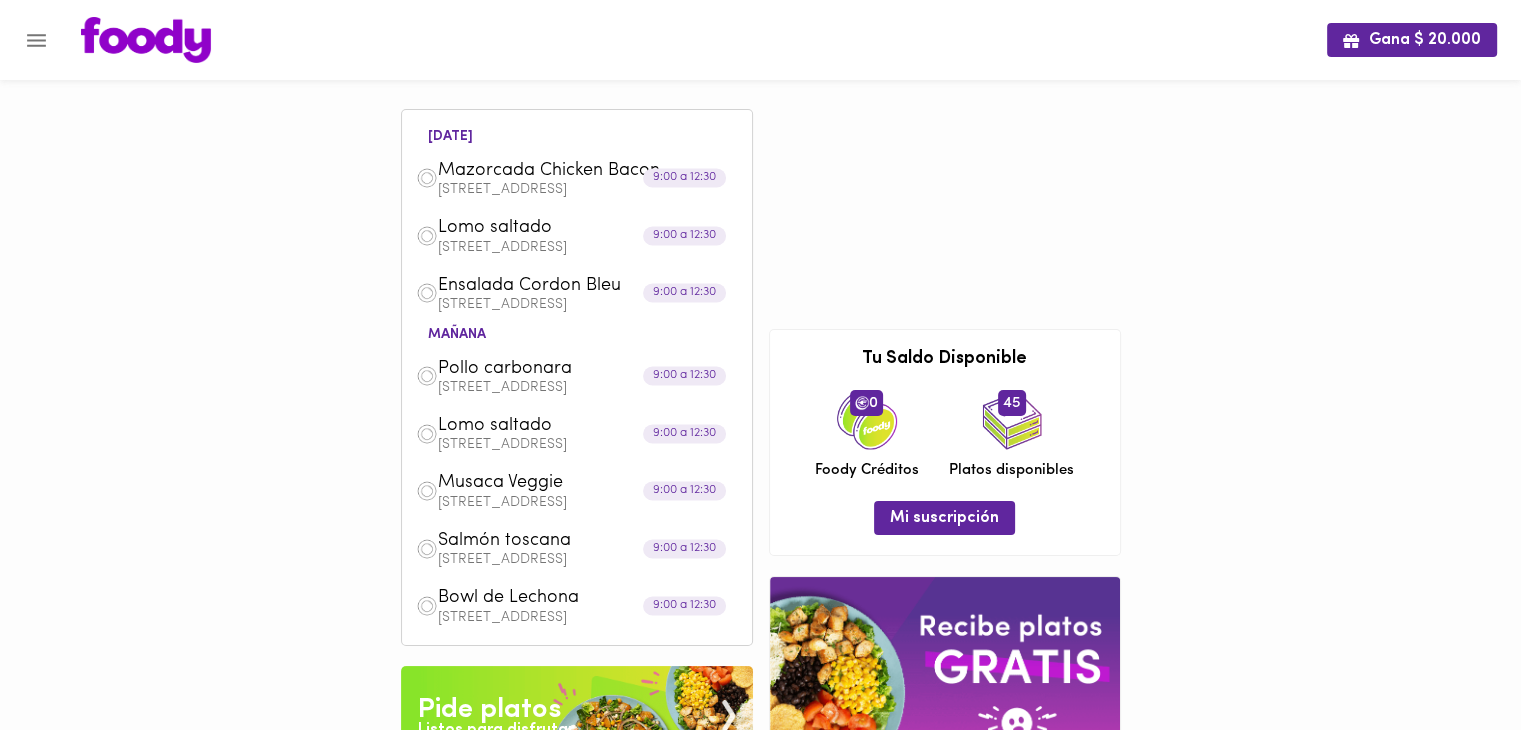 click 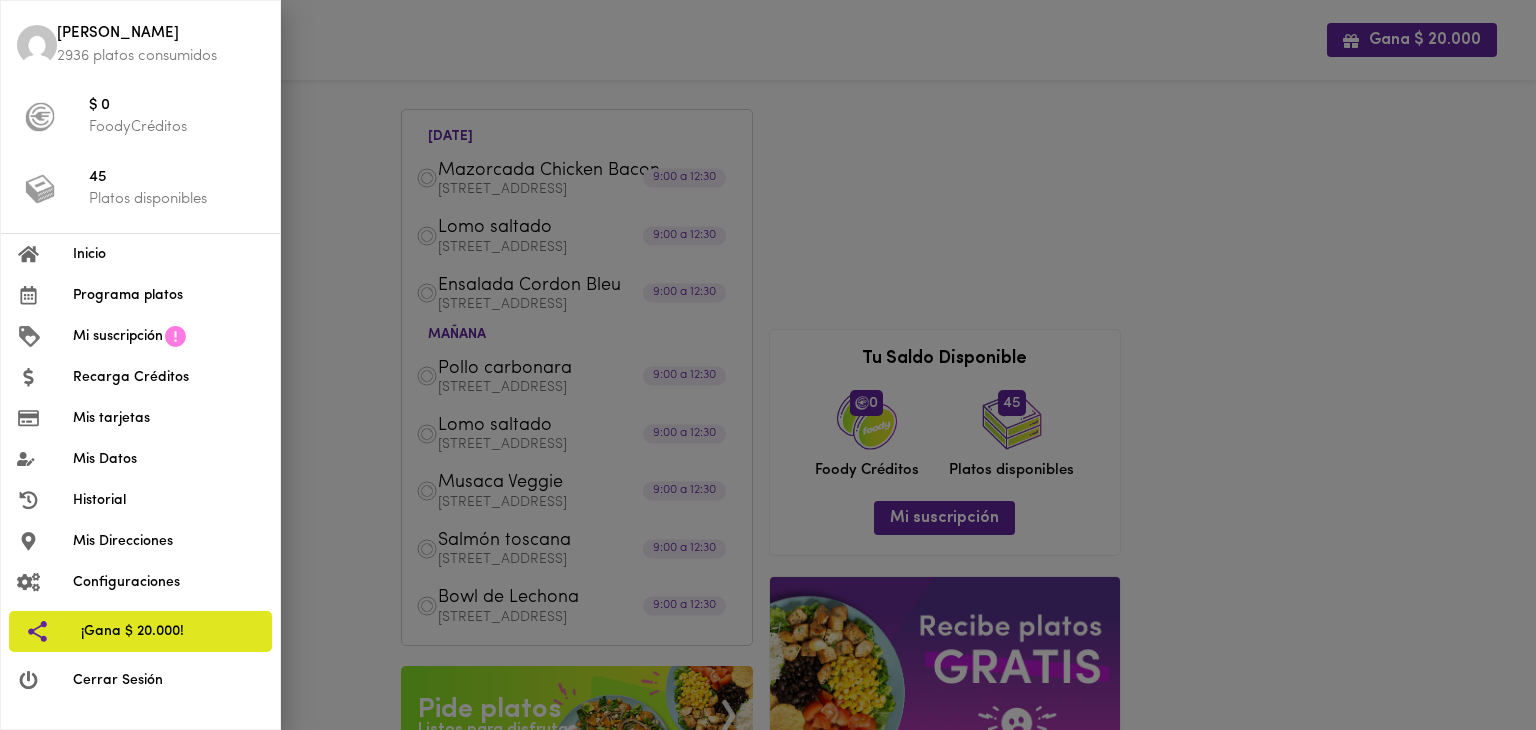 click on "Programa platos" at bounding box center (168, 295) 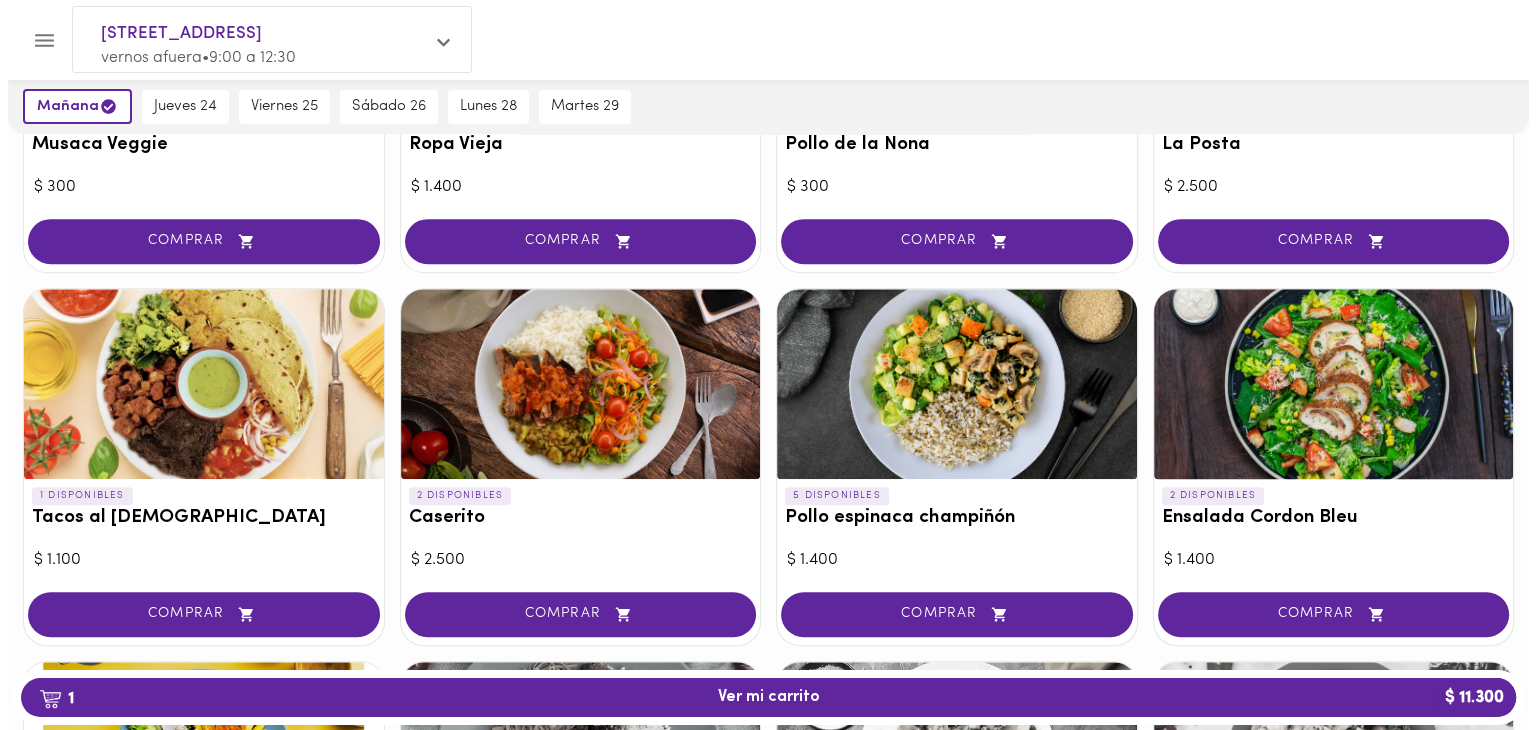scroll, scrollTop: 1100, scrollLeft: 0, axis: vertical 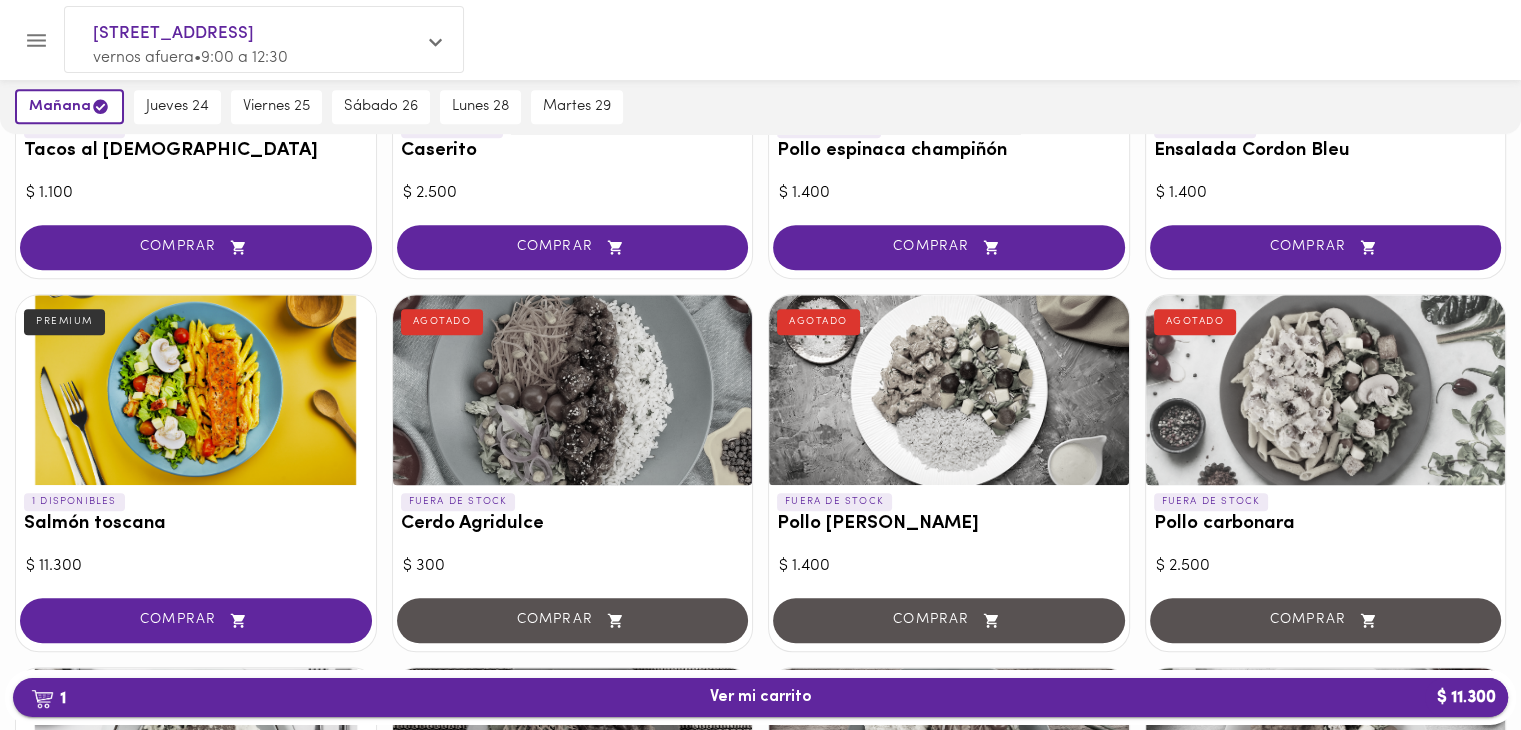 click on "1 Ver mi carrito $ 11.300" at bounding box center (760, 697) 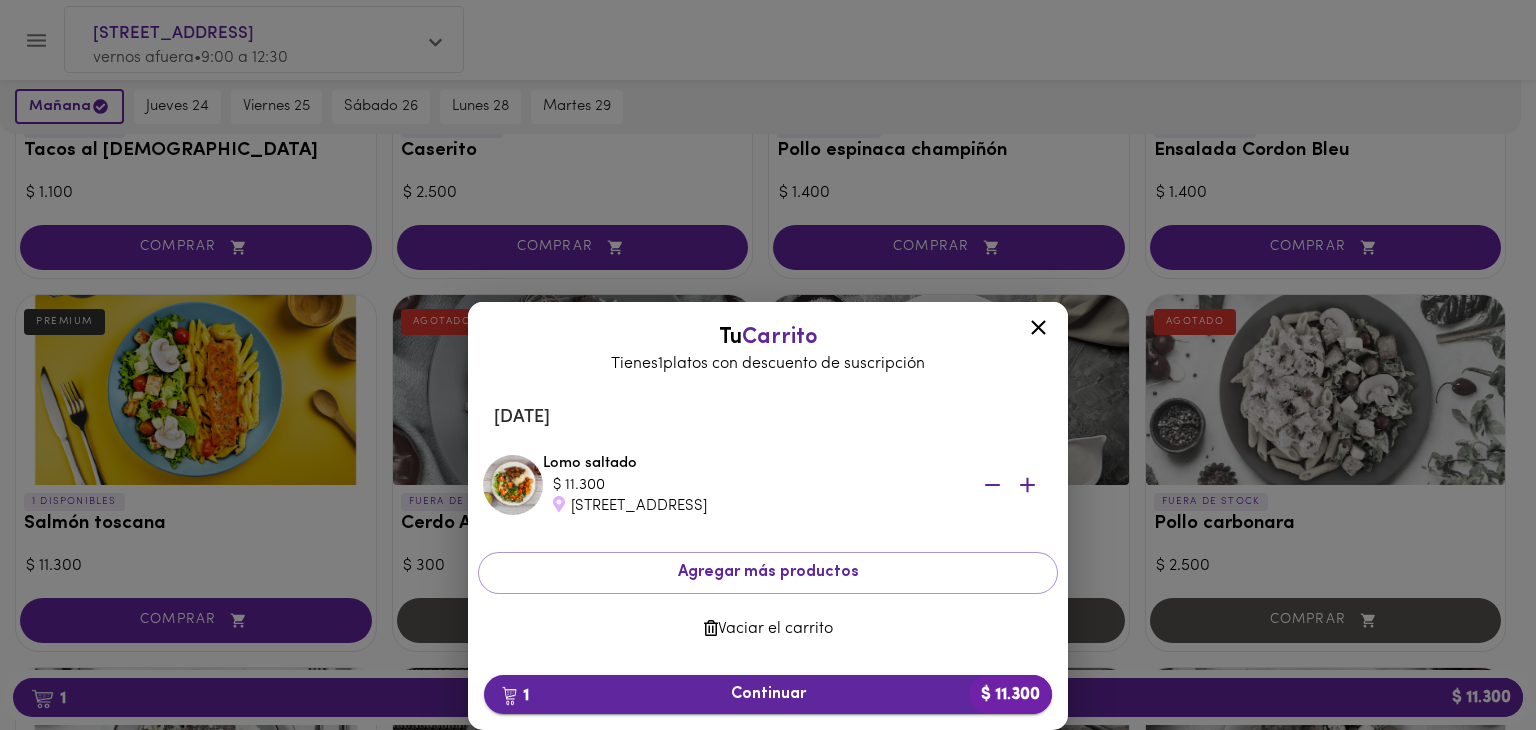 click on "1 Continuar $ 11.300" at bounding box center [768, 694] 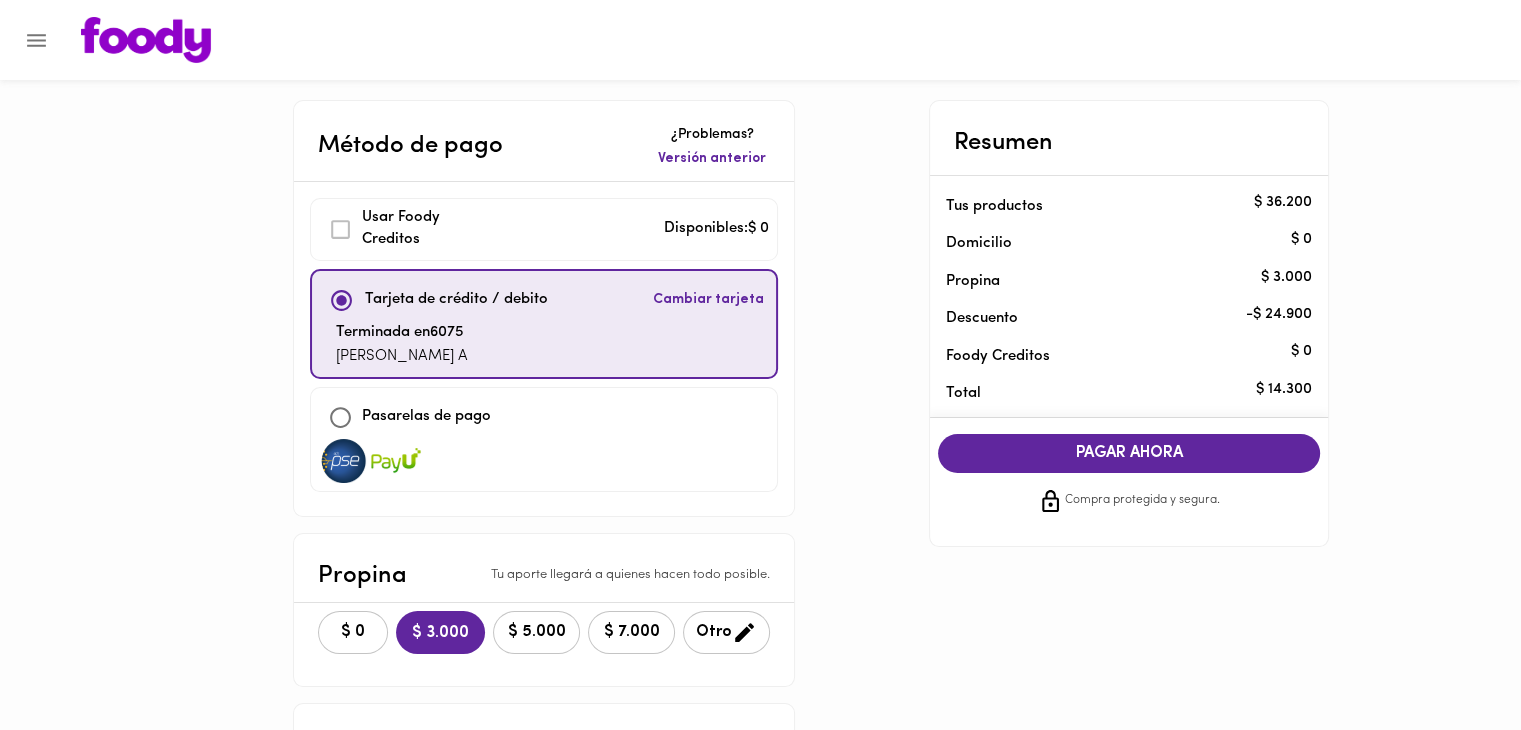 scroll, scrollTop: 339, scrollLeft: 0, axis: vertical 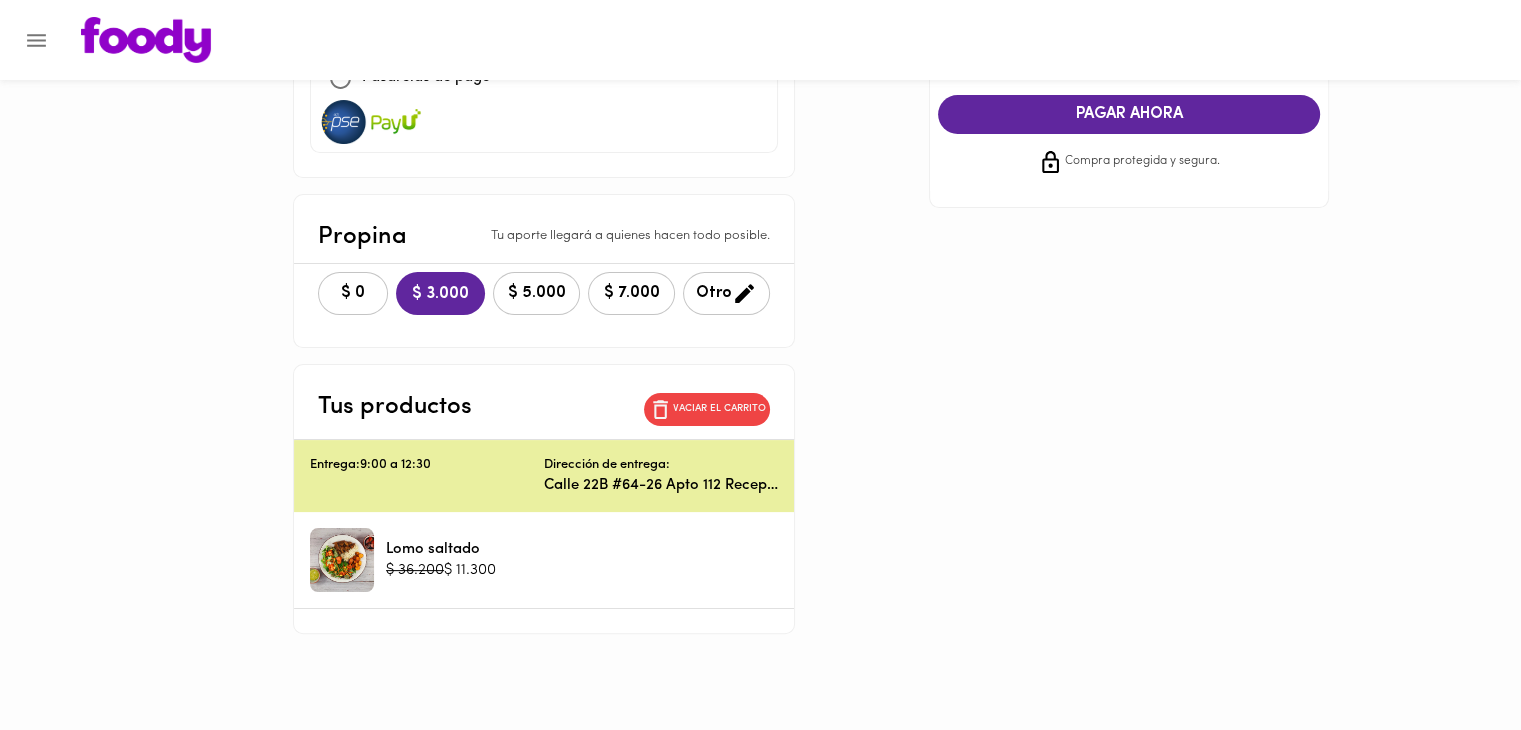 click on "Vaciar el carrito" at bounding box center (719, 409) 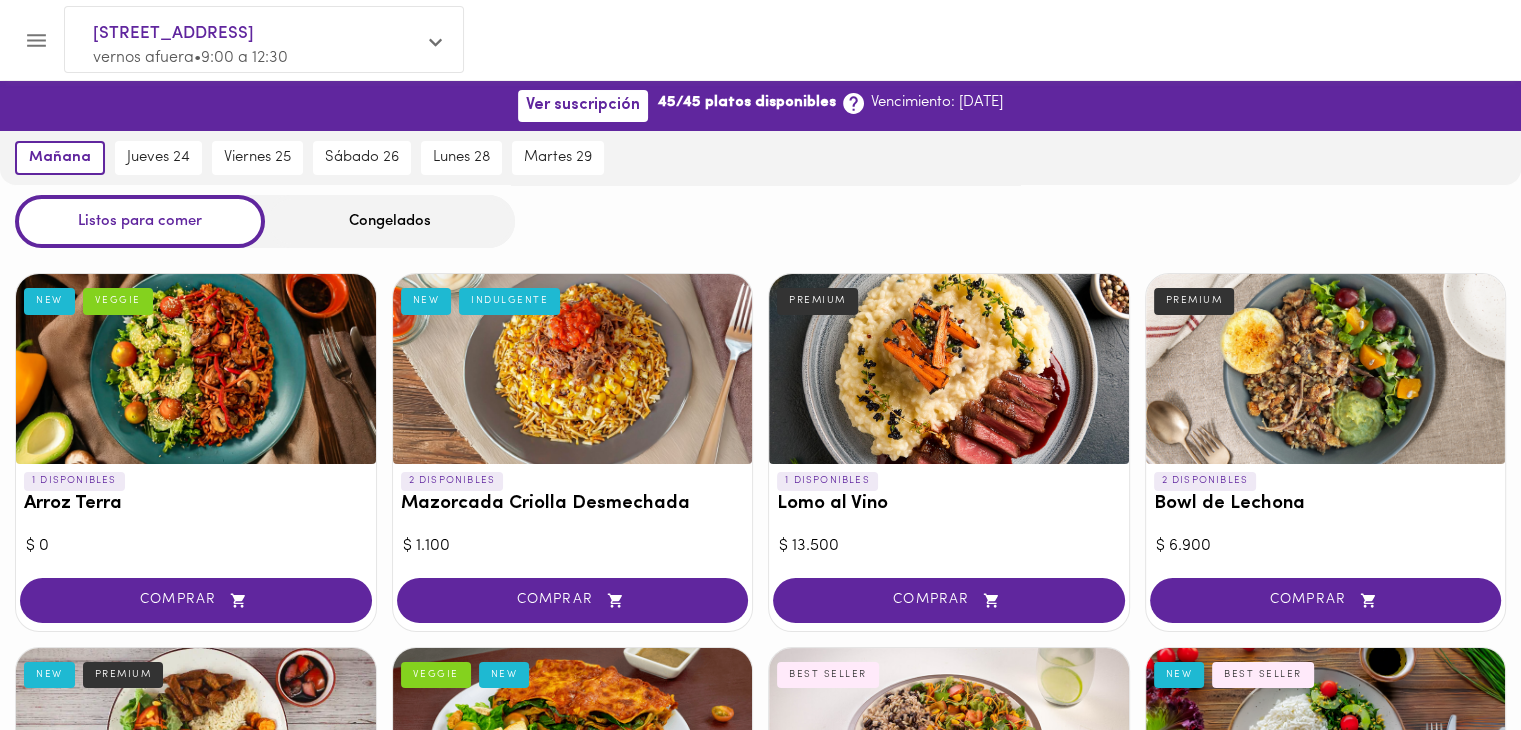 scroll, scrollTop: 366, scrollLeft: 0, axis: vertical 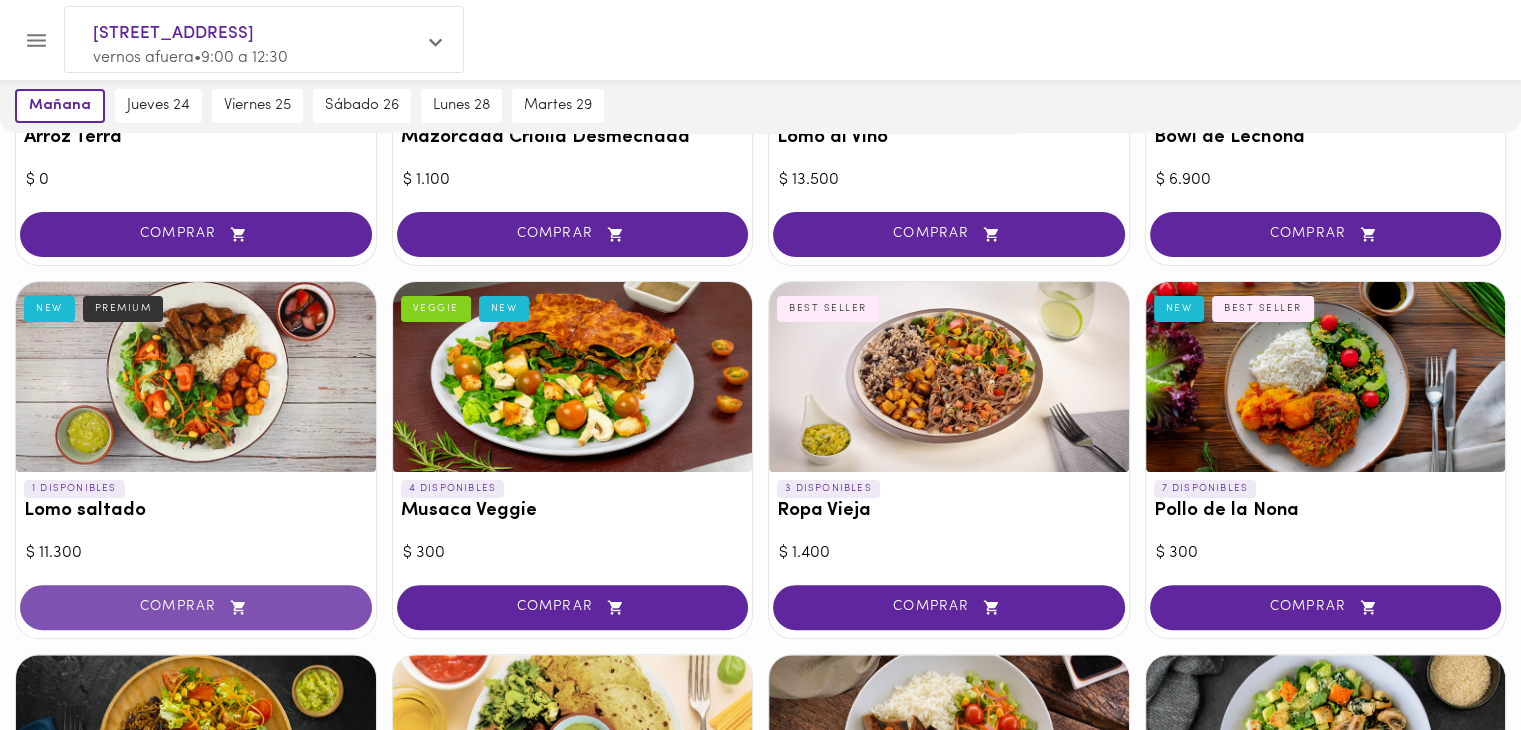 click on "COMPRAR" at bounding box center (196, 607) 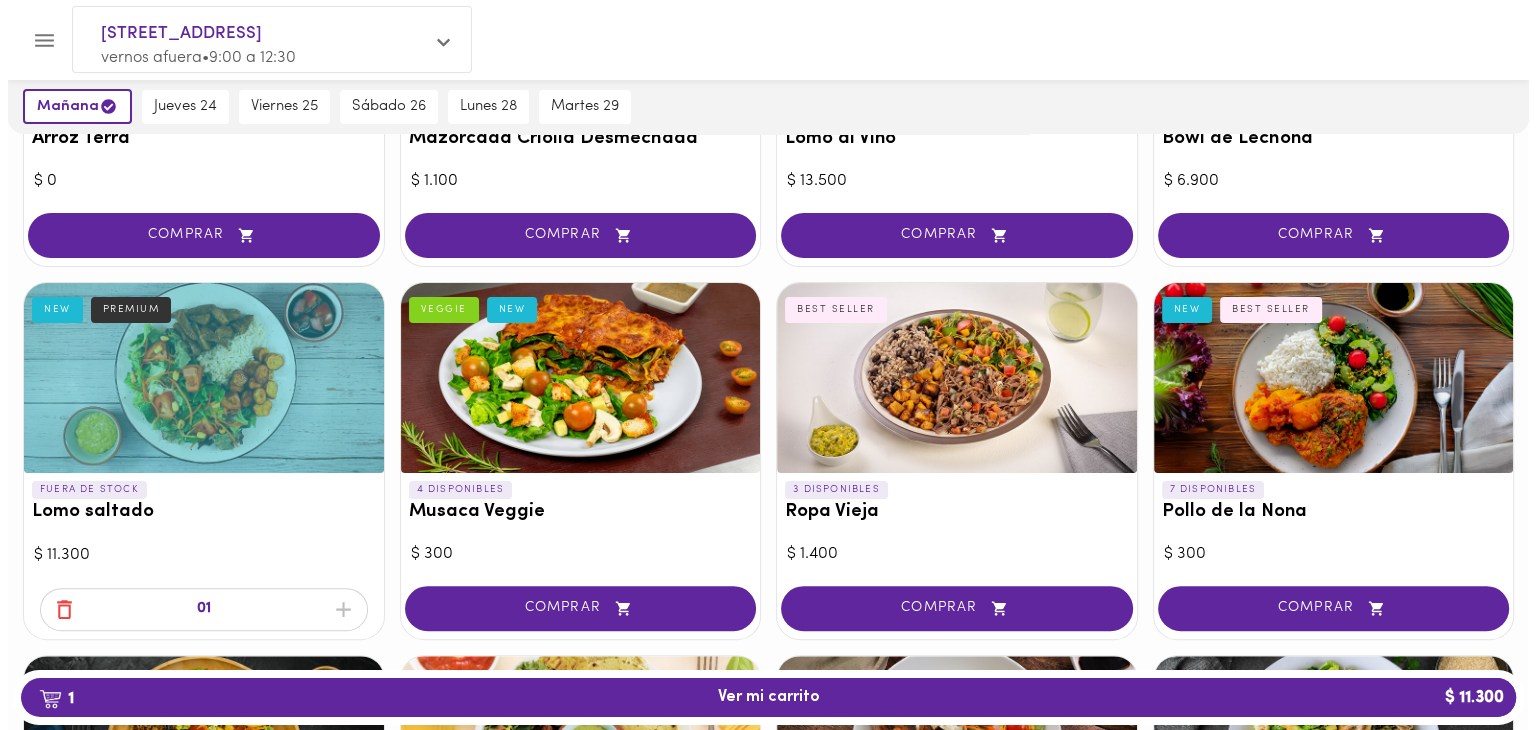 scroll, scrollTop: 733, scrollLeft: 0, axis: vertical 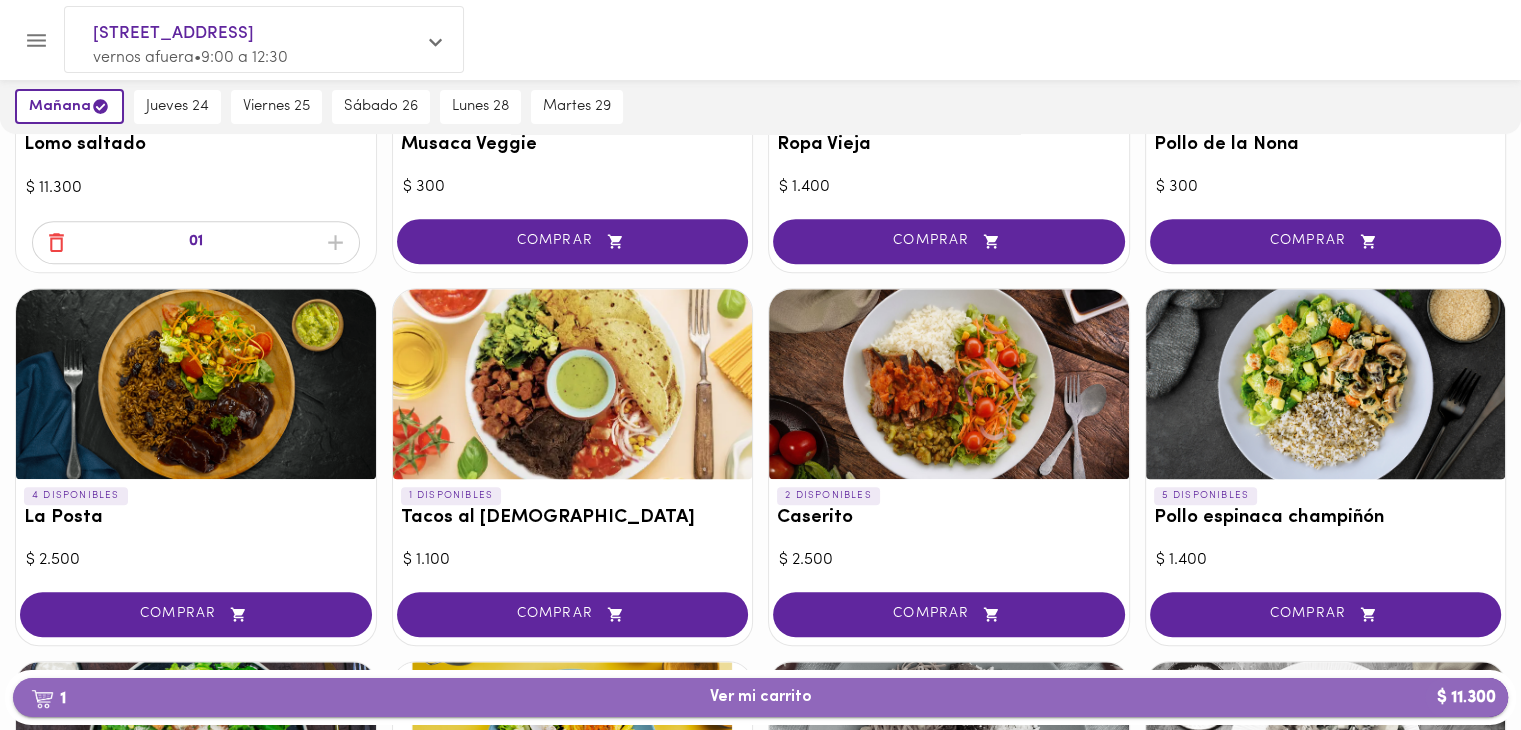click on "1 Ver mi carrito $ 11.300" at bounding box center [760, 697] 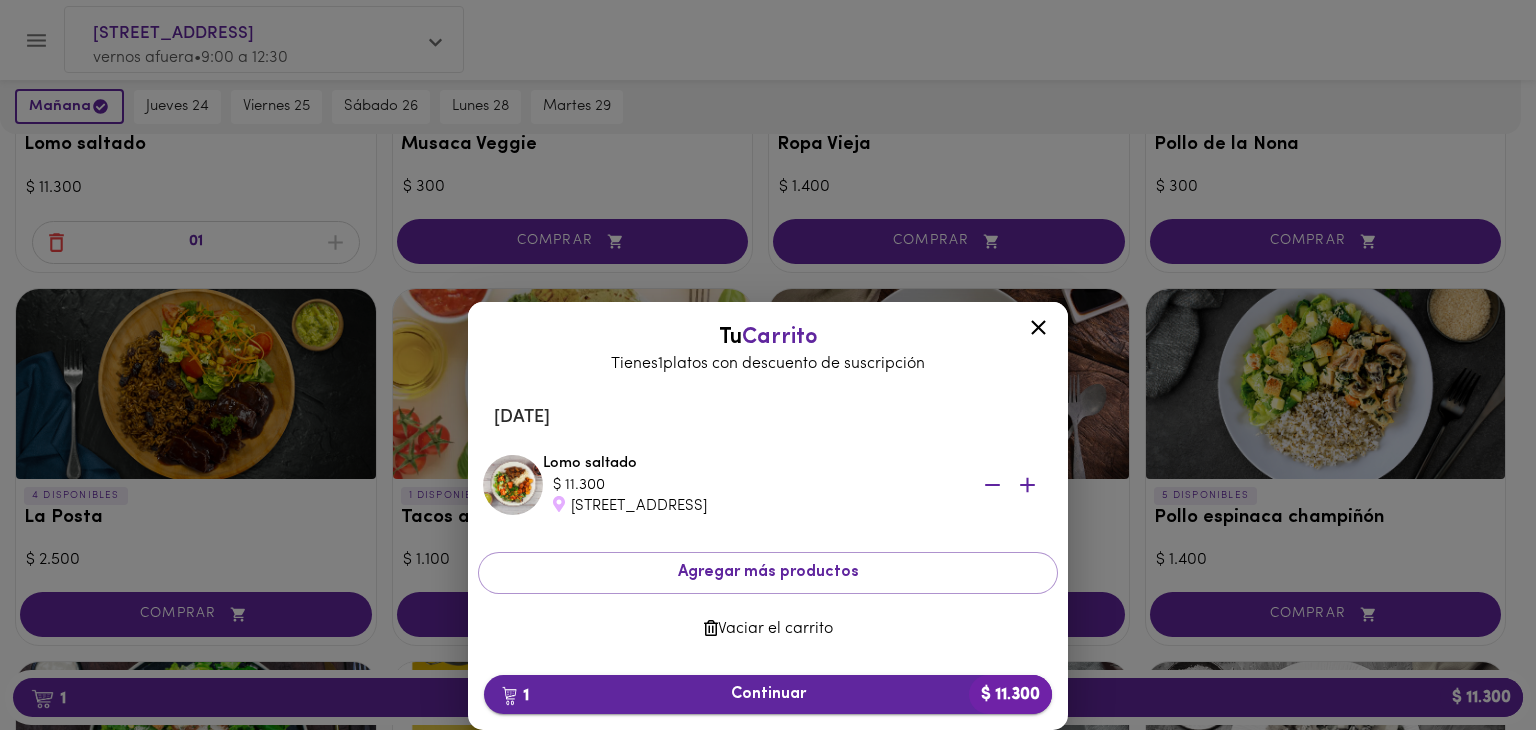 click on "1 Continuar $ 11.300" at bounding box center [768, 694] 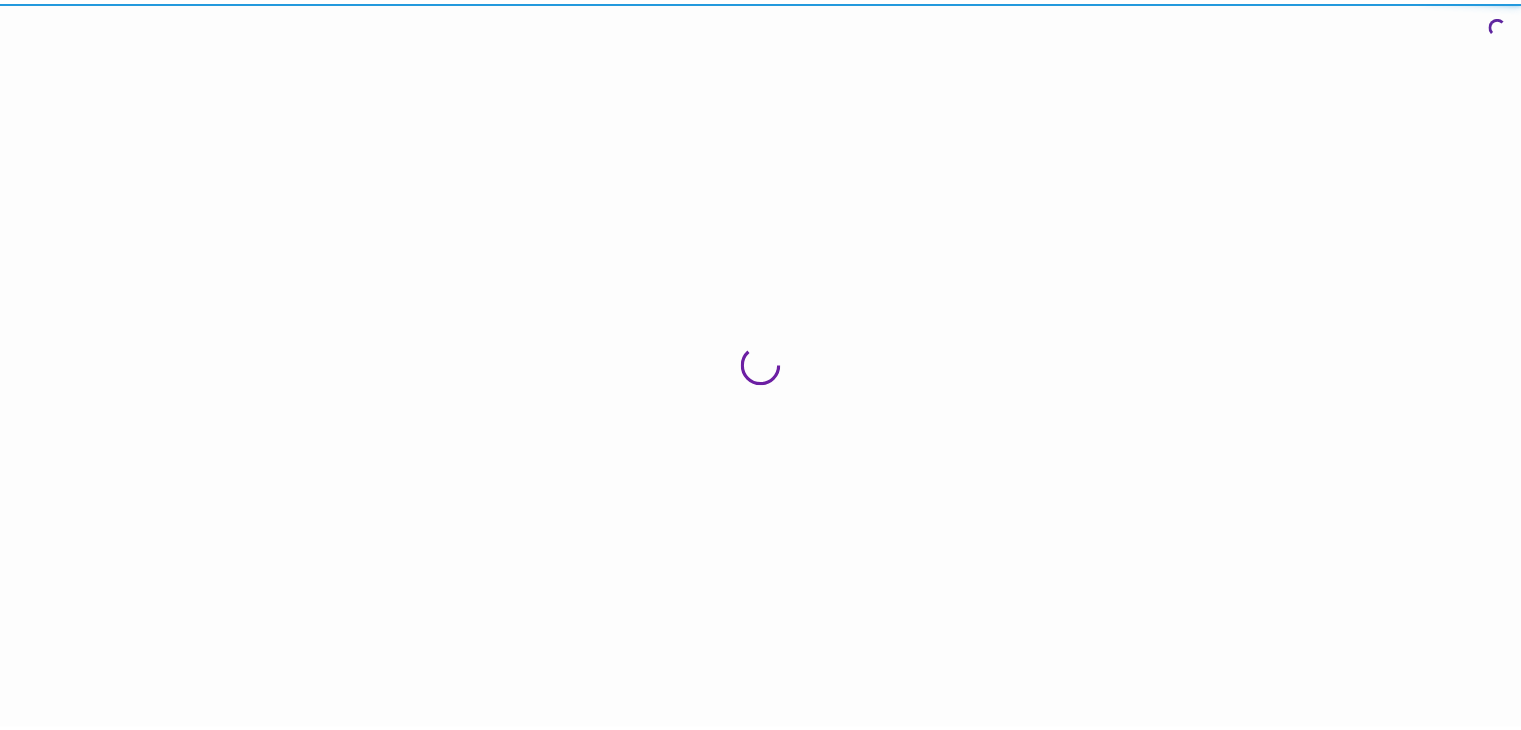 scroll, scrollTop: 0, scrollLeft: 0, axis: both 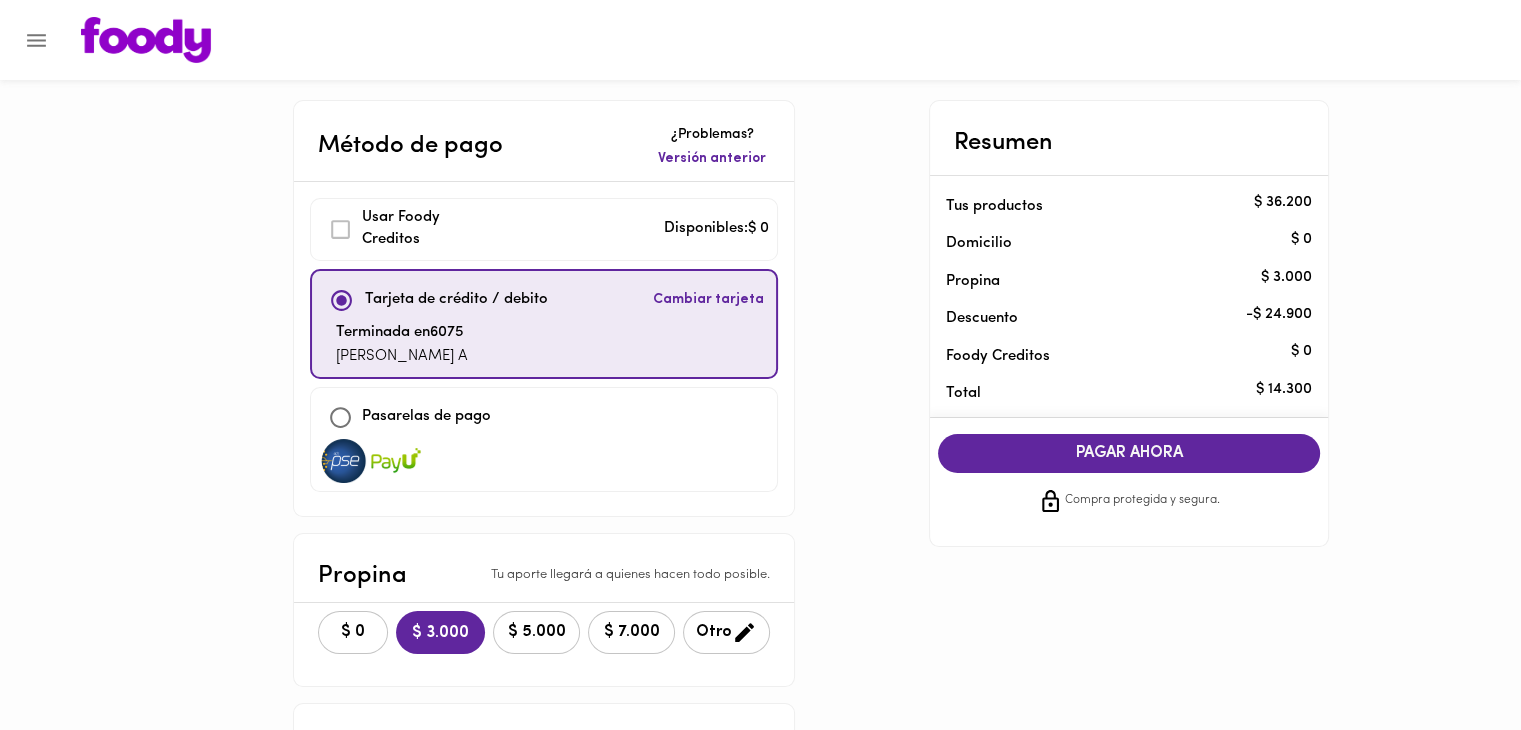 click on "PAGAR AHORA" at bounding box center (1129, 453) 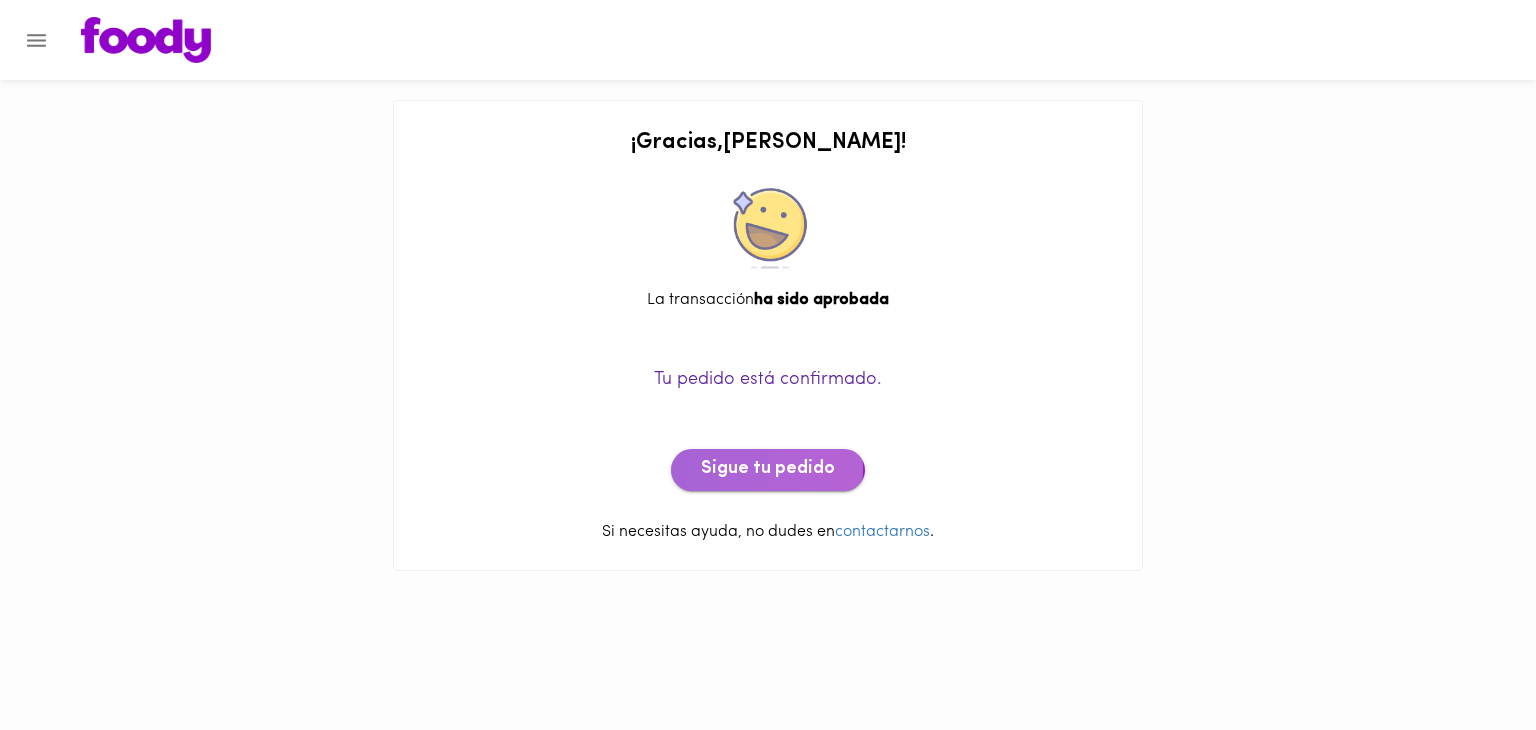 click on "Sigue tu pedido" at bounding box center [768, 470] 